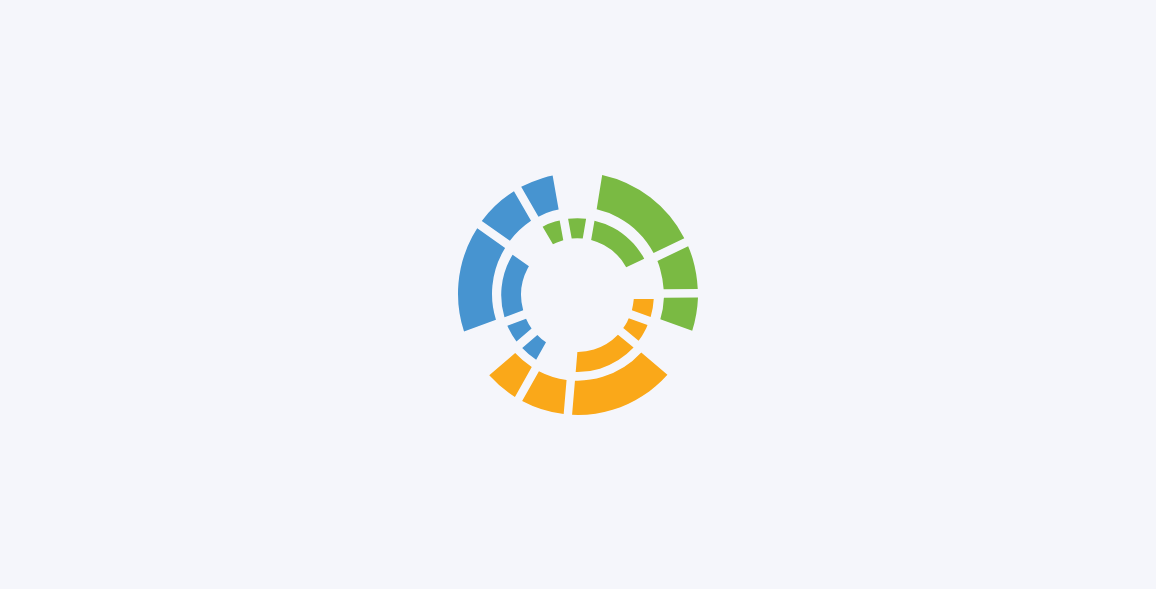 scroll, scrollTop: 0, scrollLeft: 0, axis: both 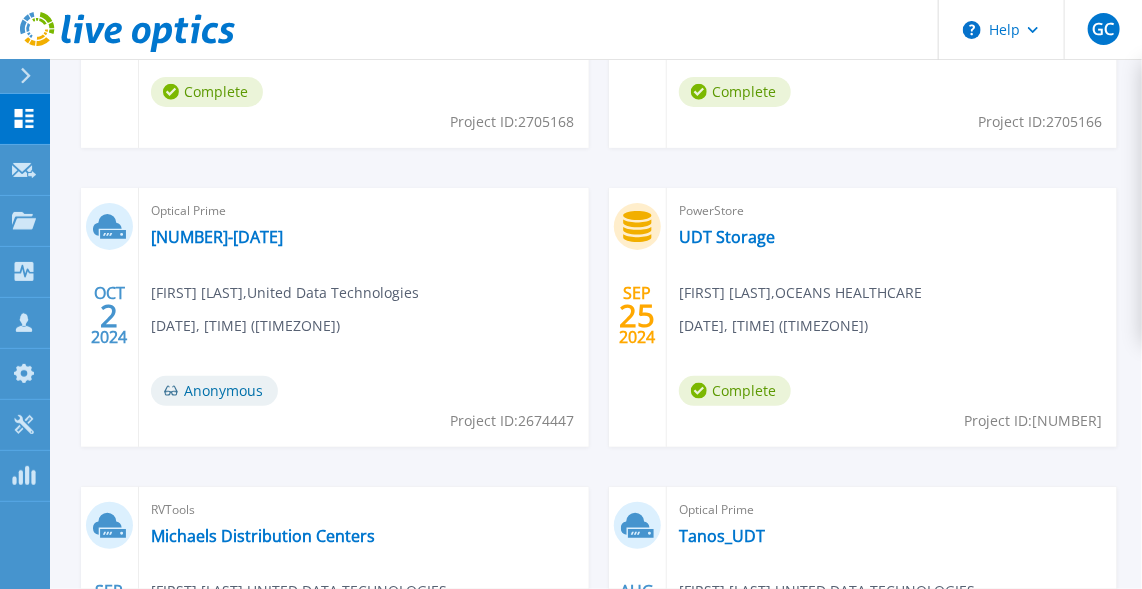 click 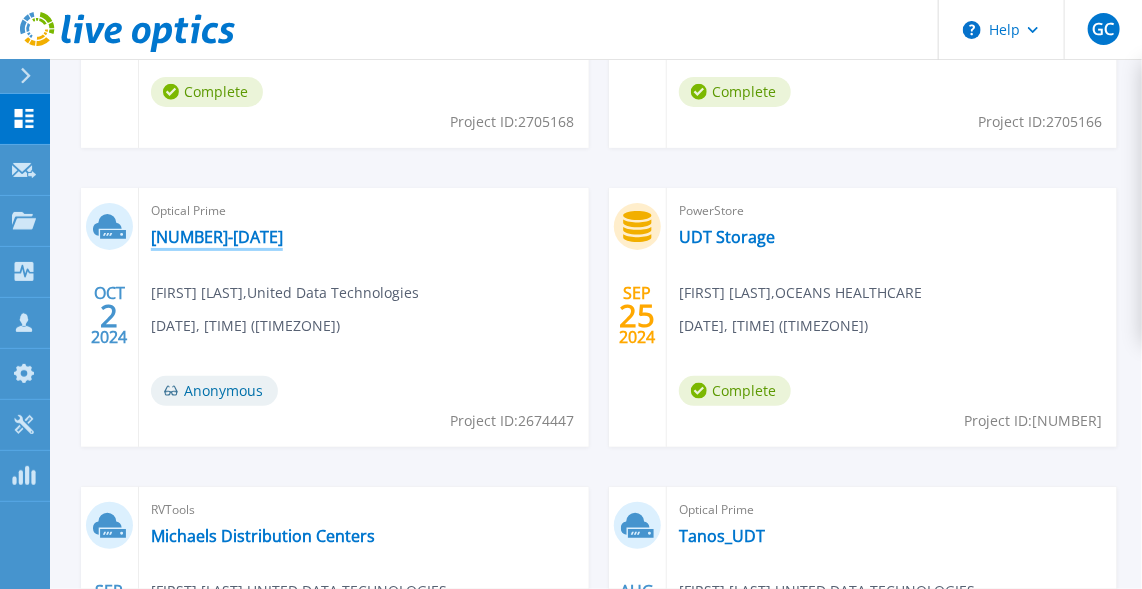 click on "[COMPANY] [NUMBER]-[NUMBER]" at bounding box center (217, 237) 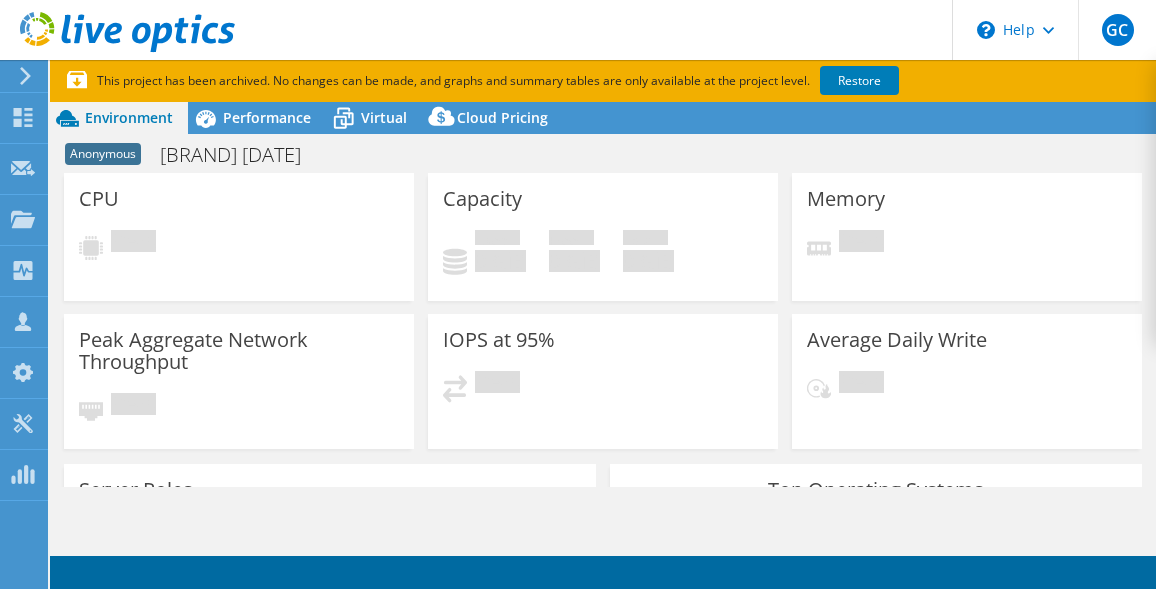 scroll, scrollTop: 0, scrollLeft: 0, axis: both 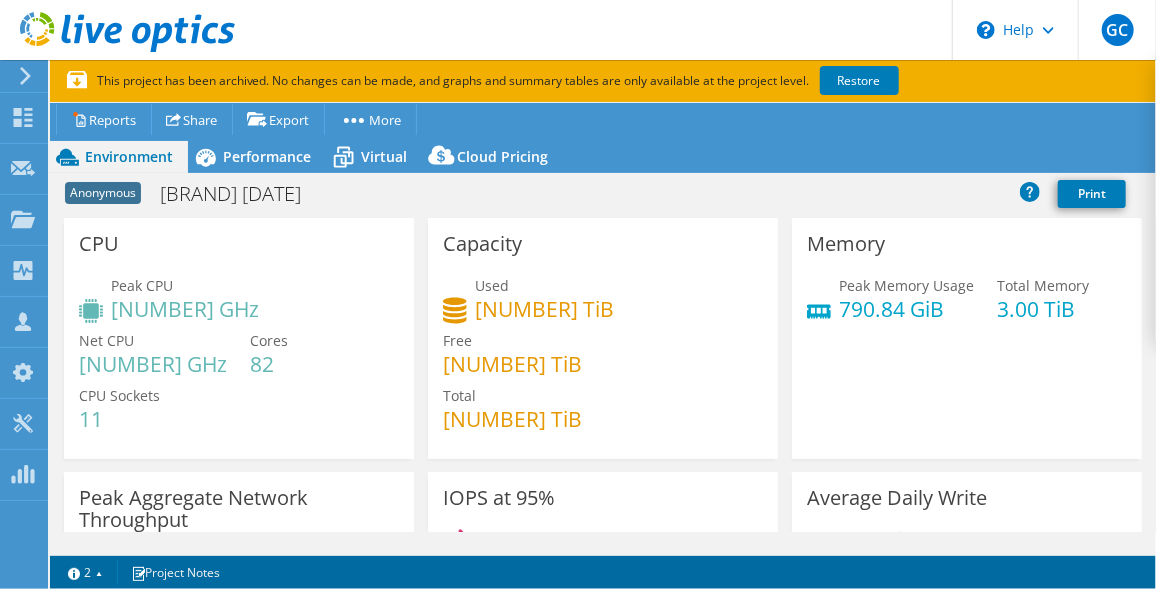select on "USD" 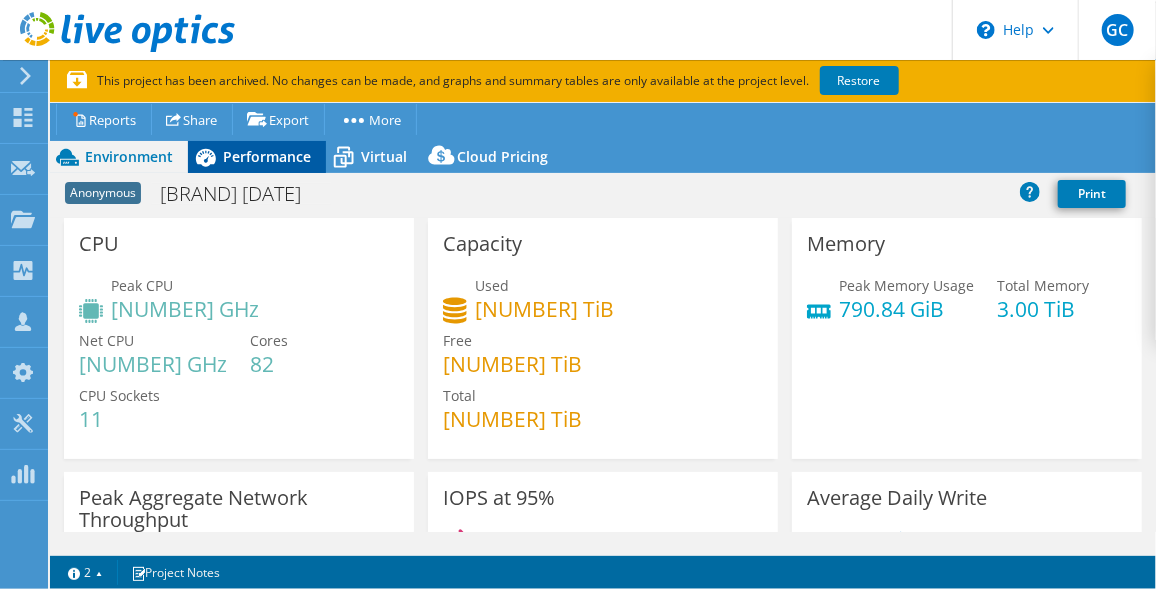 click on "Performance" at bounding box center [267, 156] 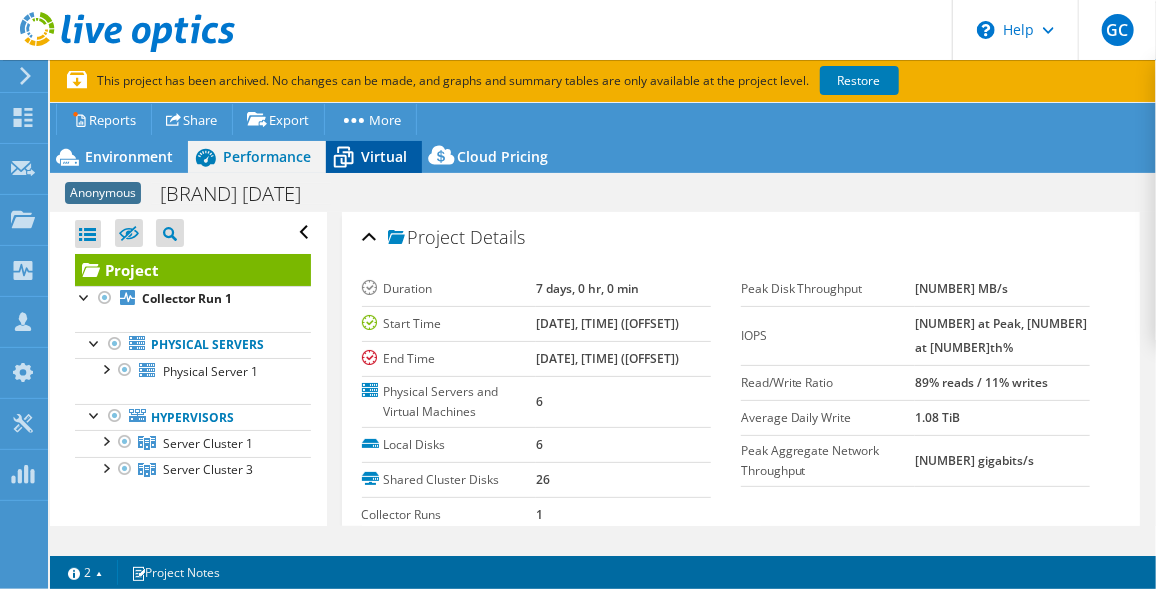 click on "Virtual" at bounding box center (384, 156) 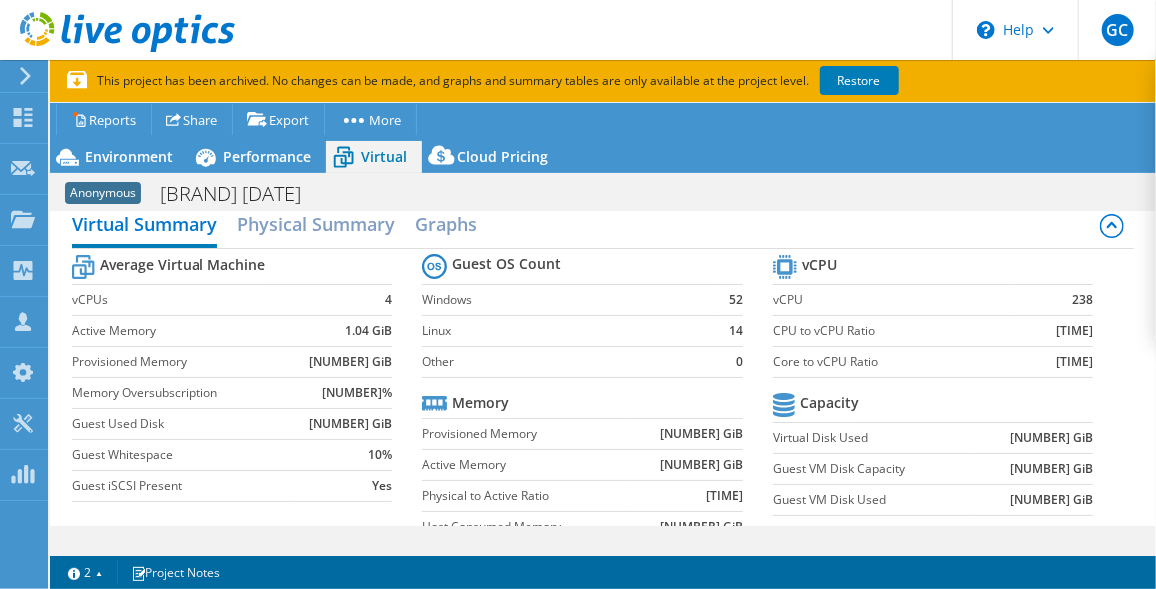 scroll, scrollTop: 0, scrollLeft: 0, axis: both 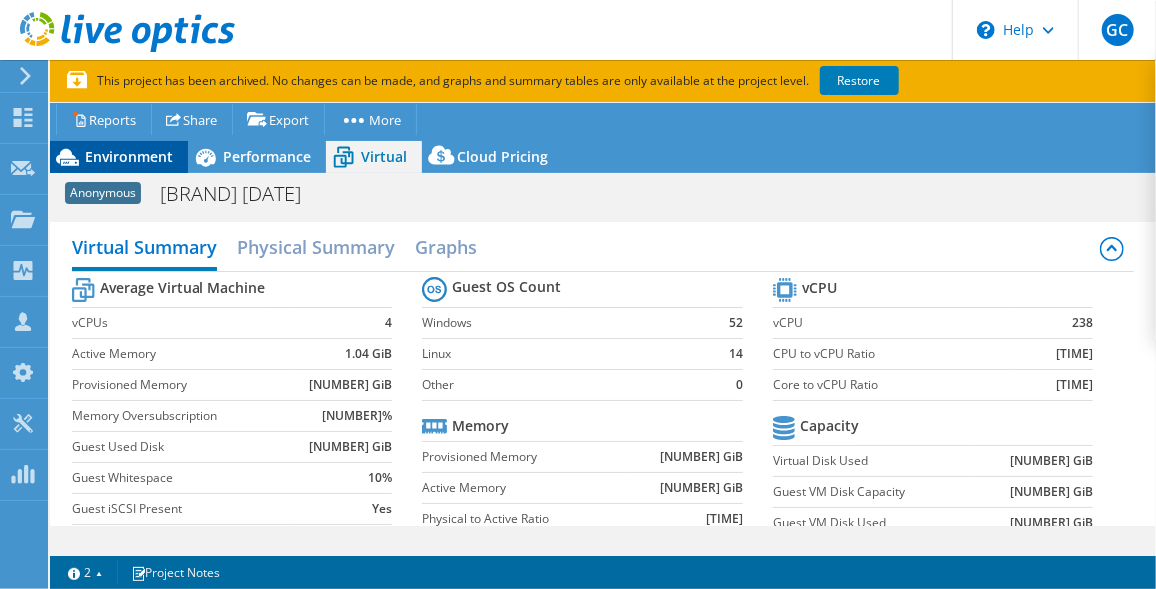 click on "Environment" at bounding box center [129, 156] 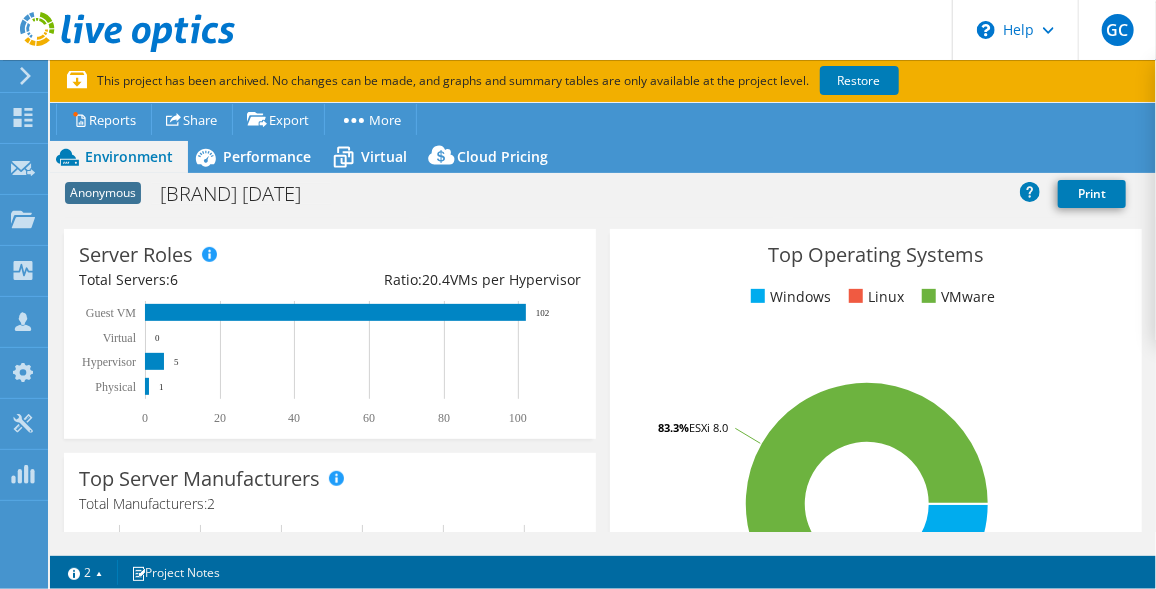 scroll, scrollTop: 381, scrollLeft: 0, axis: vertical 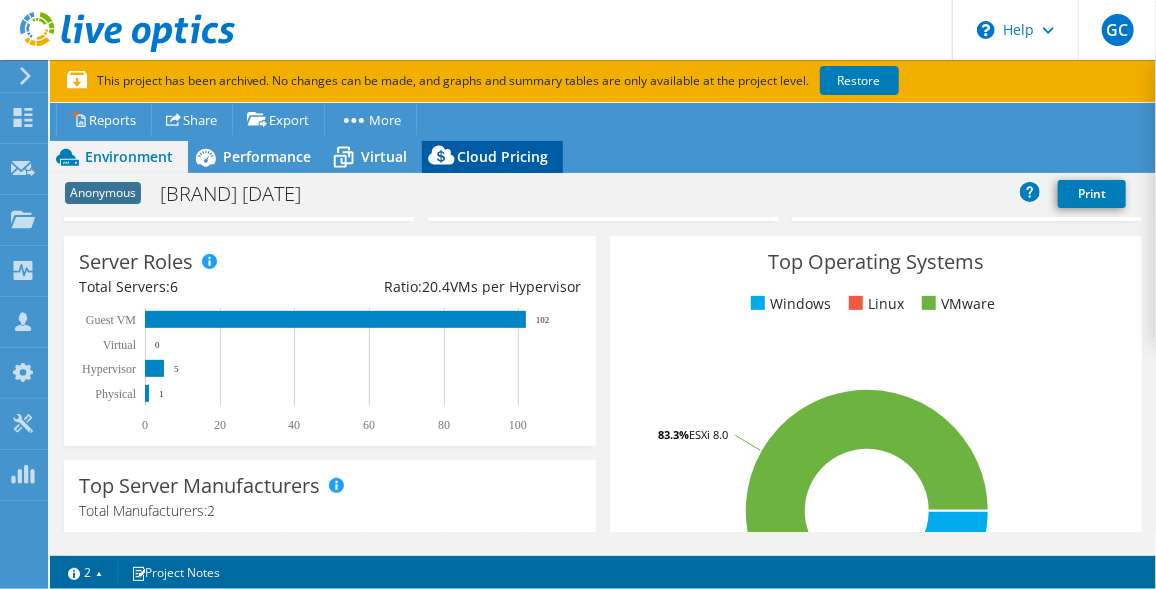 click on "Cloud Pricing" at bounding box center [502, 156] 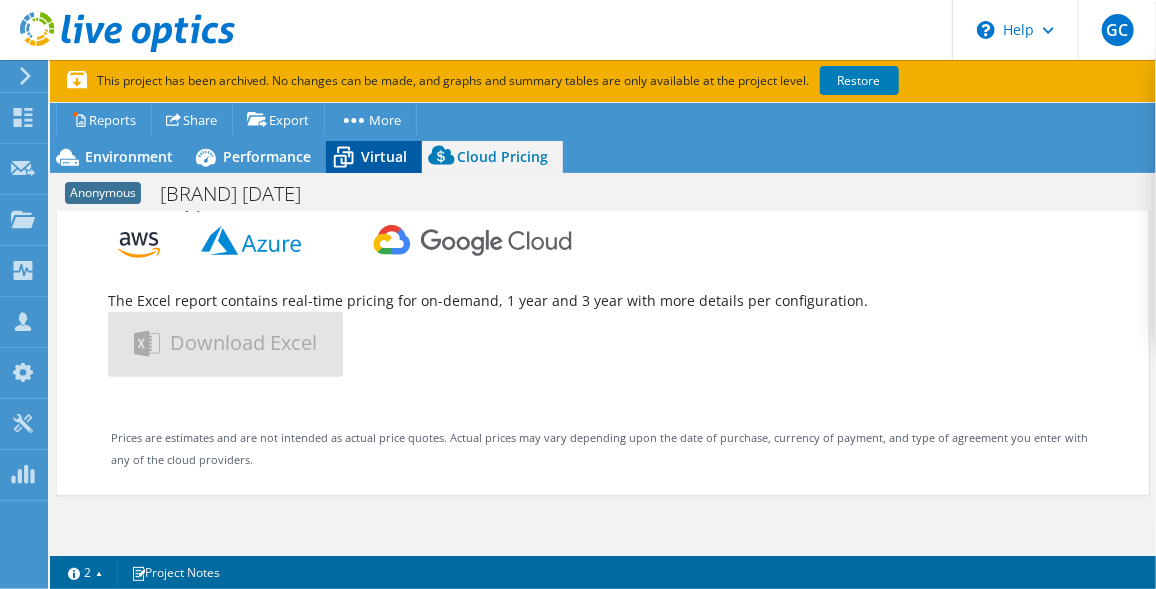click on "Virtual" at bounding box center (384, 156) 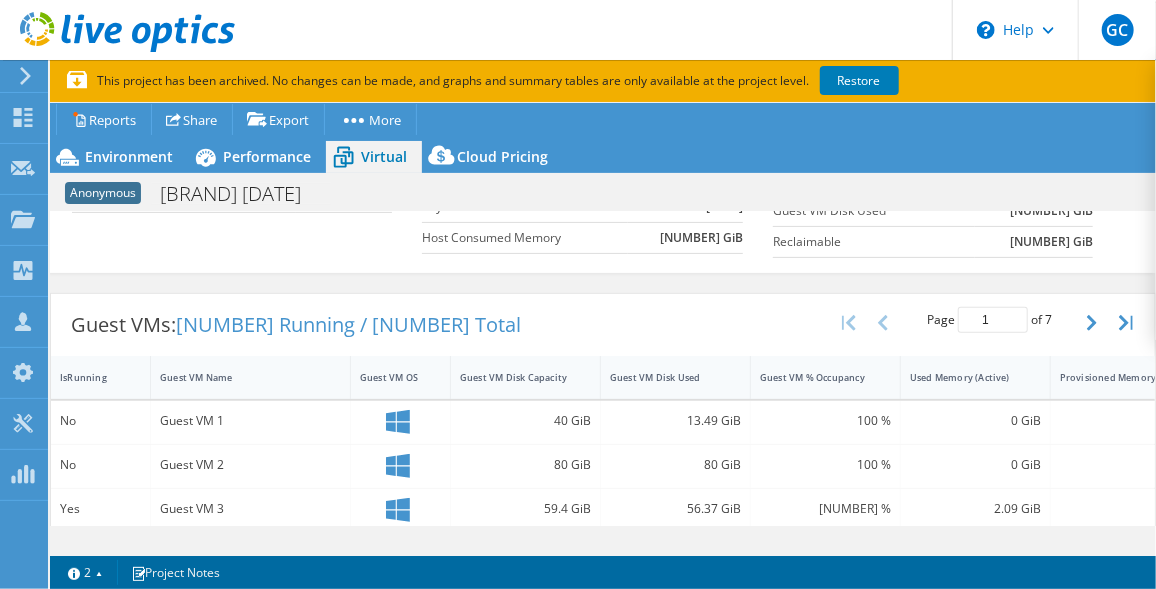 scroll, scrollTop: 381, scrollLeft: 0, axis: vertical 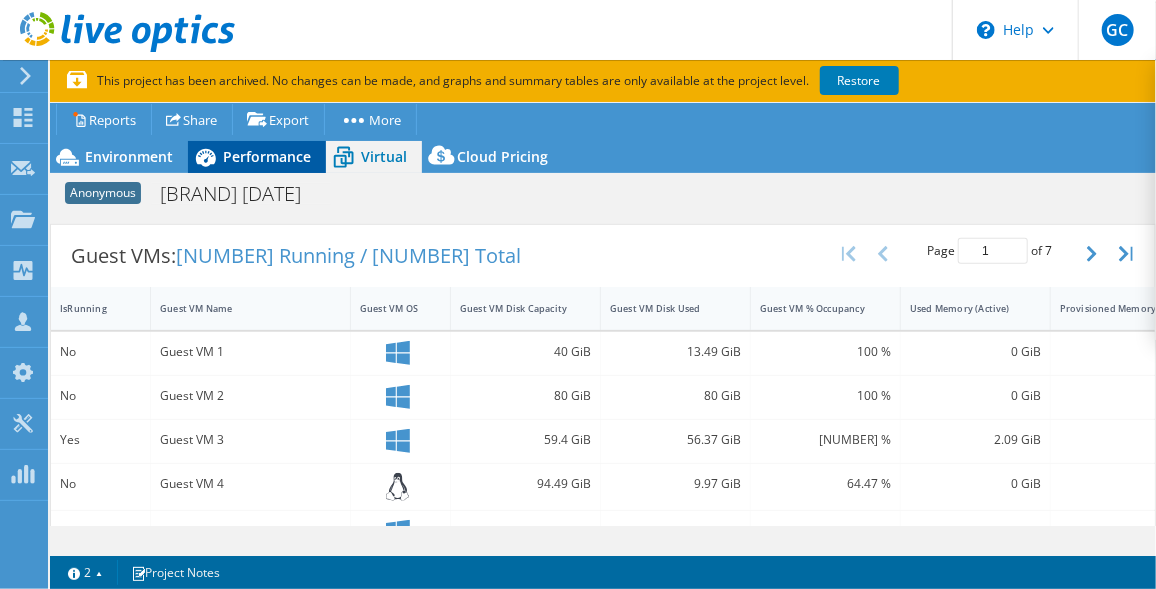 click on "Performance" at bounding box center [267, 156] 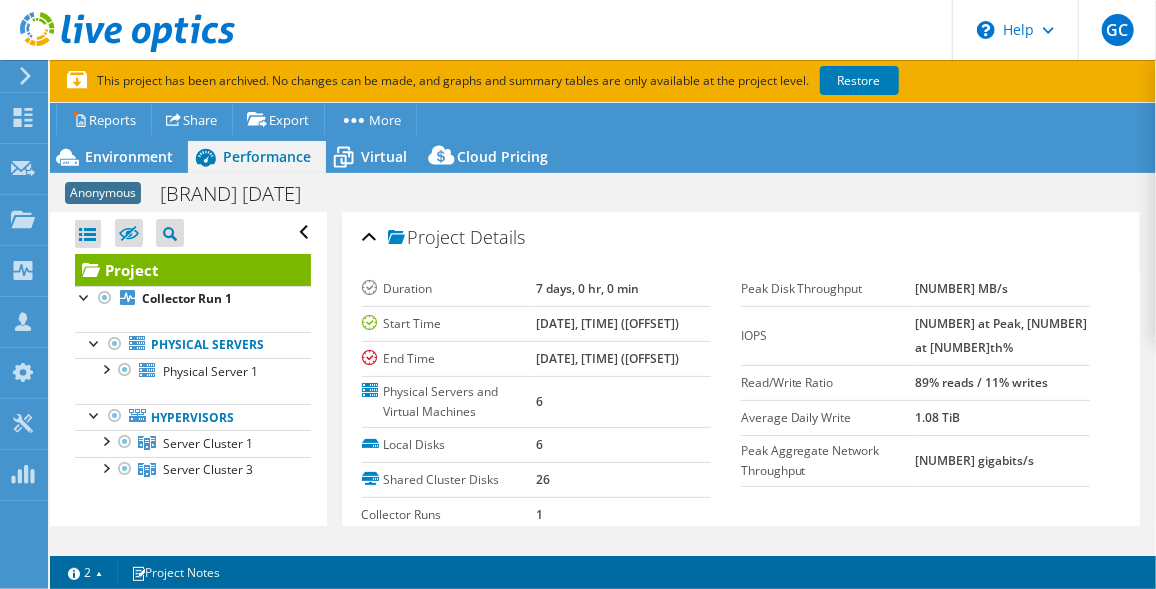 scroll, scrollTop: 0, scrollLeft: 0, axis: both 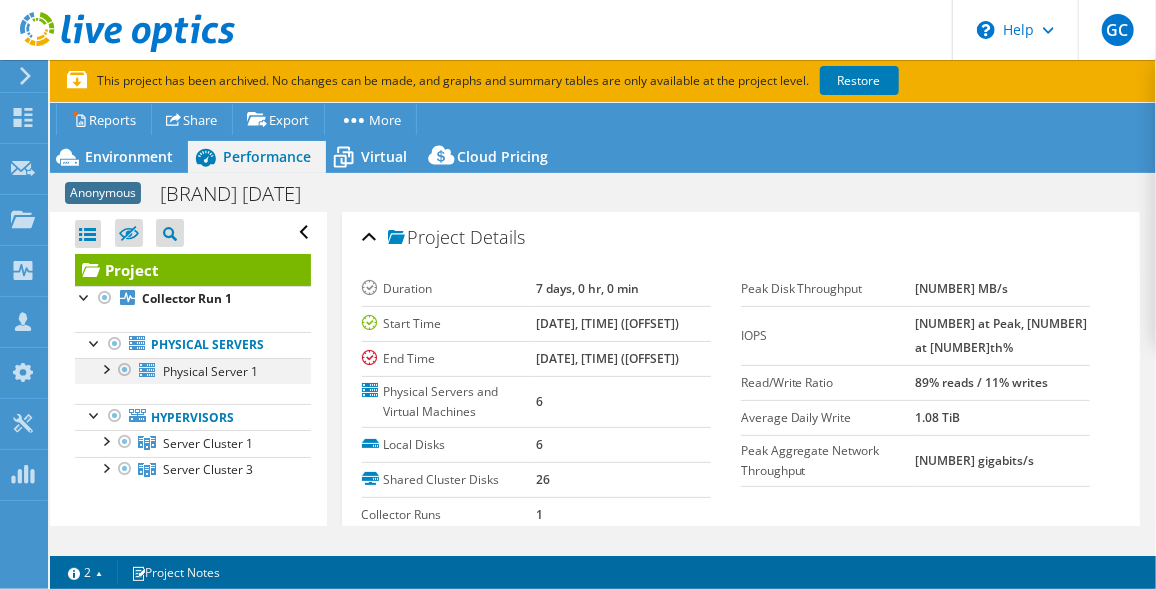click at bounding box center (105, 368) 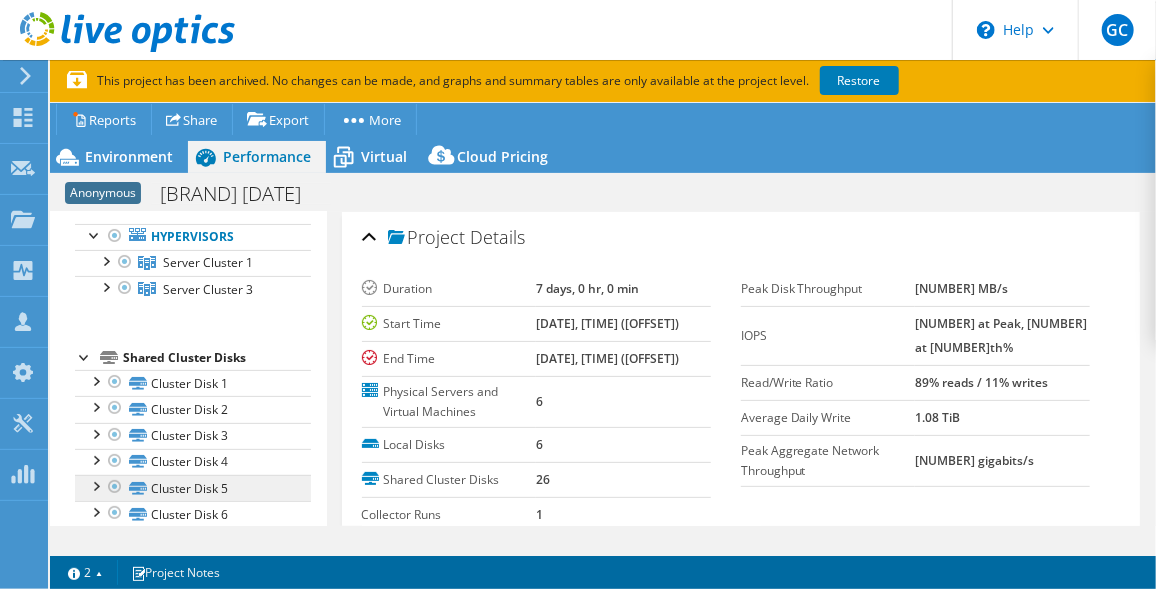 scroll, scrollTop: 272, scrollLeft: 0, axis: vertical 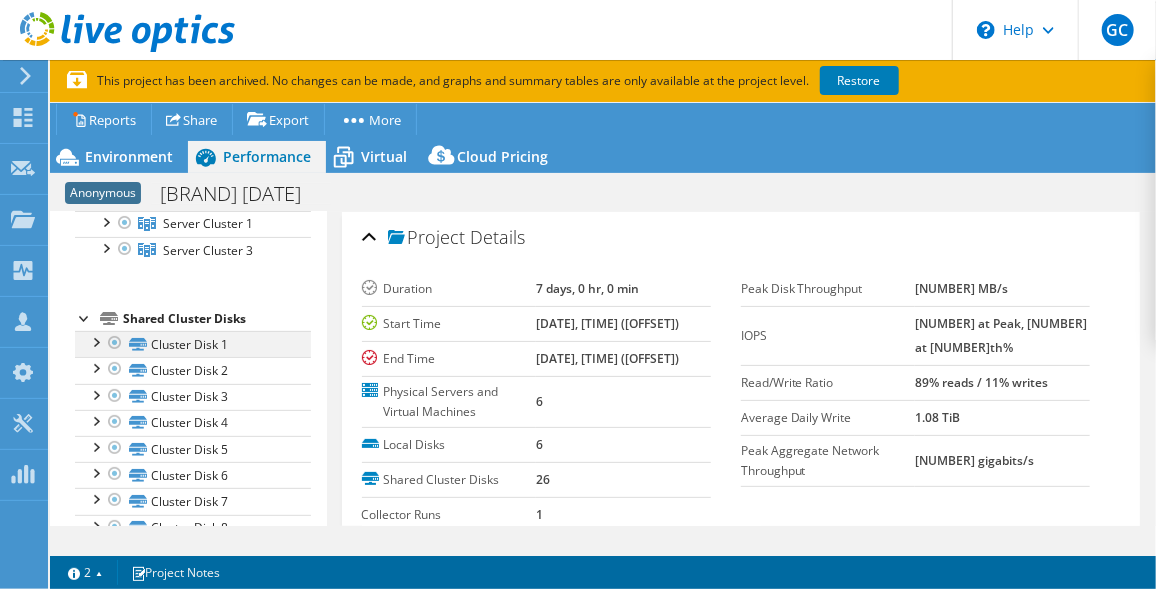 click at bounding box center [95, 341] 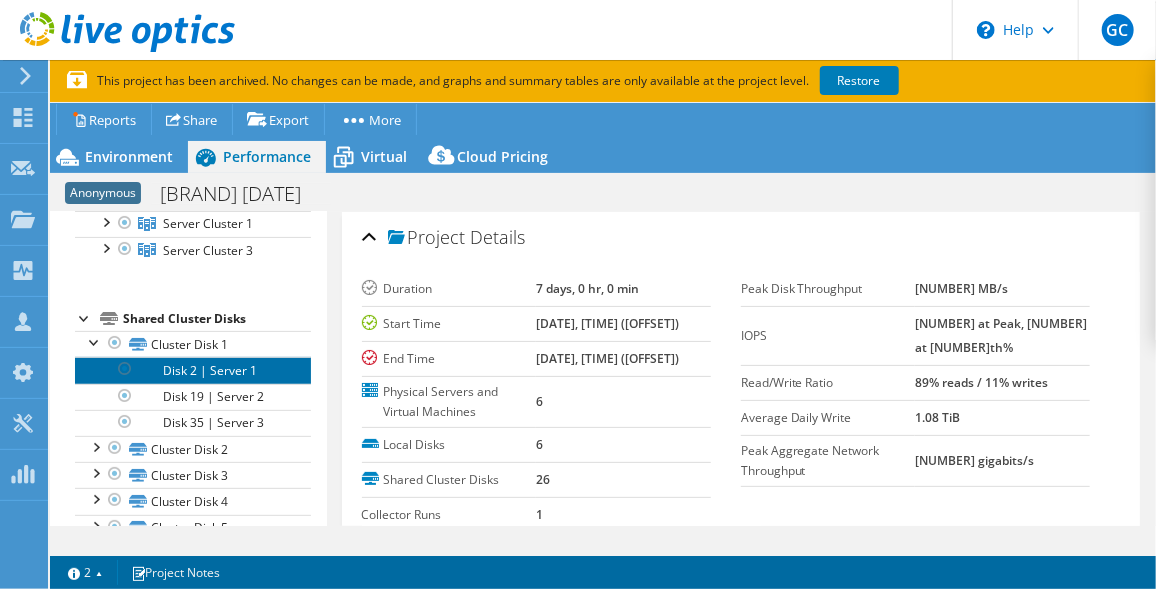 click on "Disk 2 | Server 1" at bounding box center [193, 370] 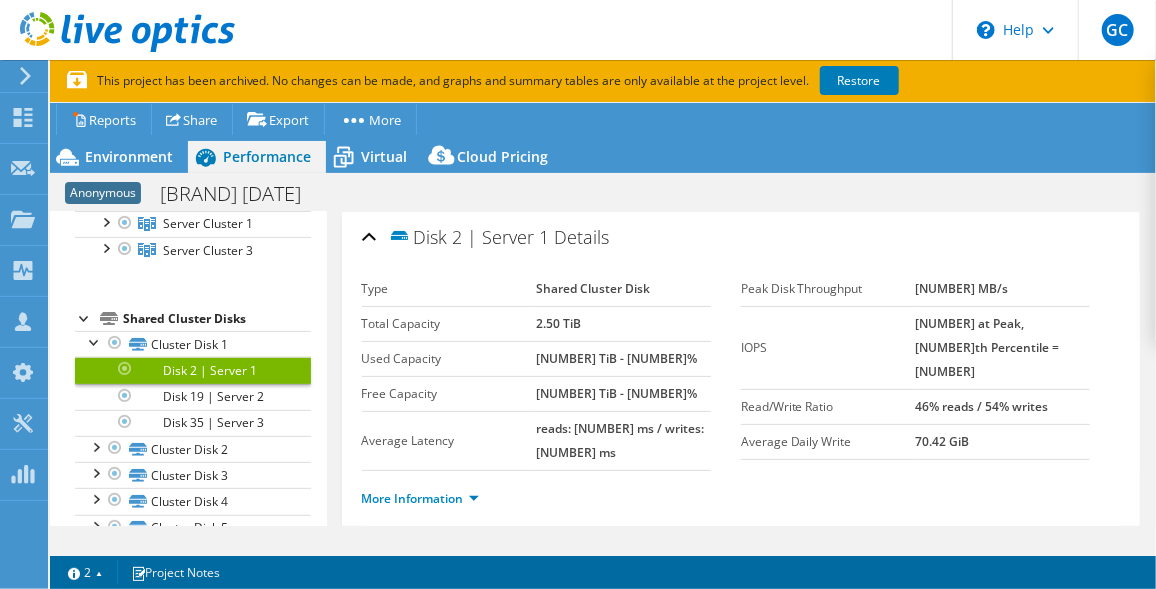scroll, scrollTop: 0, scrollLeft: 0, axis: both 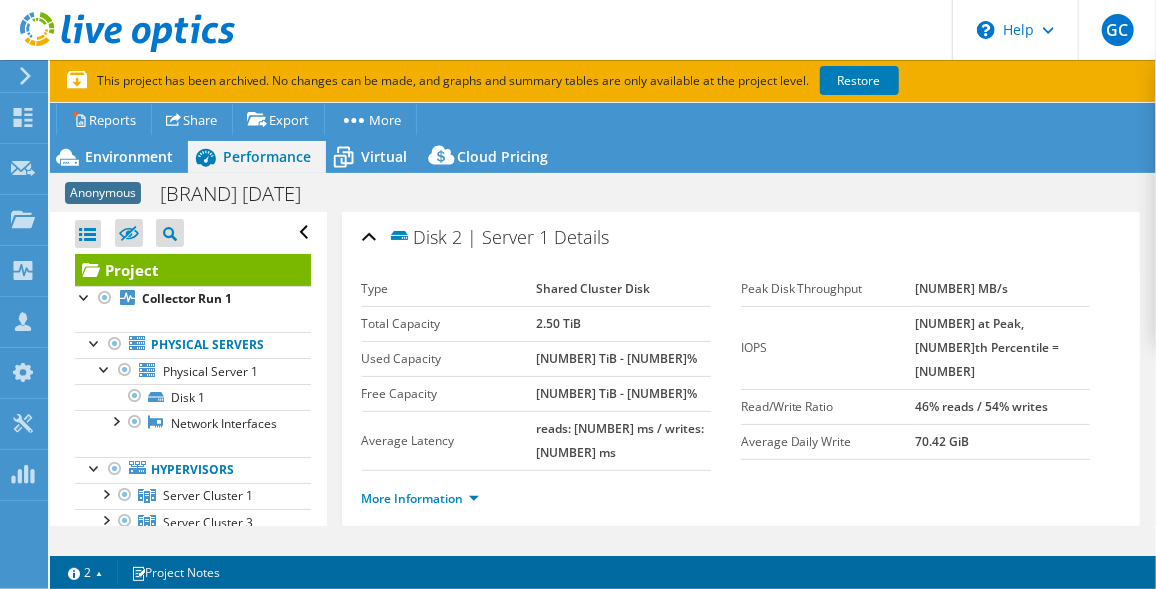 click on "Project" at bounding box center (193, 270) 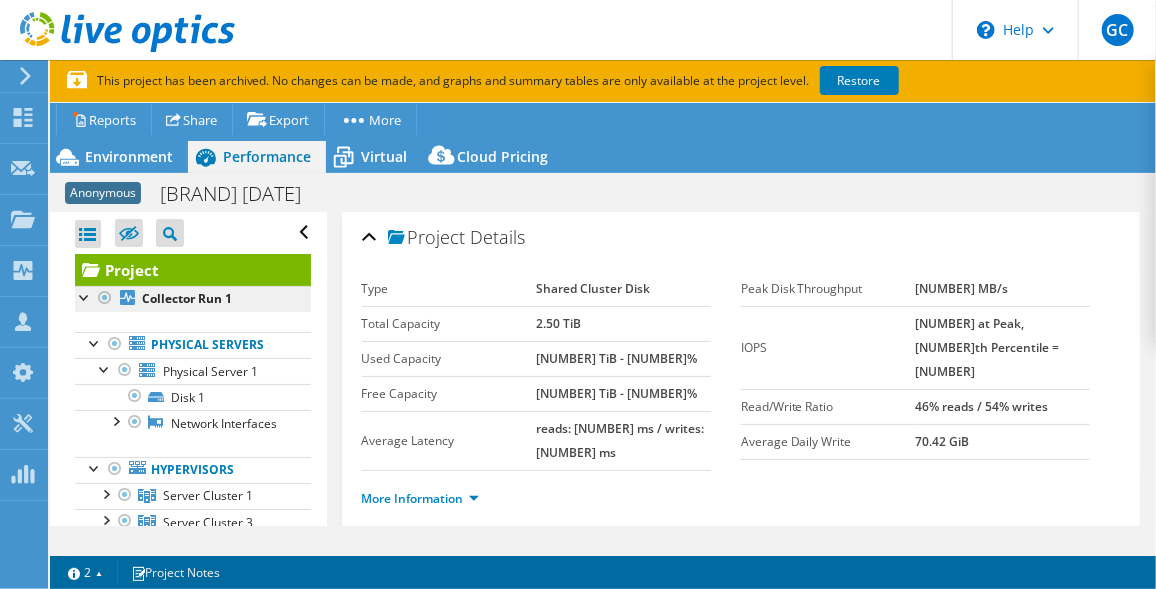 click on "Collector Run 1" at bounding box center (187, 298) 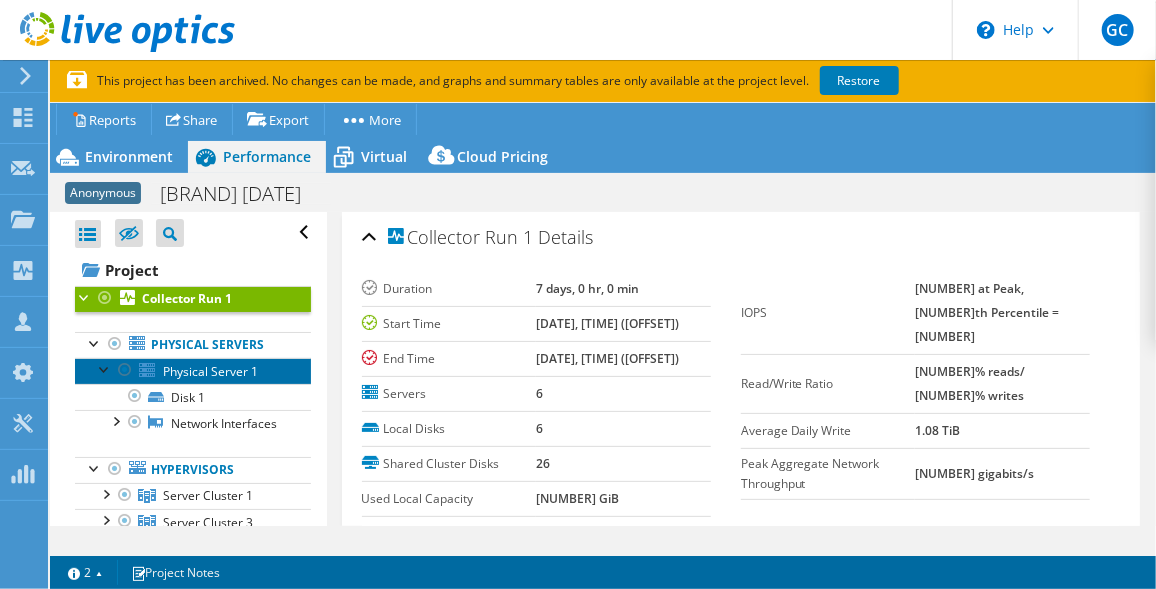click on "Physical Server 1" at bounding box center [210, 371] 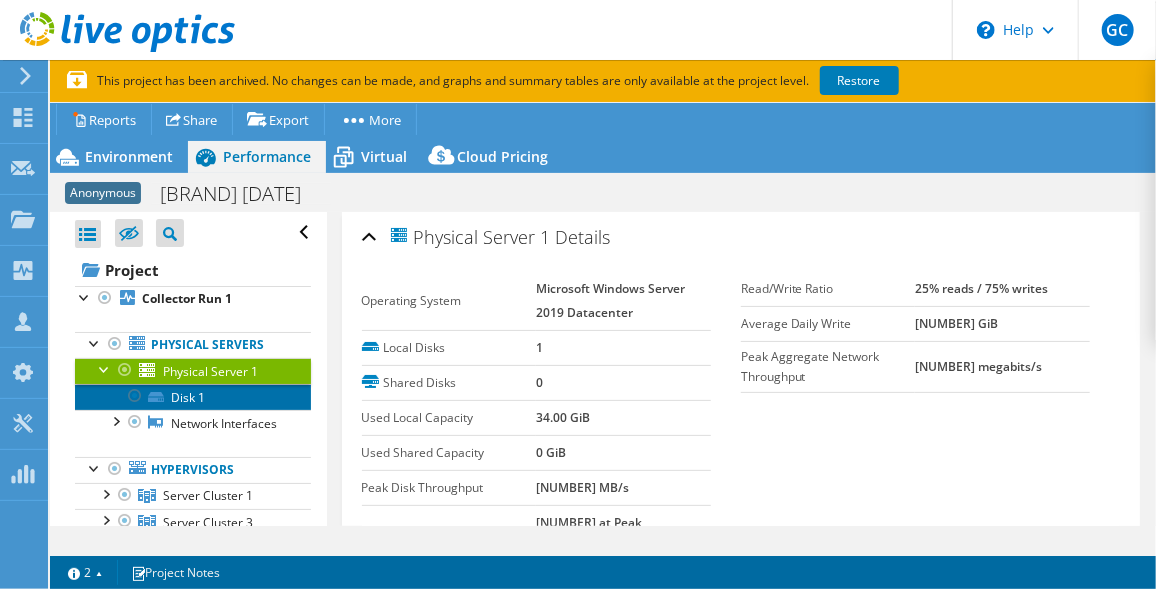 click on "Disk 1" at bounding box center (193, 397) 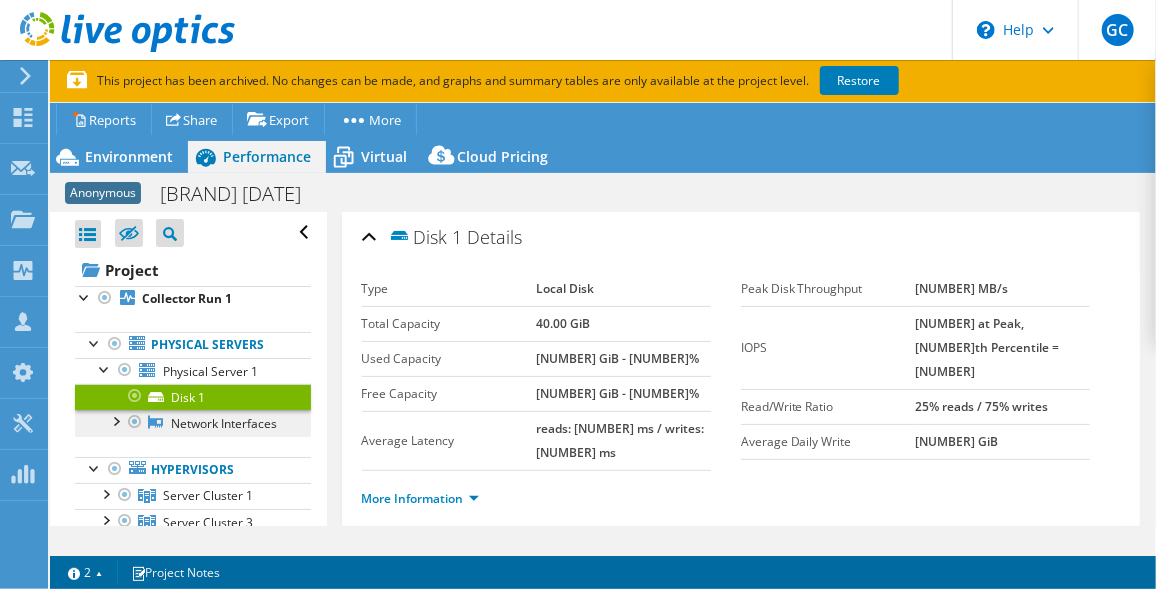 click on "Network Interfaces" at bounding box center [193, 423] 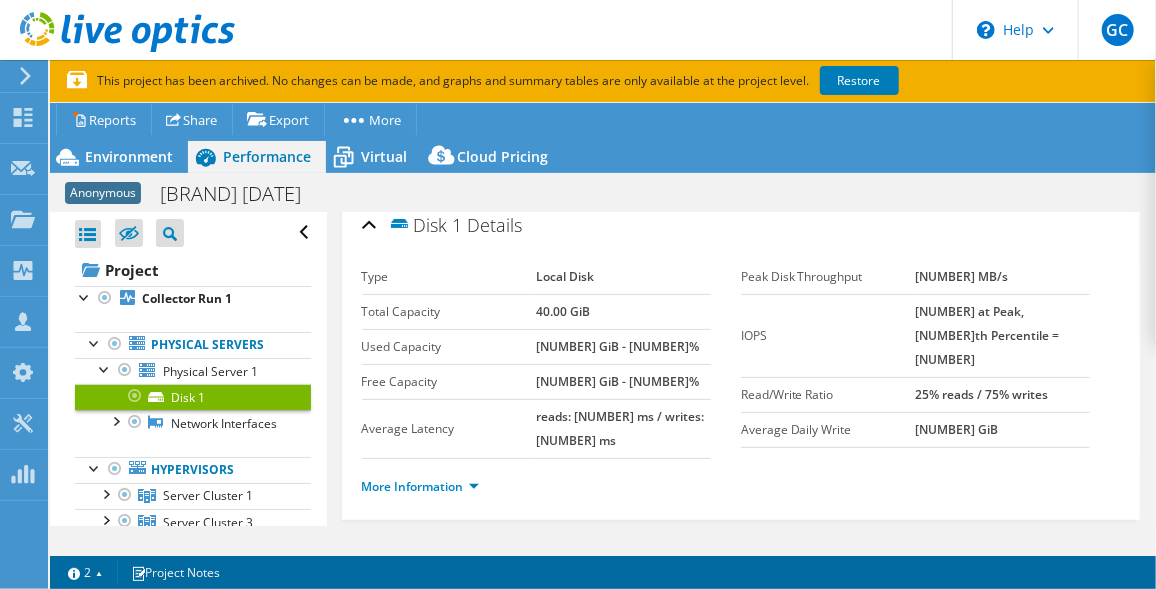 scroll, scrollTop: 0, scrollLeft: 0, axis: both 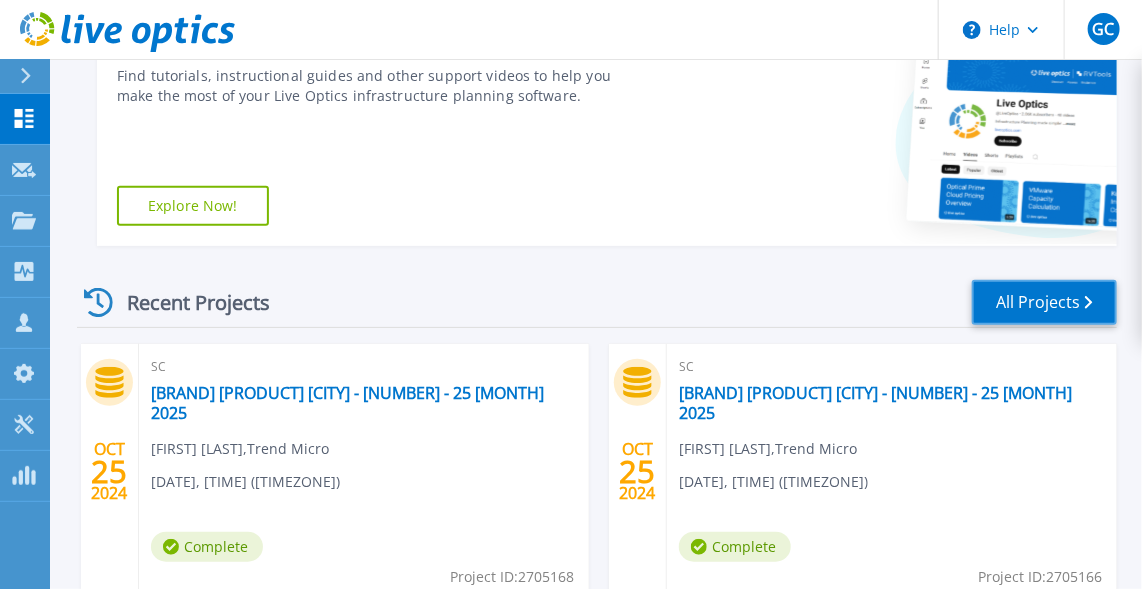 click on "All Projects" at bounding box center (1044, 302) 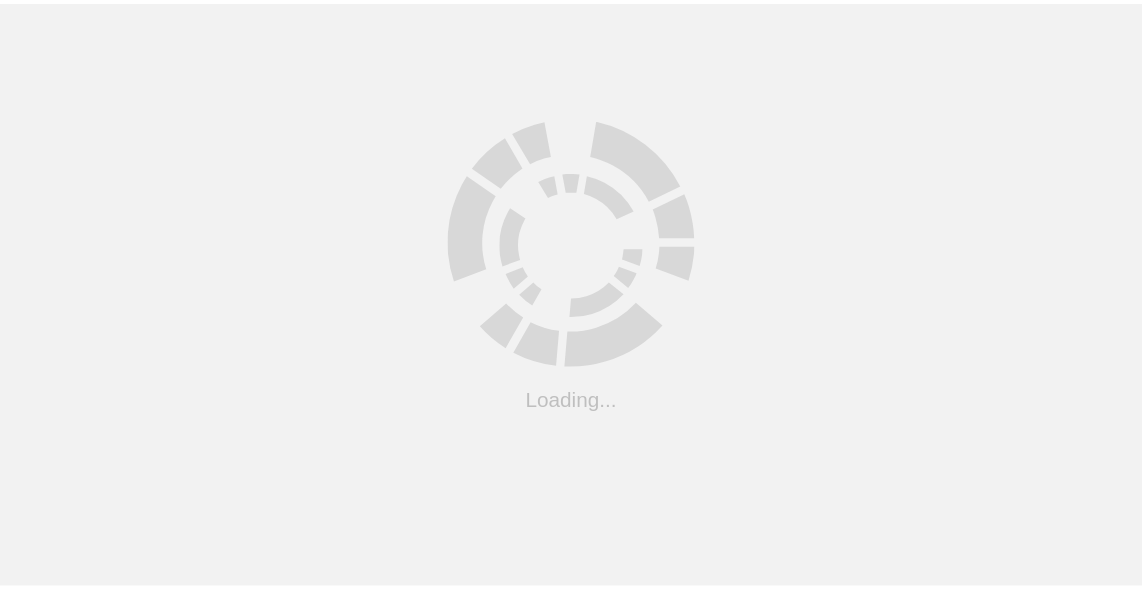 scroll, scrollTop: 0, scrollLeft: 0, axis: both 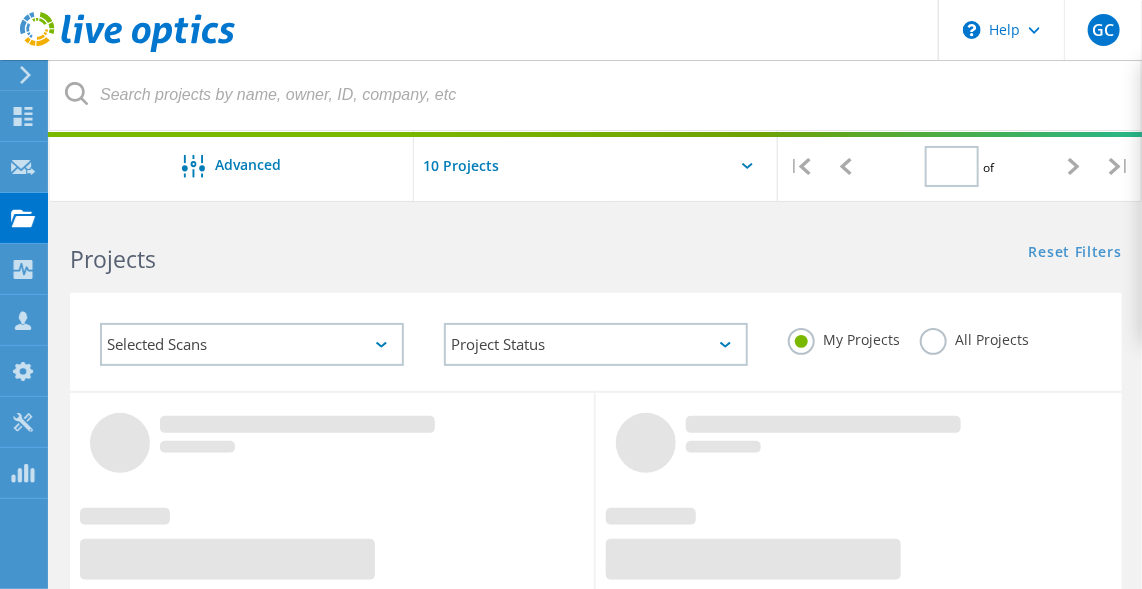 type on "1" 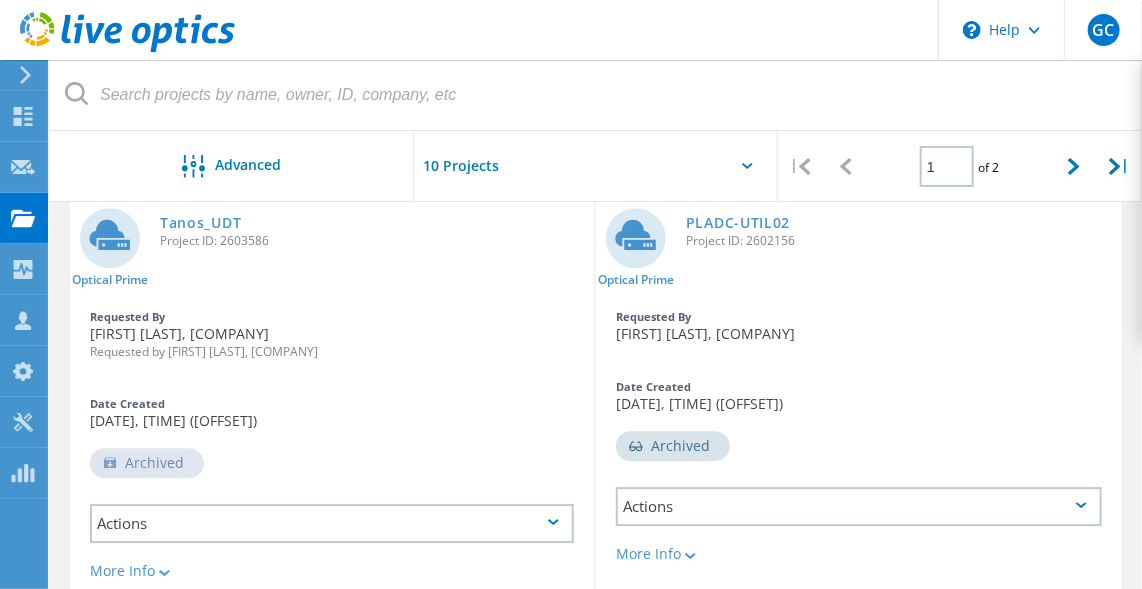 scroll, scrollTop: 1759, scrollLeft: 0, axis: vertical 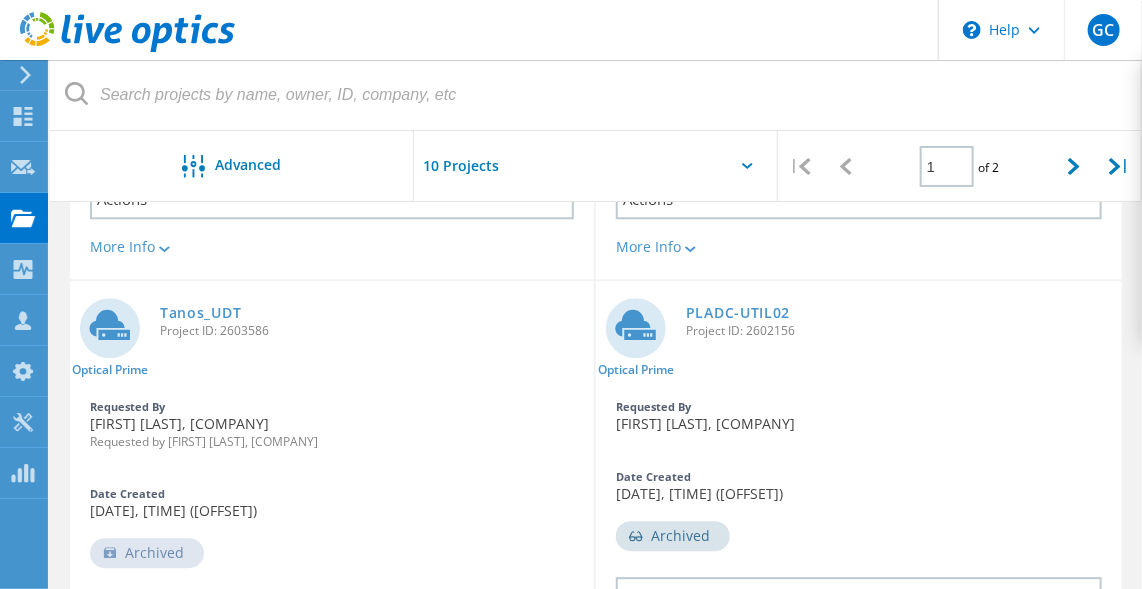 click 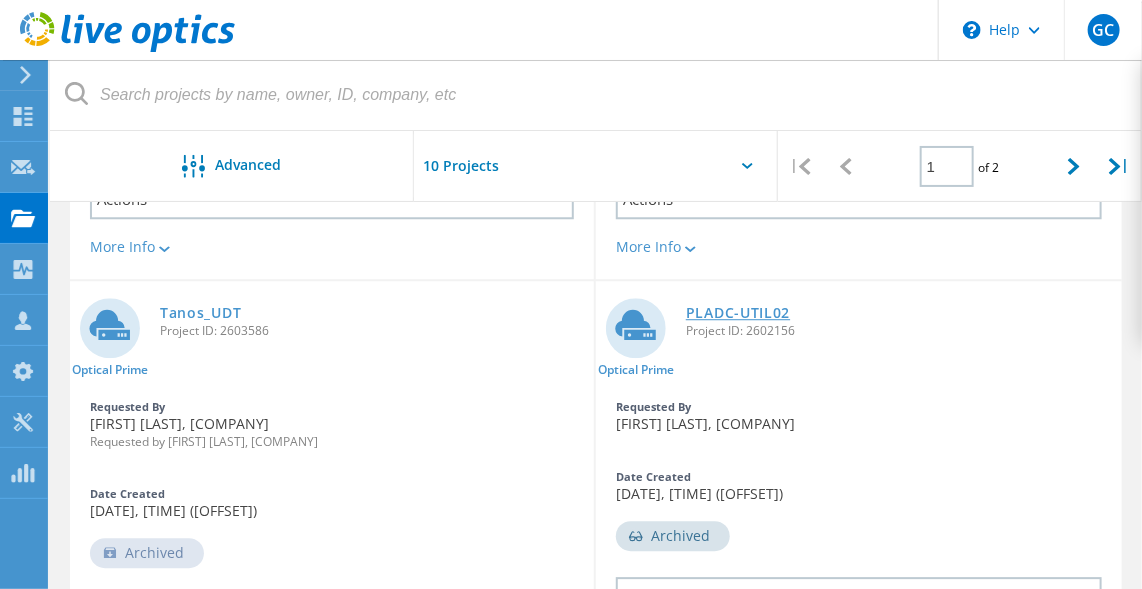 click on "PLADC-UTIL02" 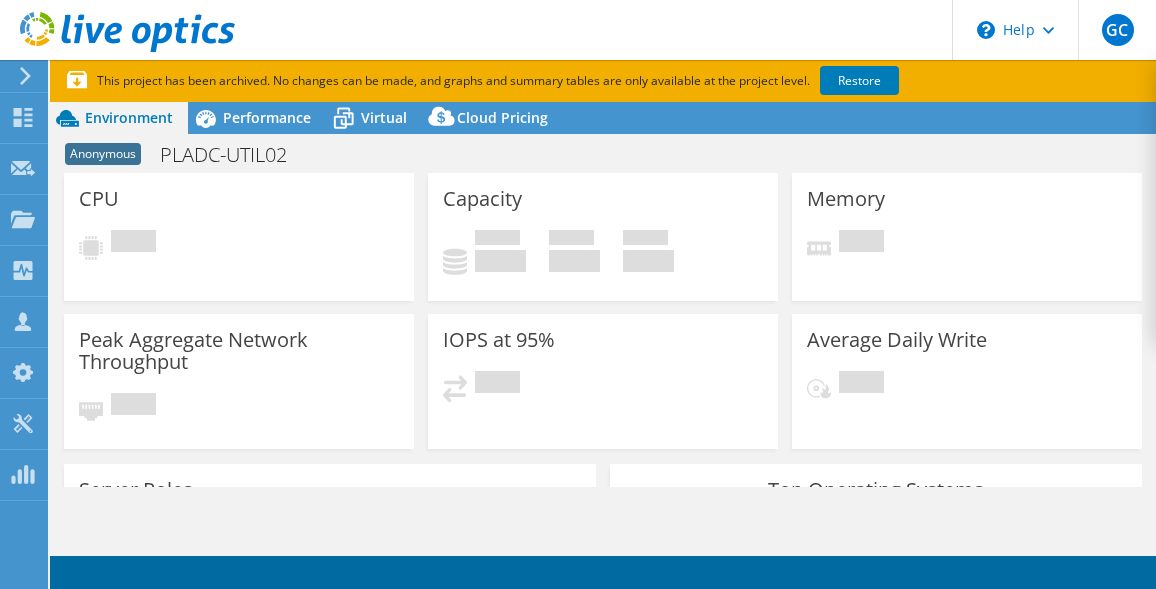 scroll, scrollTop: 0, scrollLeft: 0, axis: both 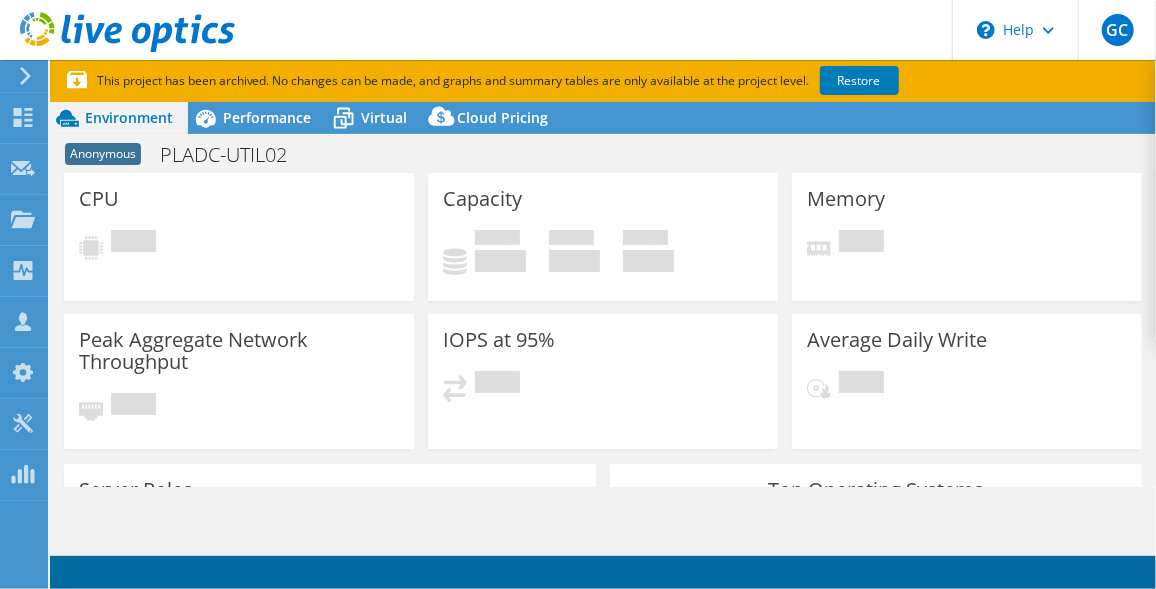 select on "USD" 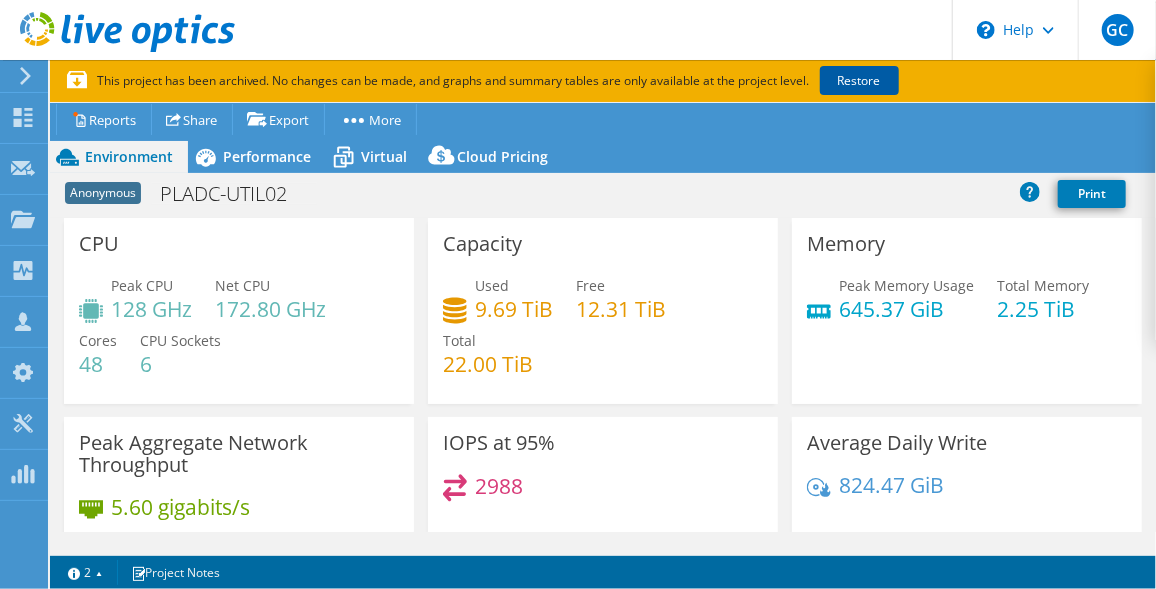 click on "Restore" at bounding box center [859, 80] 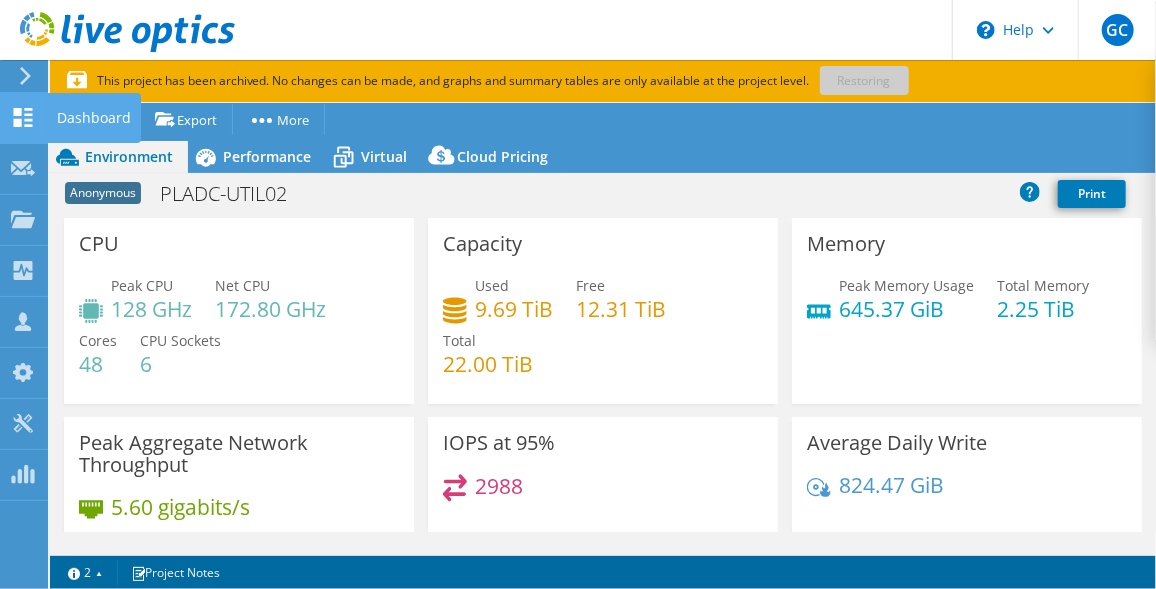click on "Dashboard" at bounding box center [94, 118] 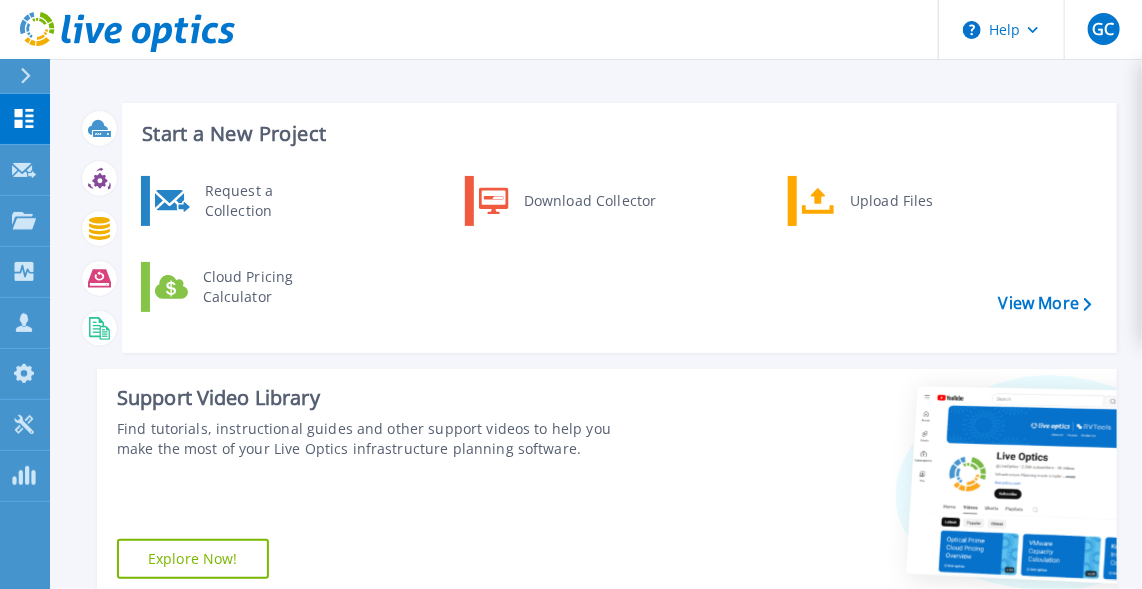 scroll, scrollTop: 0, scrollLeft: 0, axis: both 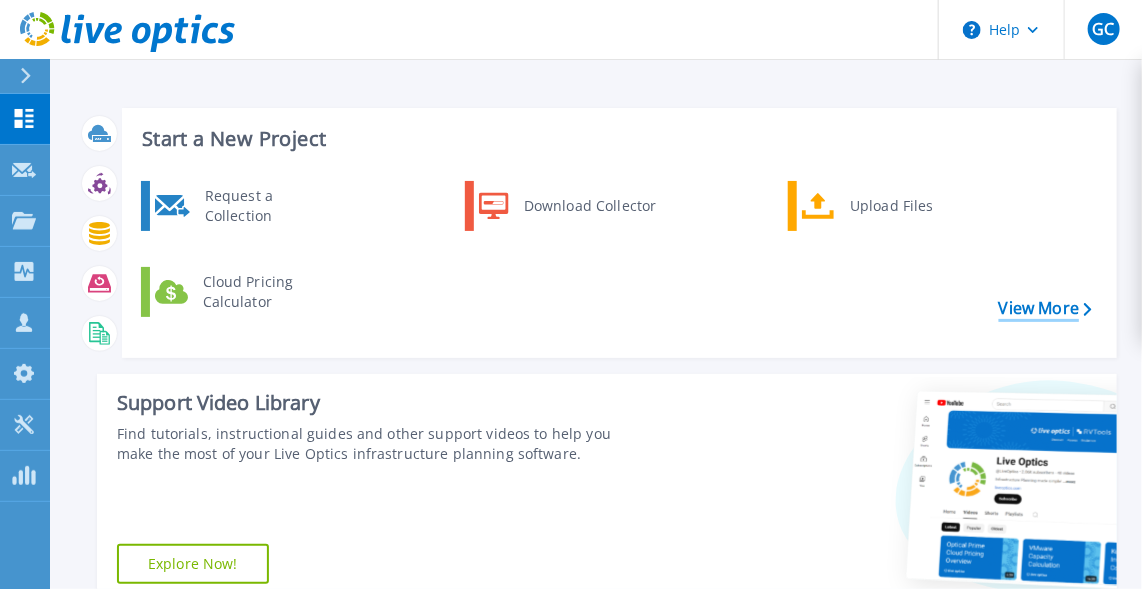 click on "View More" at bounding box center (1045, 308) 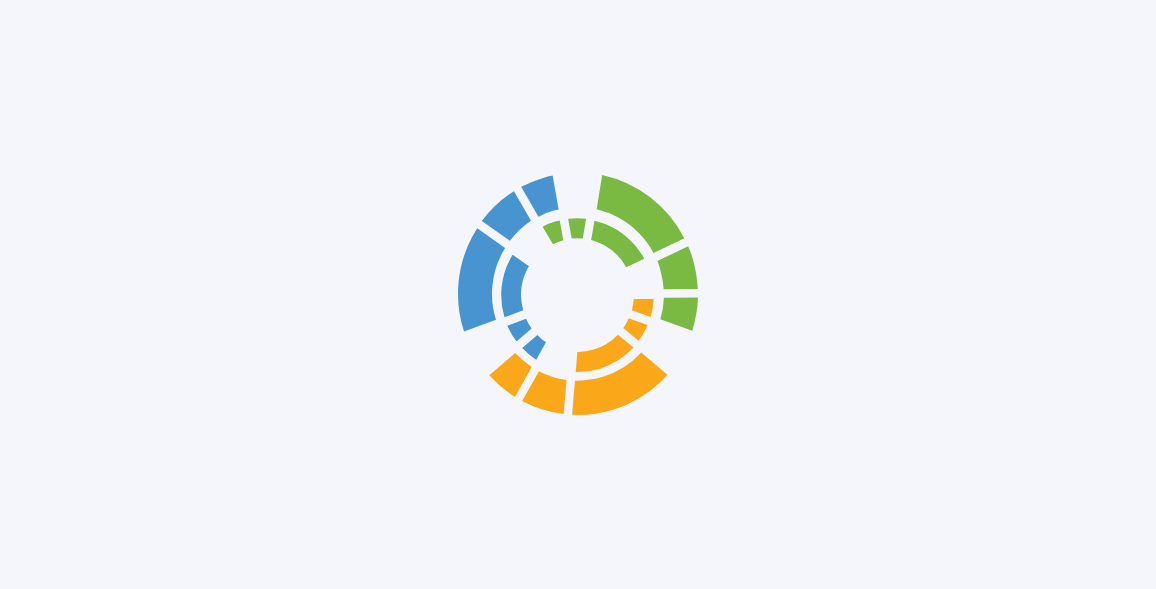 scroll, scrollTop: 0, scrollLeft: 0, axis: both 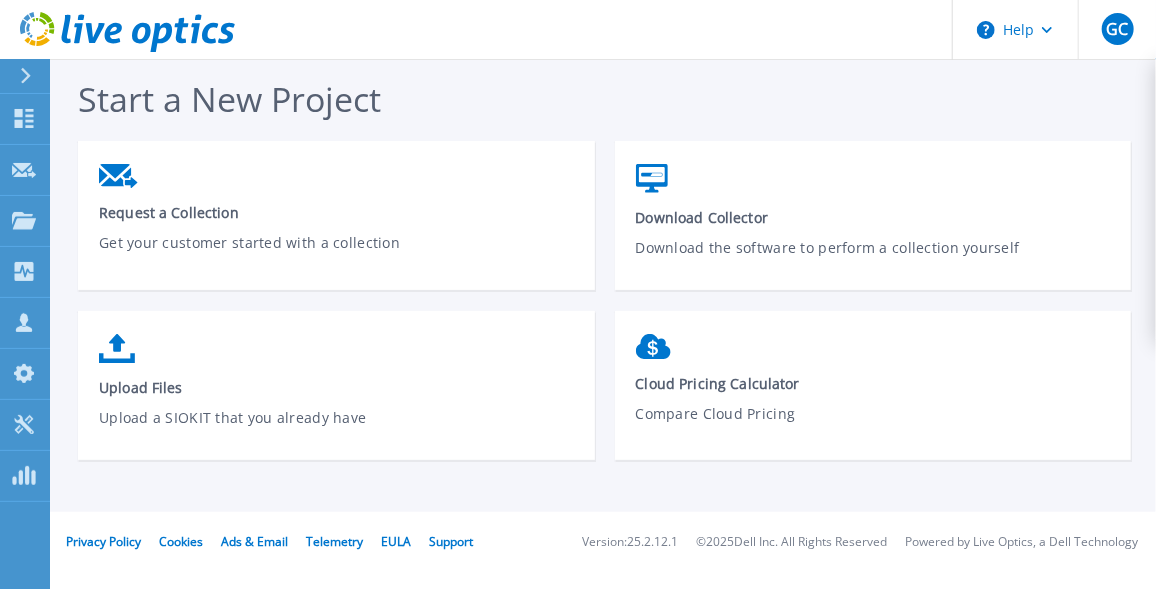 click on "Request a Collection Get your customer started with a collection Download Collector Download the software to perform a collection yourself Upload Files Upload a SIOKIT that you already have Cloud Pricing Calculator Compare Cloud Pricing" at bounding box center (614, 311) 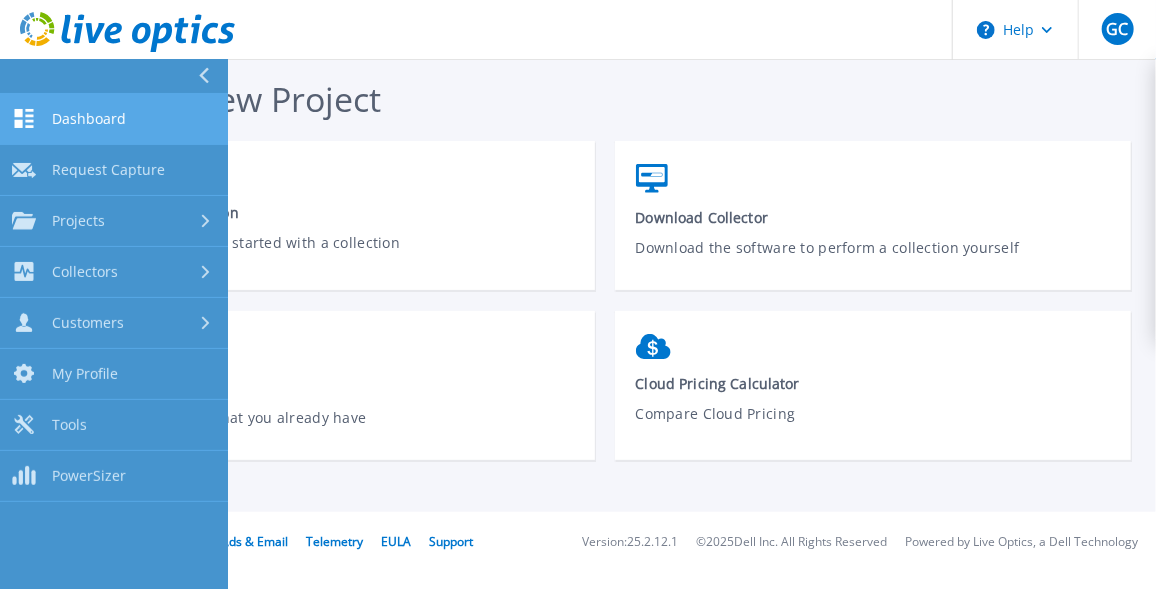 click on "Dashboard" at bounding box center (89, 119) 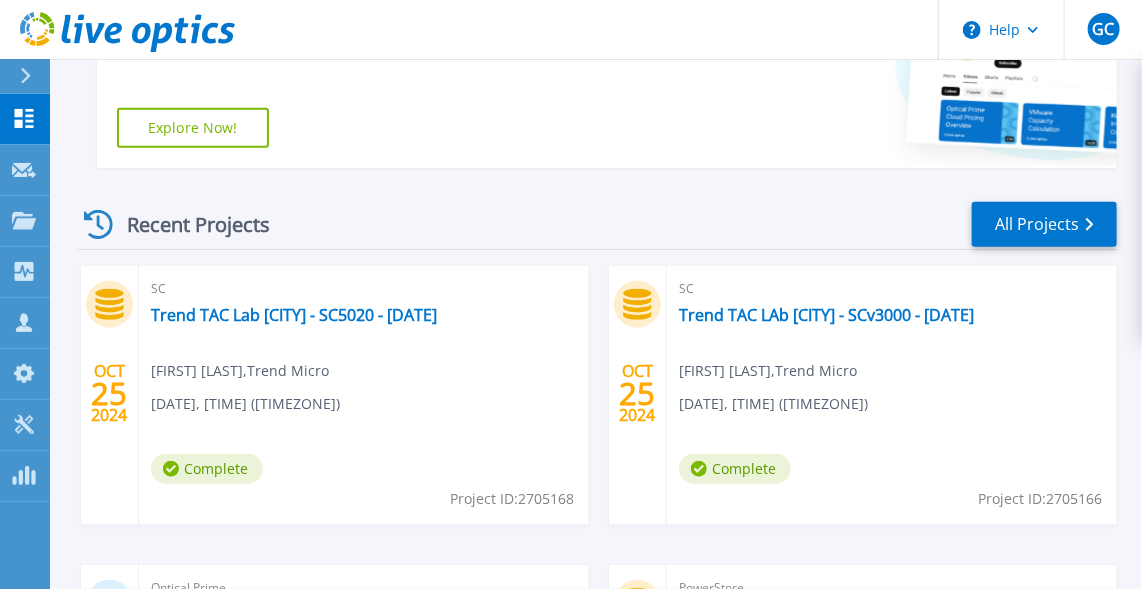scroll, scrollTop: 363, scrollLeft: 0, axis: vertical 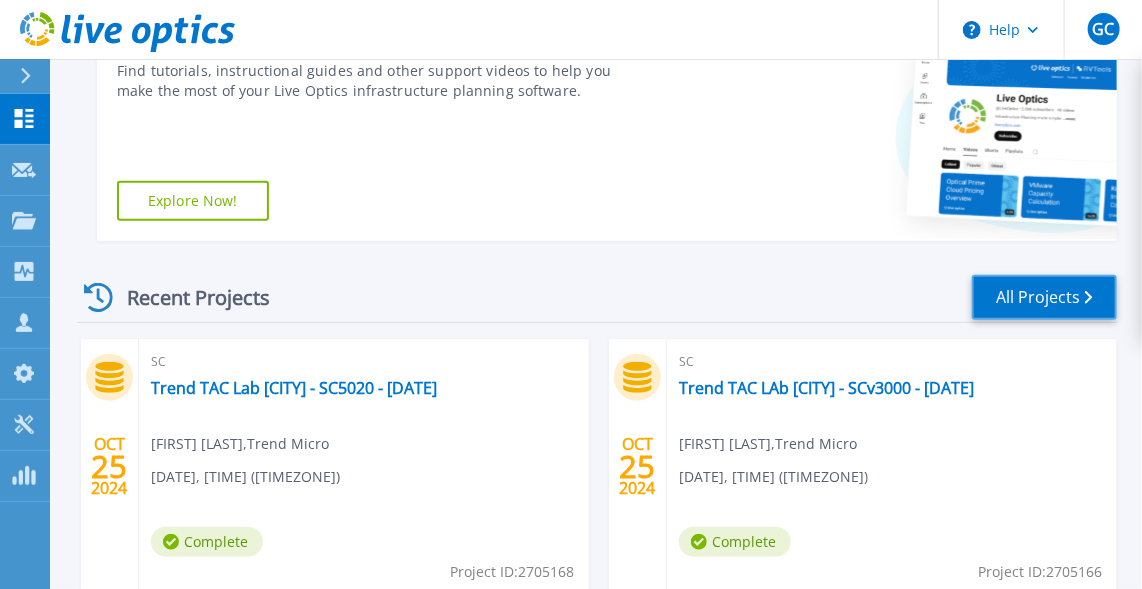 click on "All Projects" at bounding box center [1044, 297] 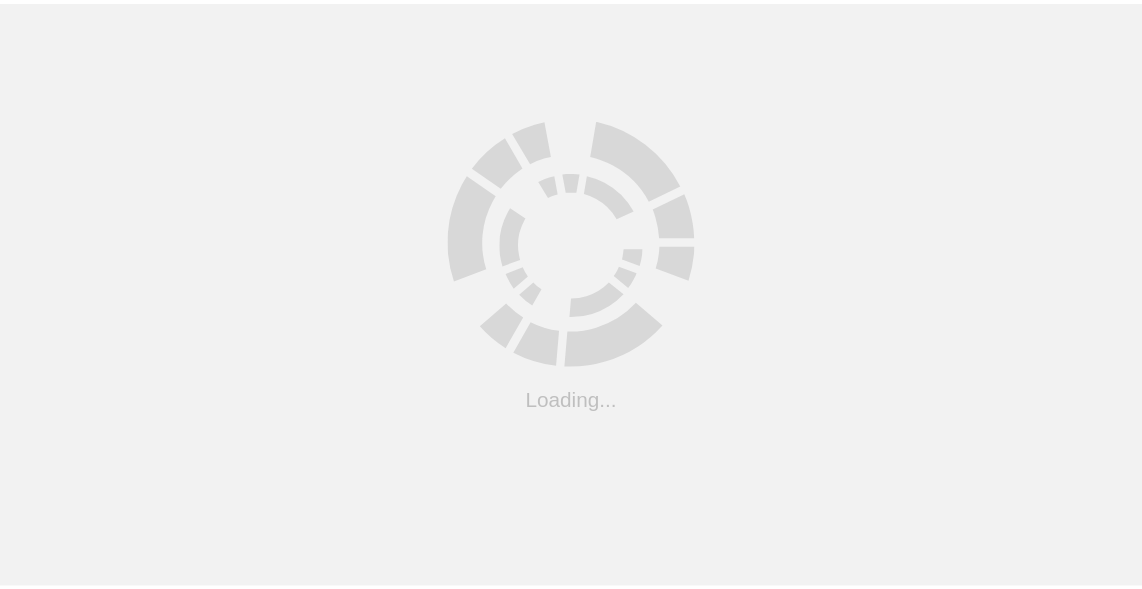 scroll, scrollTop: 0, scrollLeft: 0, axis: both 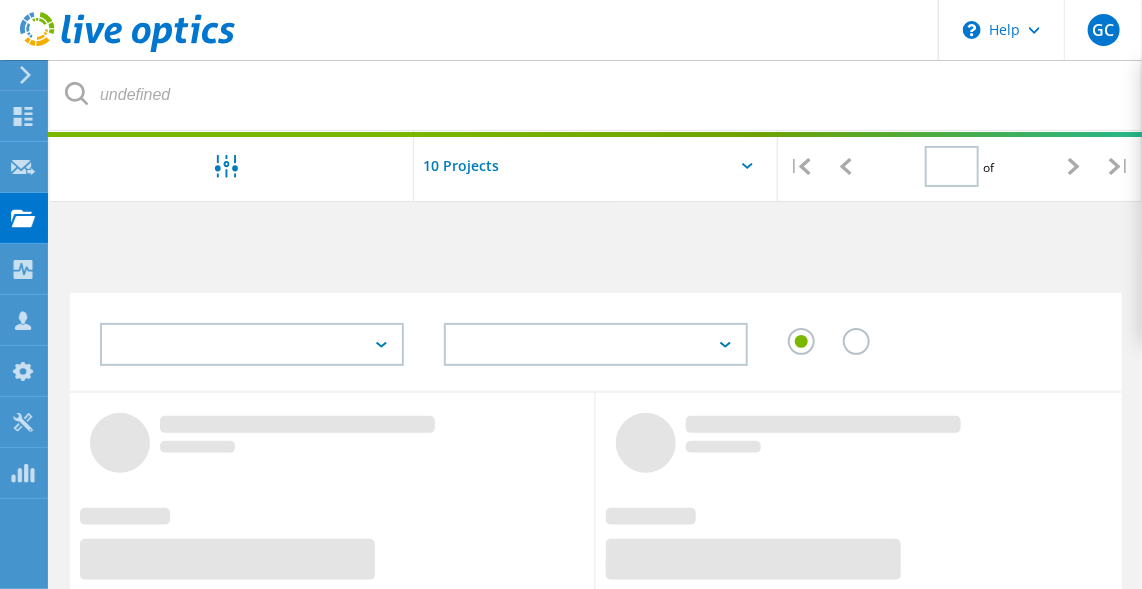 type on "1" 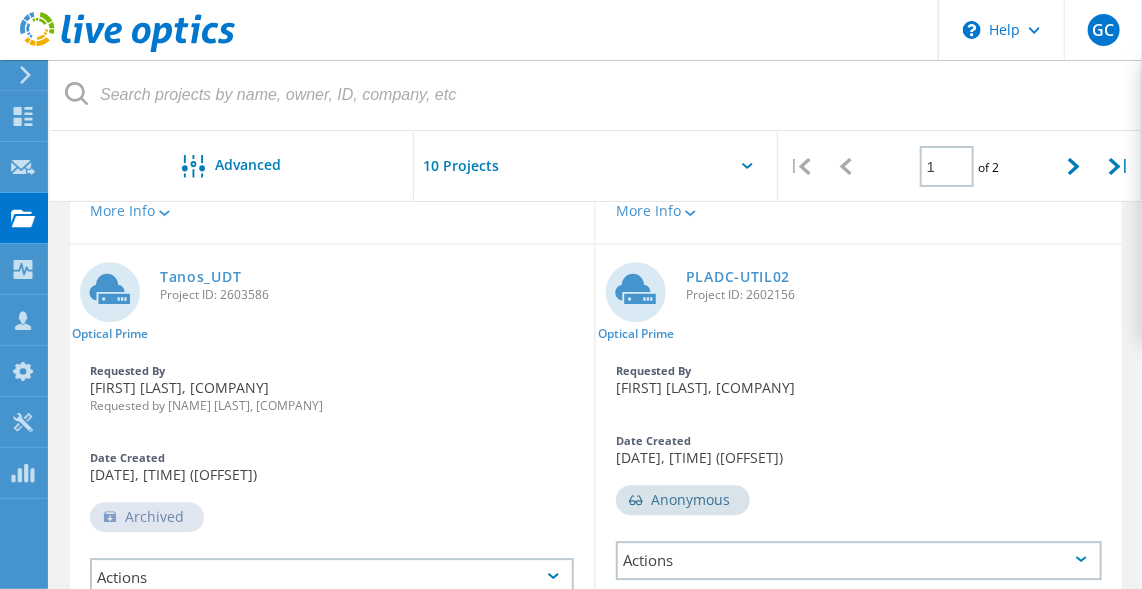 scroll, scrollTop: 1759, scrollLeft: 0, axis: vertical 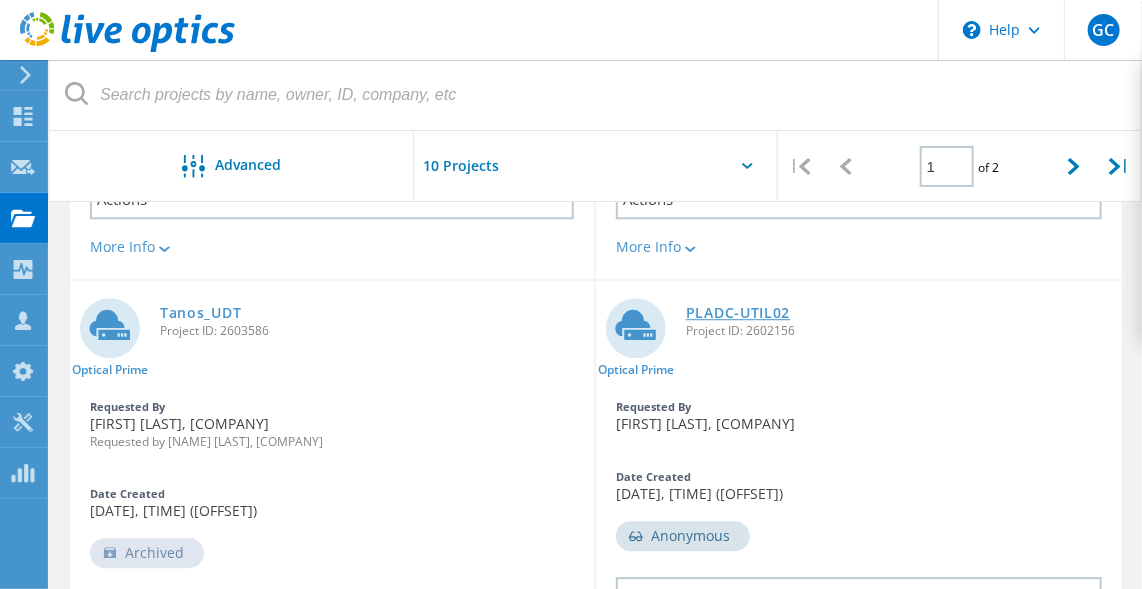 click on "PLADC-UTIL02" 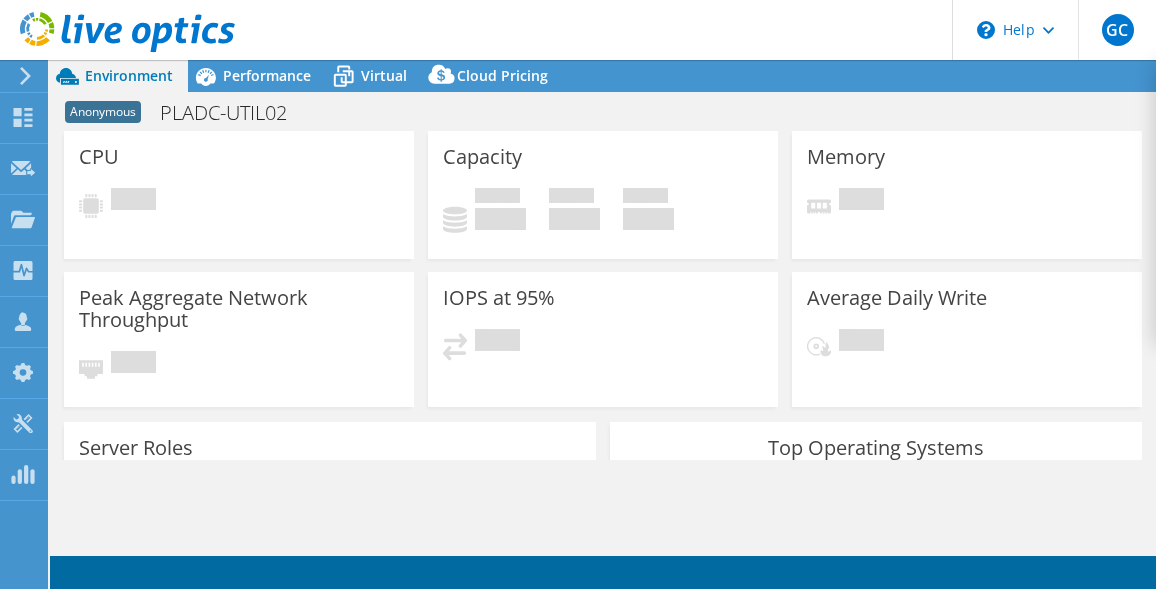 scroll, scrollTop: 0, scrollLeft: 0, axis: both 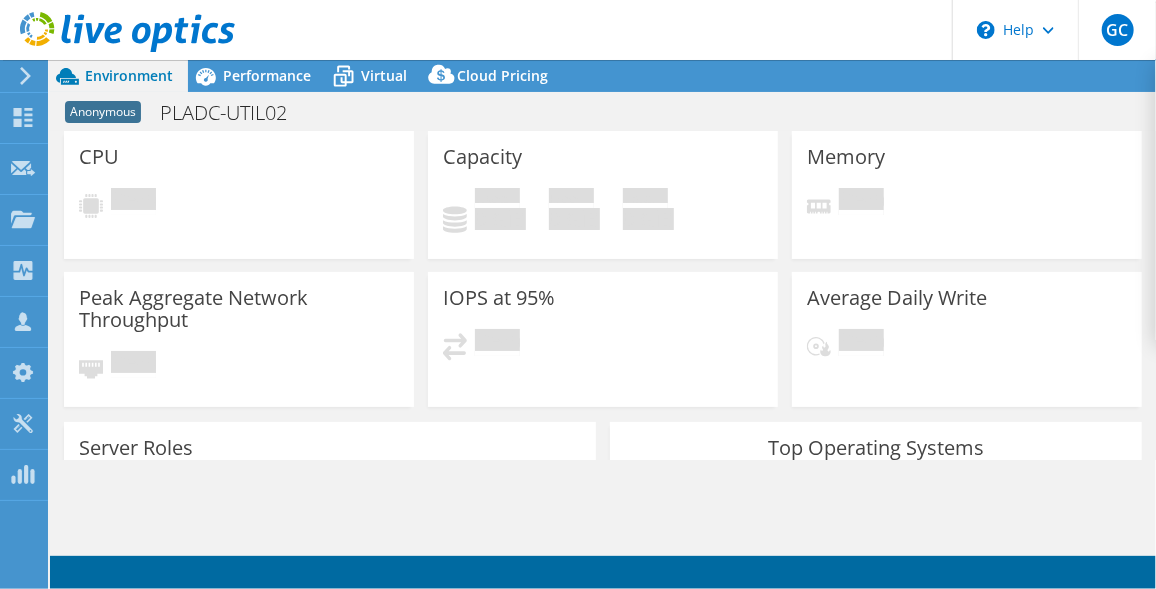 select on "USD" 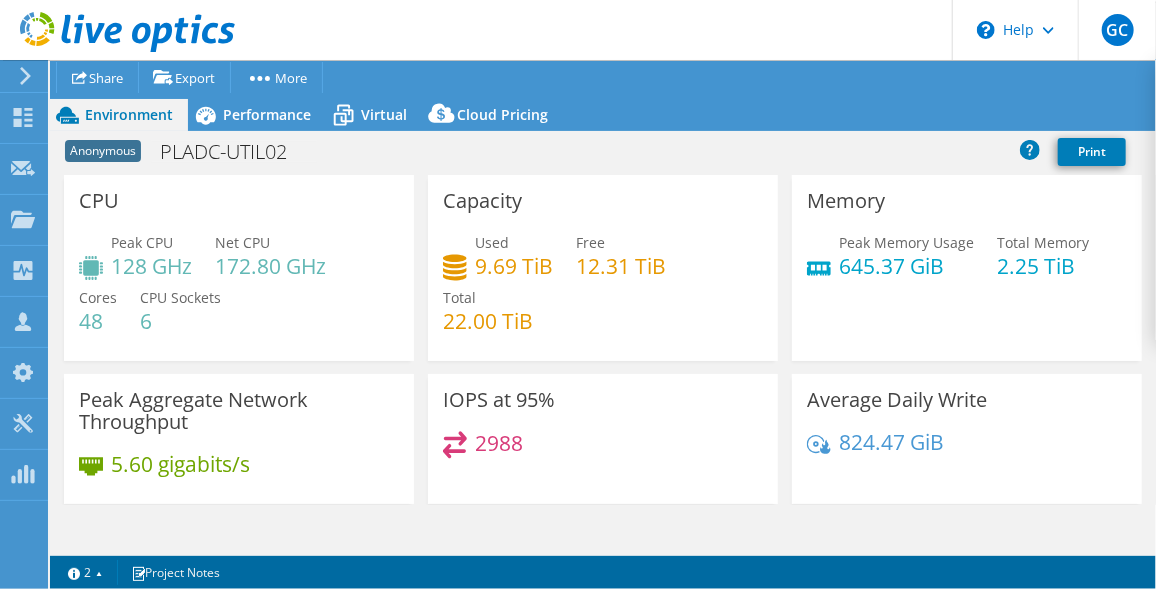 scroll, scrollTop: 0, scrollLeft: 0, axis: both 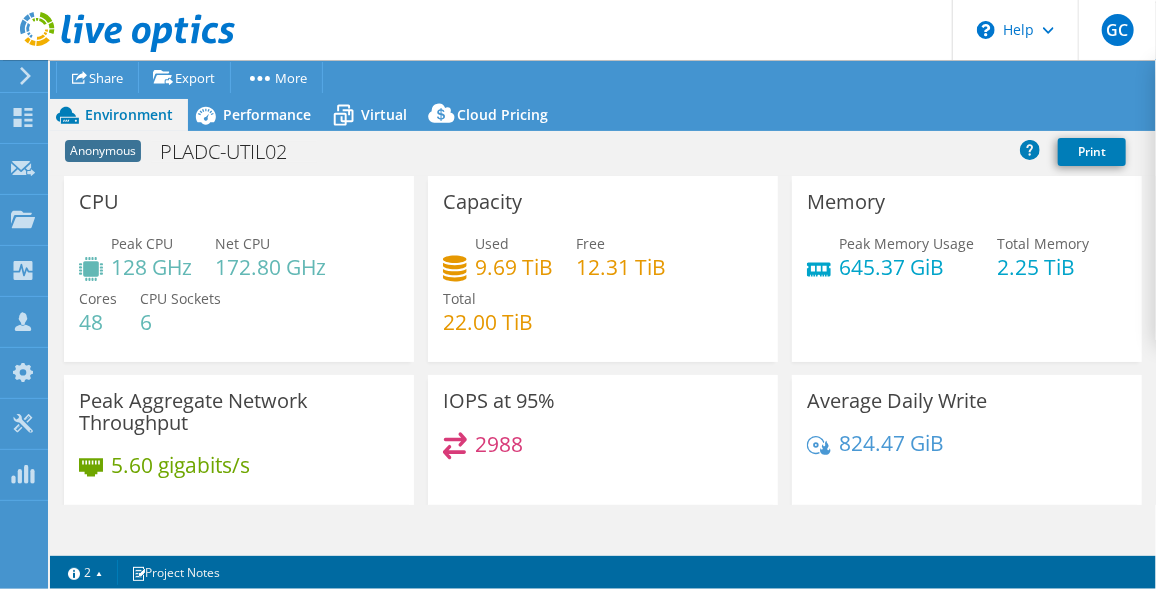 click on "Anonymous" at bounding box center (103, 151) 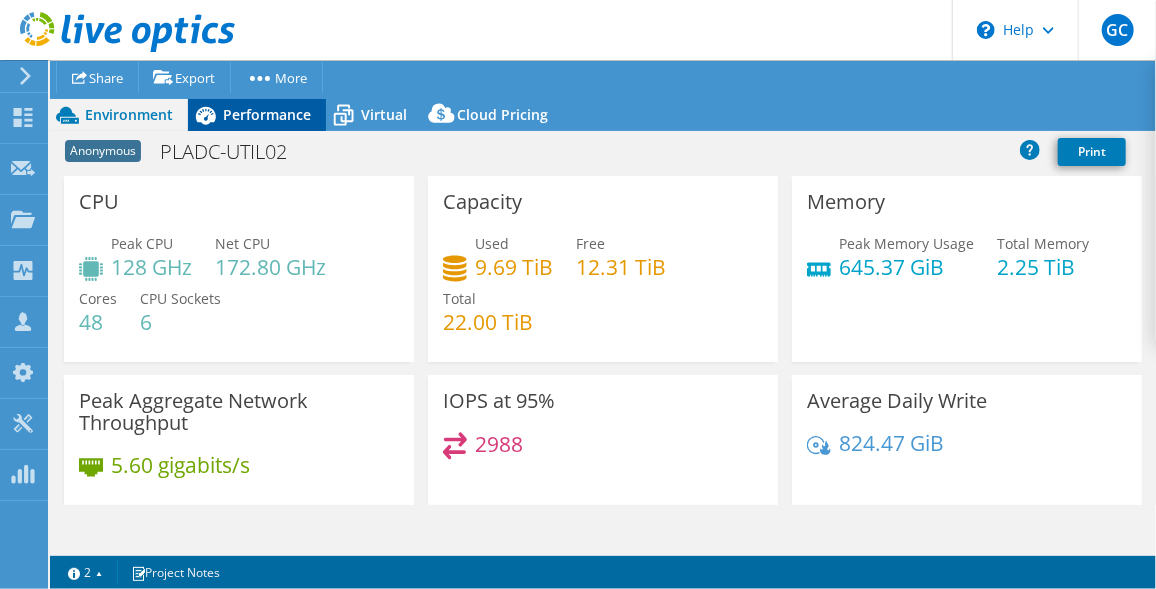 click on "Performance" at bounding box center [267, 114] 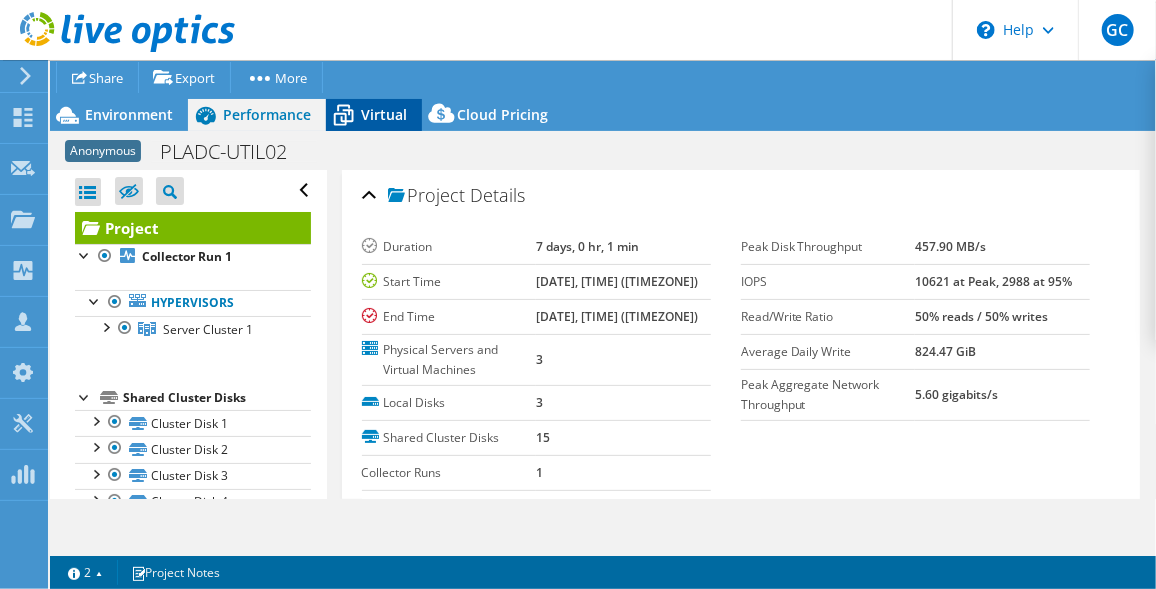 click on "Virtual" at bounding box center [384, 114] 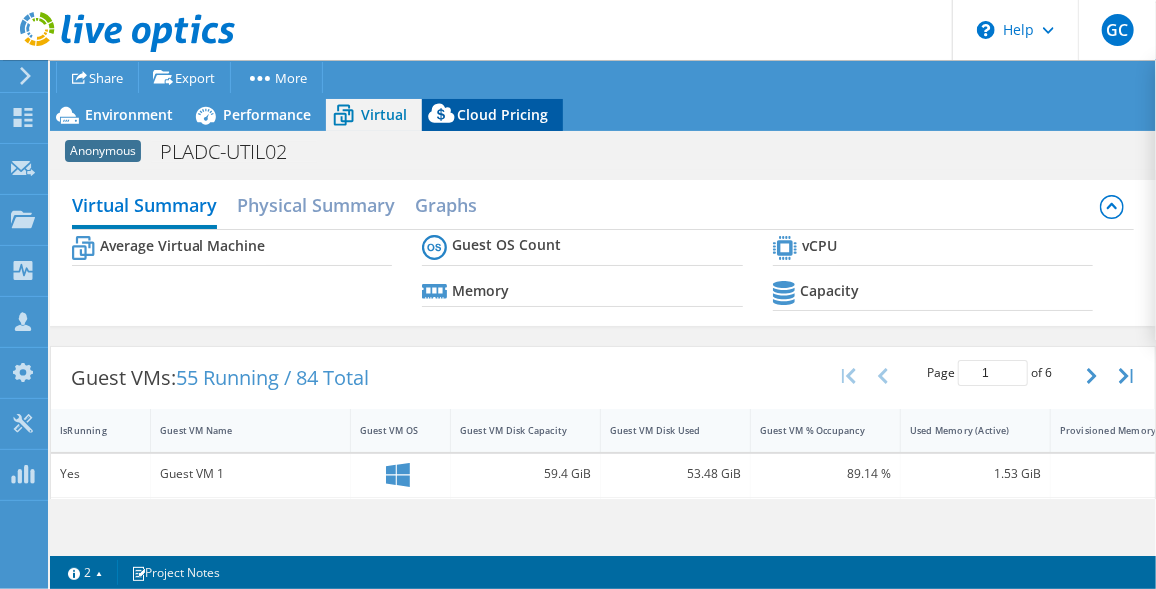 click on "Cloud Pricing" at bounding box center (502, 114) 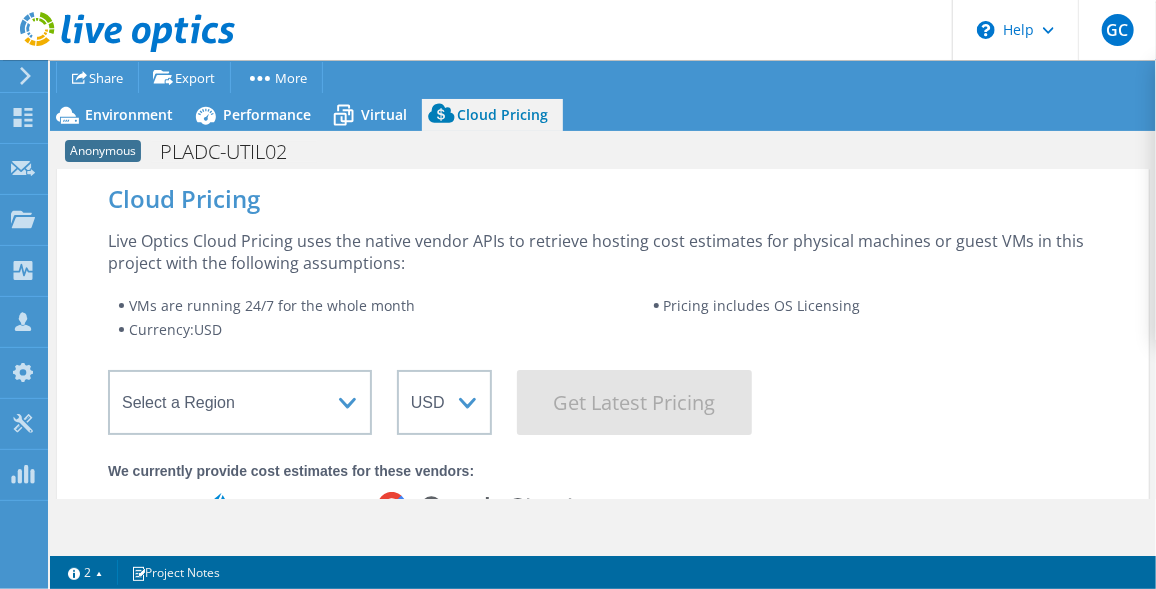 scroll, scrollTop: 0, scrollLeft: 0, axis: both 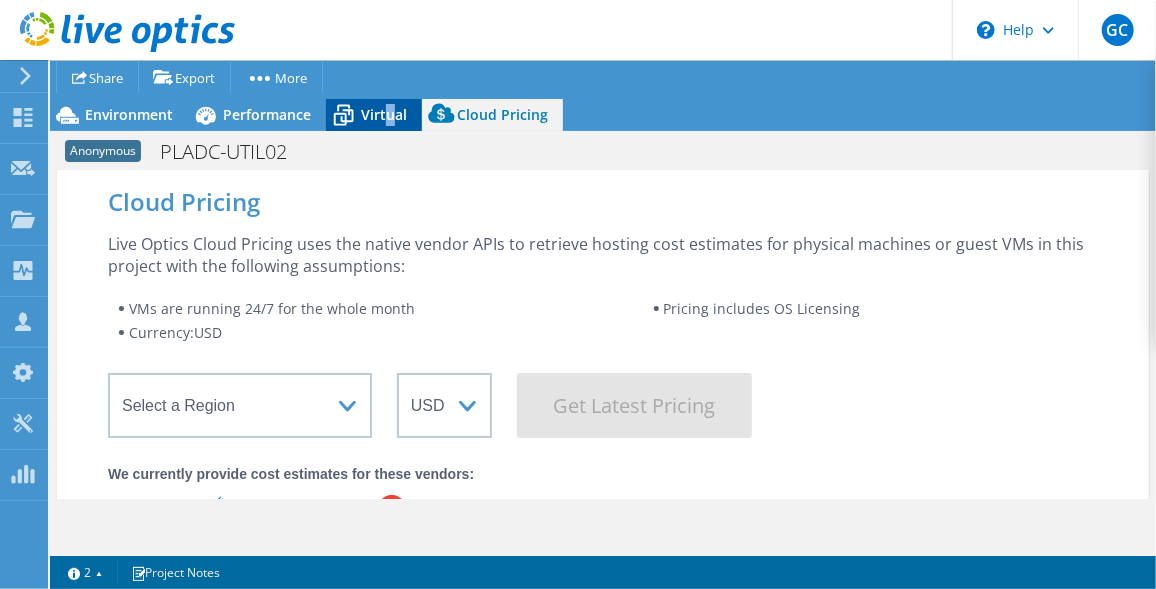 click on "Virtual" at bounding box center [384, 114] 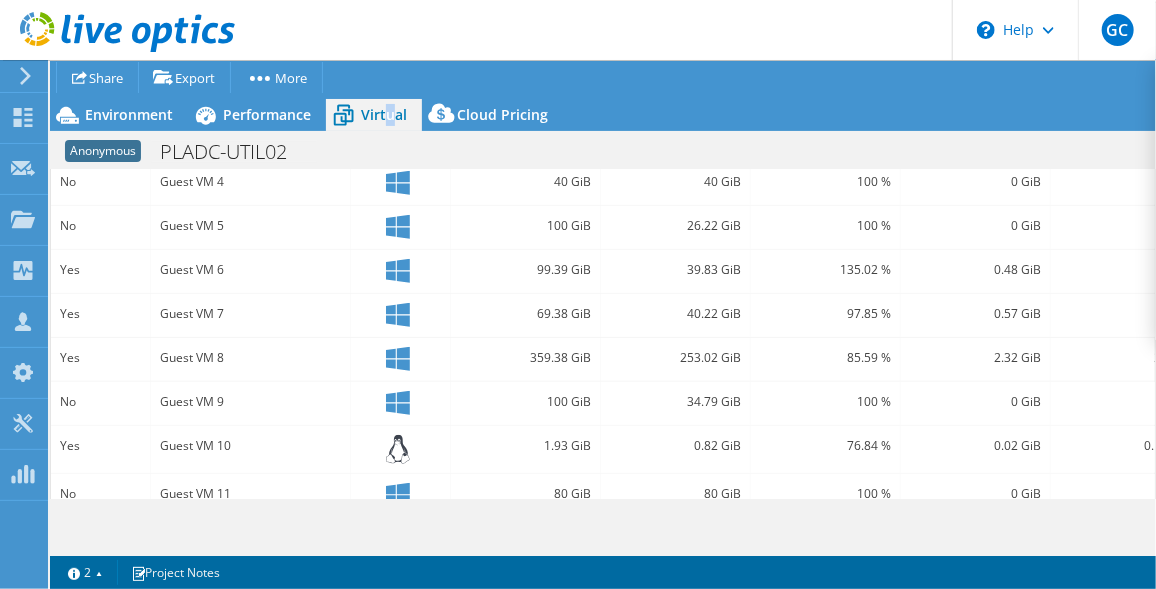 scroll, scrollTop: 0, scrollLeft: 0, axis: both 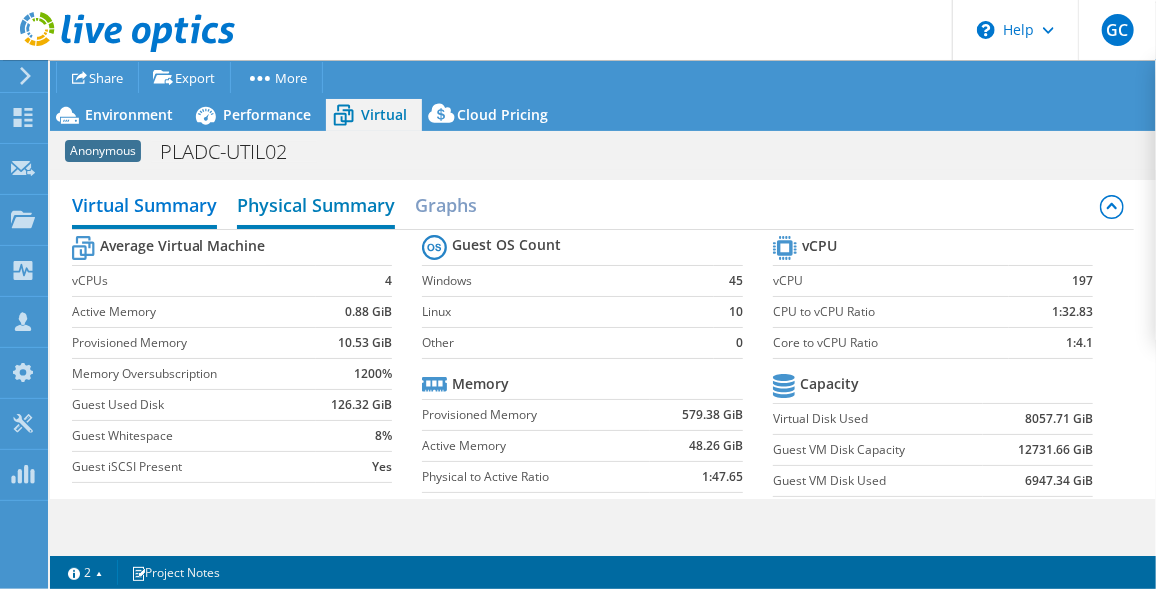 click on "Physical Summary" at bounding box center [316, 207] 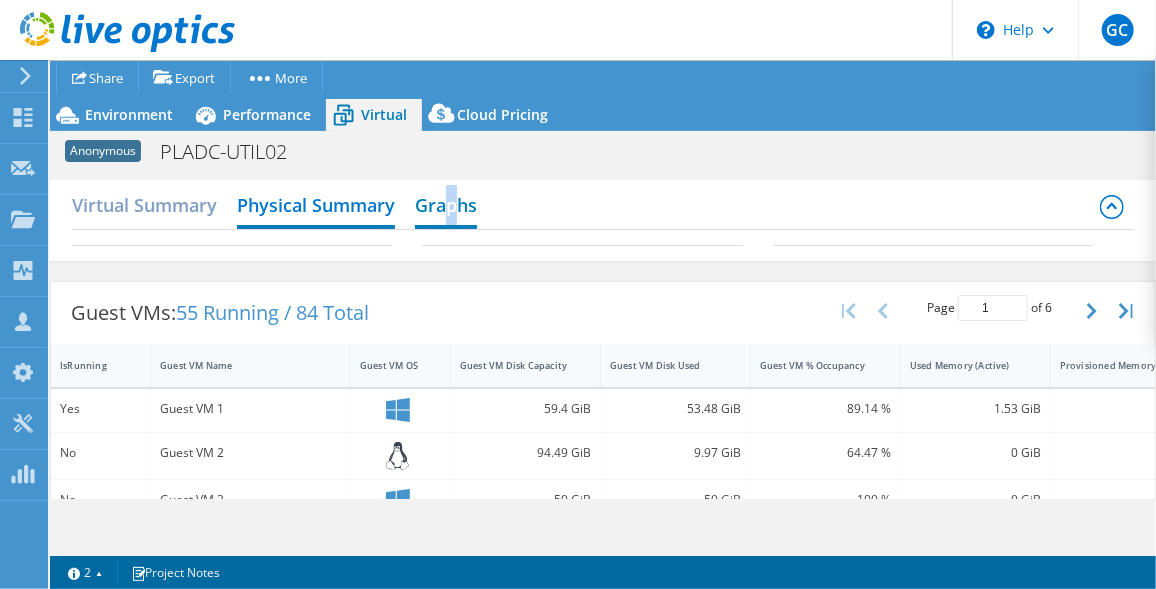 click on "Graphs" at bounding box center [446, 207] 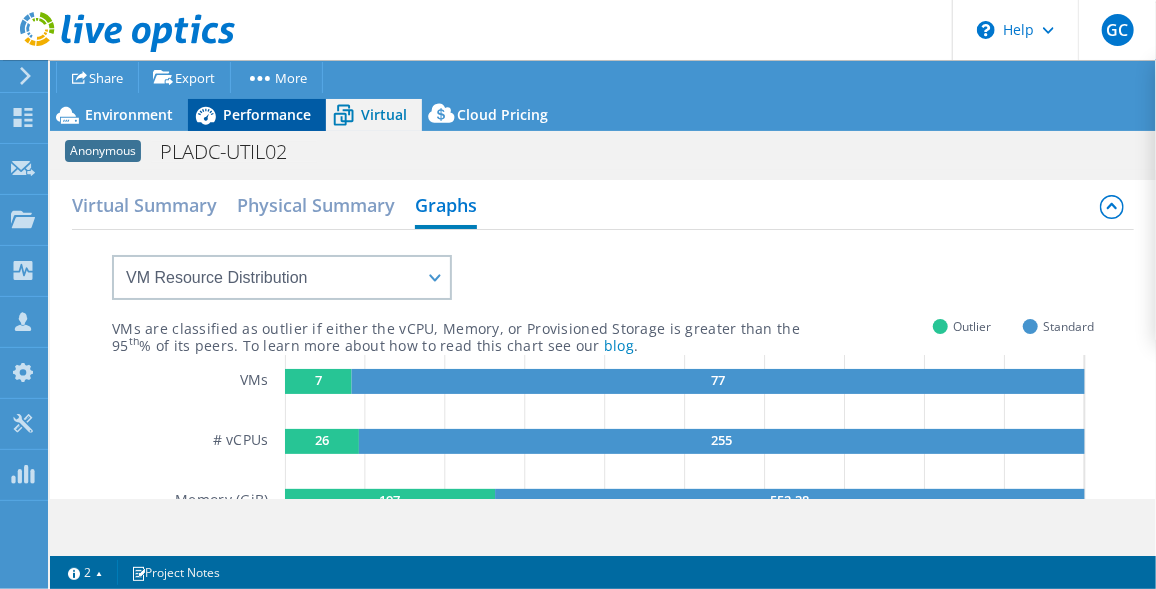 click on "Performance" at bounding box center (267, 114) 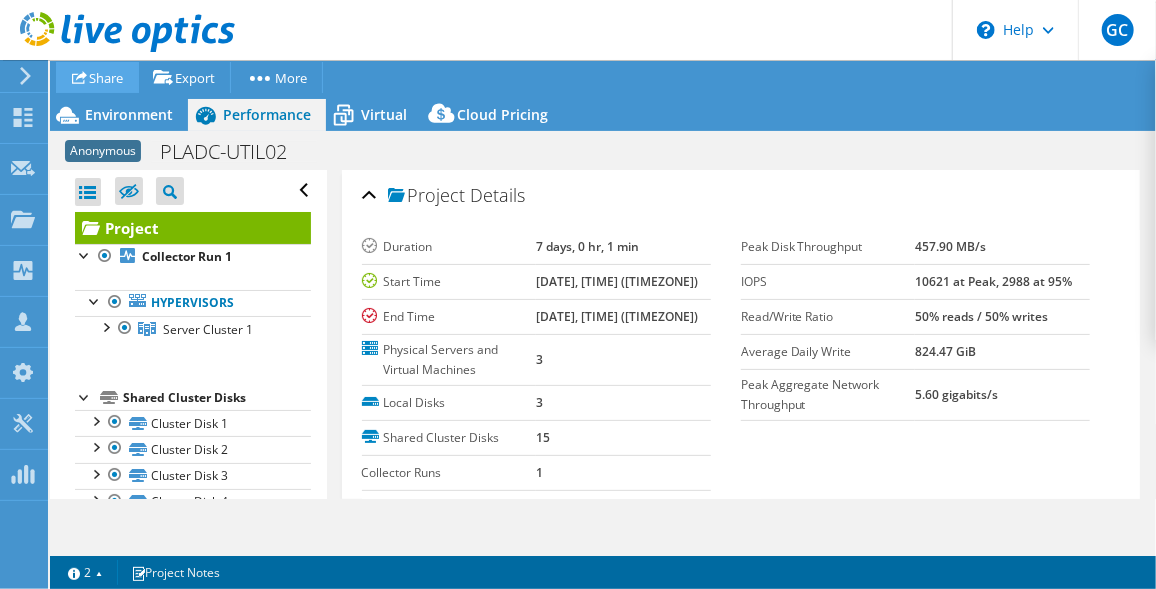 click on "Share" at bounding box center (97, 77) 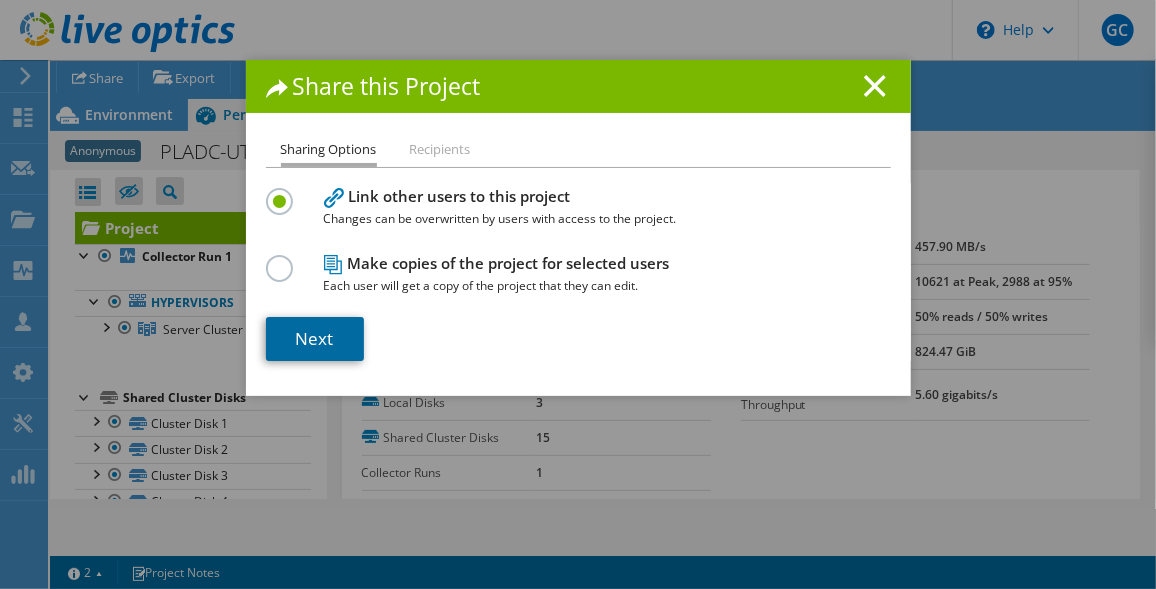 click on "Next" at bounding box center [315, 339] 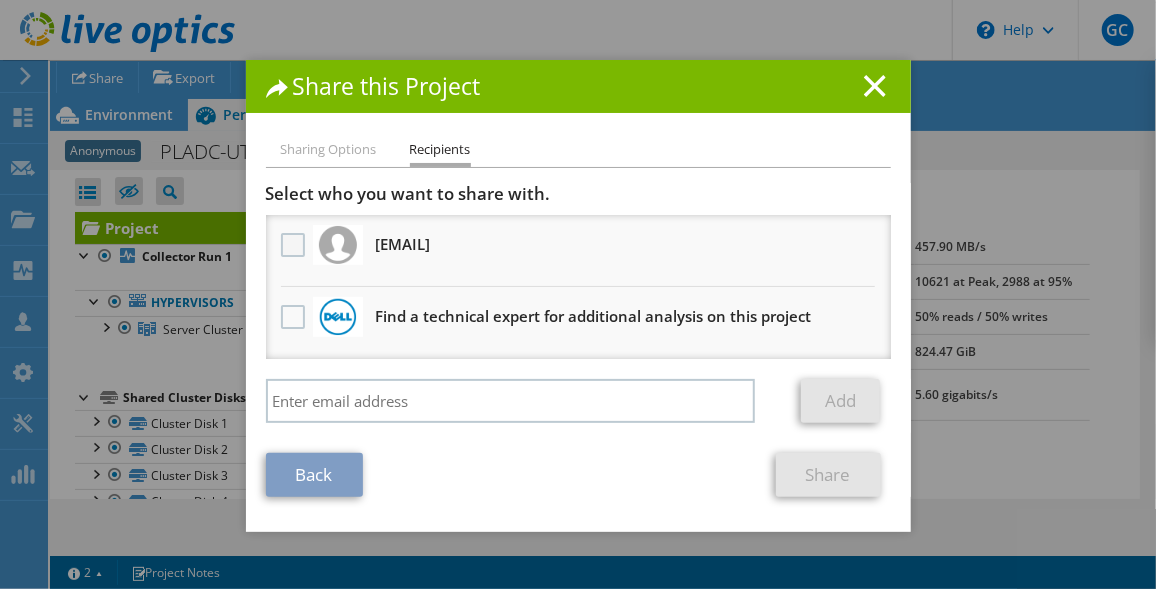 click at bounding box center [295, 245] 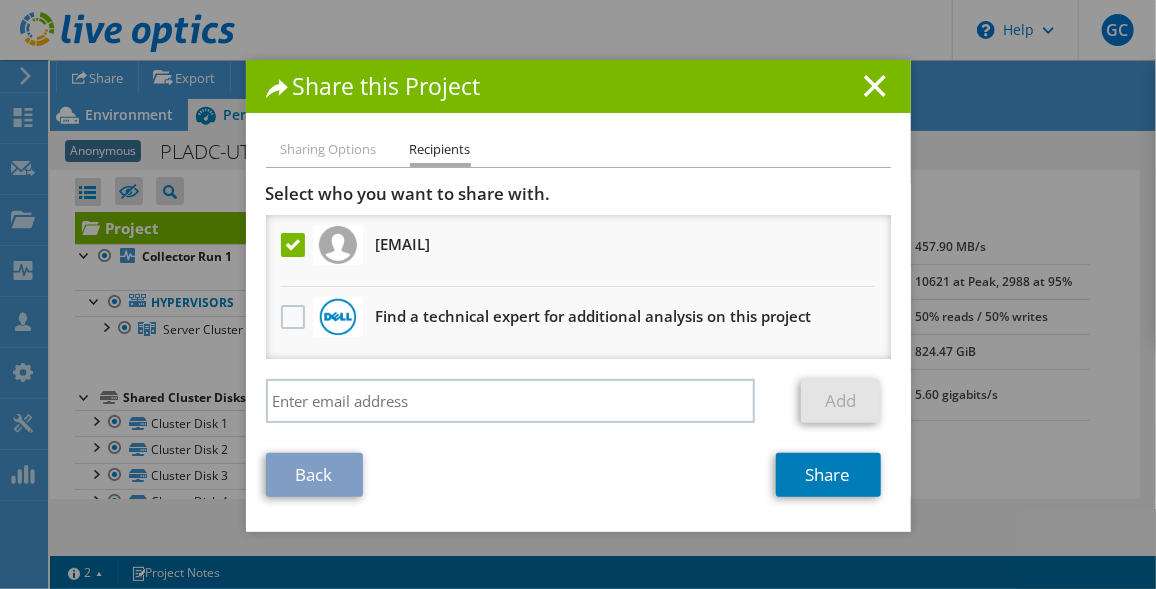 click at bounding box center (295, 245) 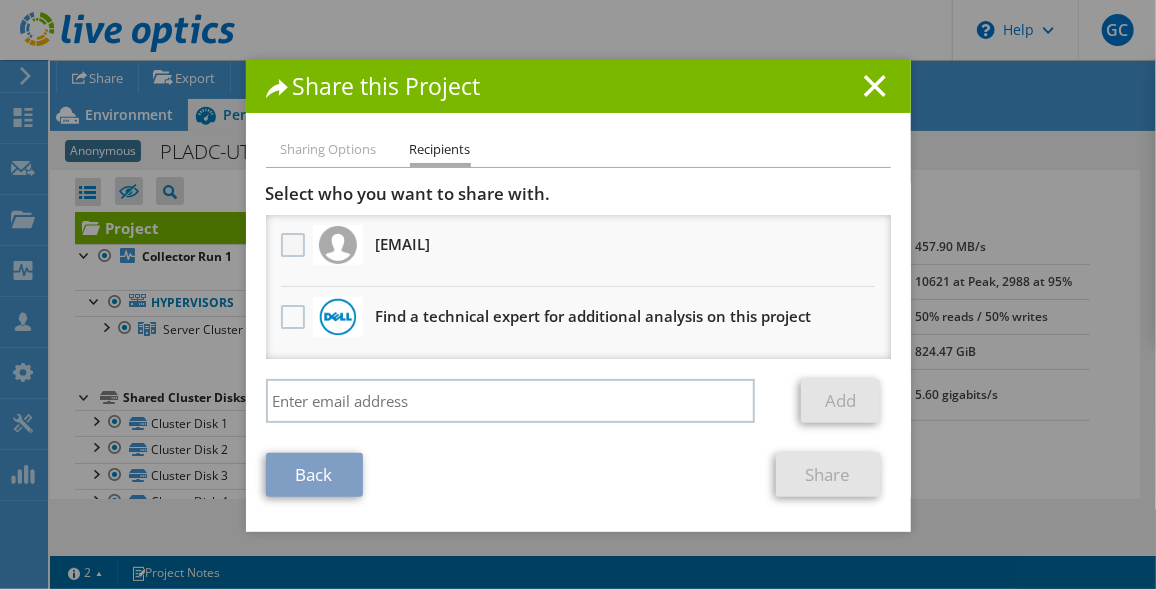 click at bounding box center [295, 245] 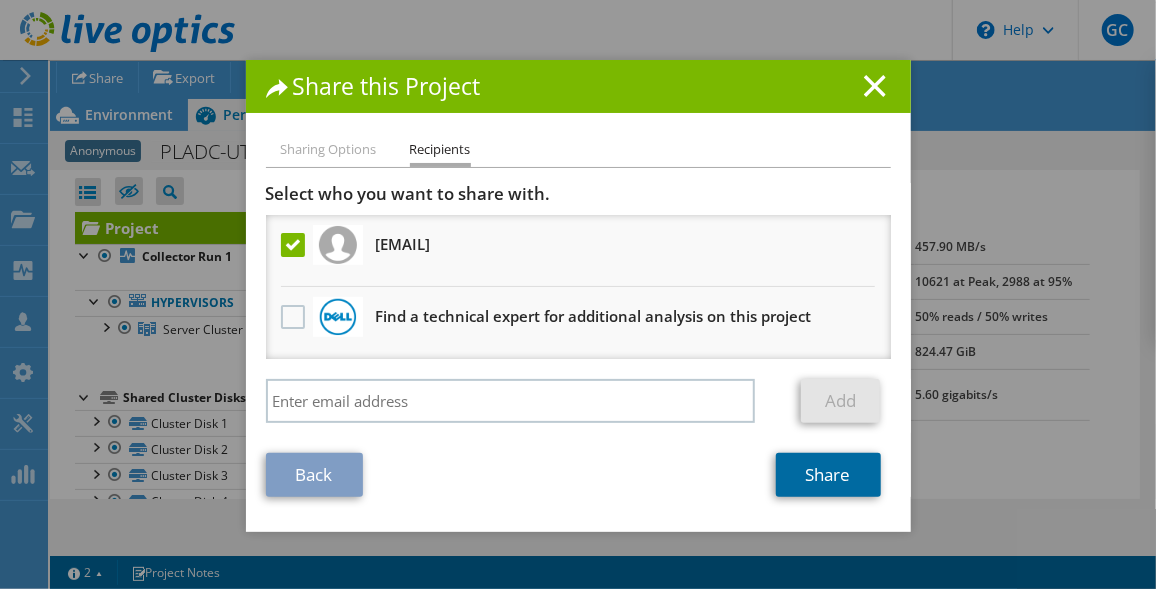 click on "Share" at bounding box center (828, 475) 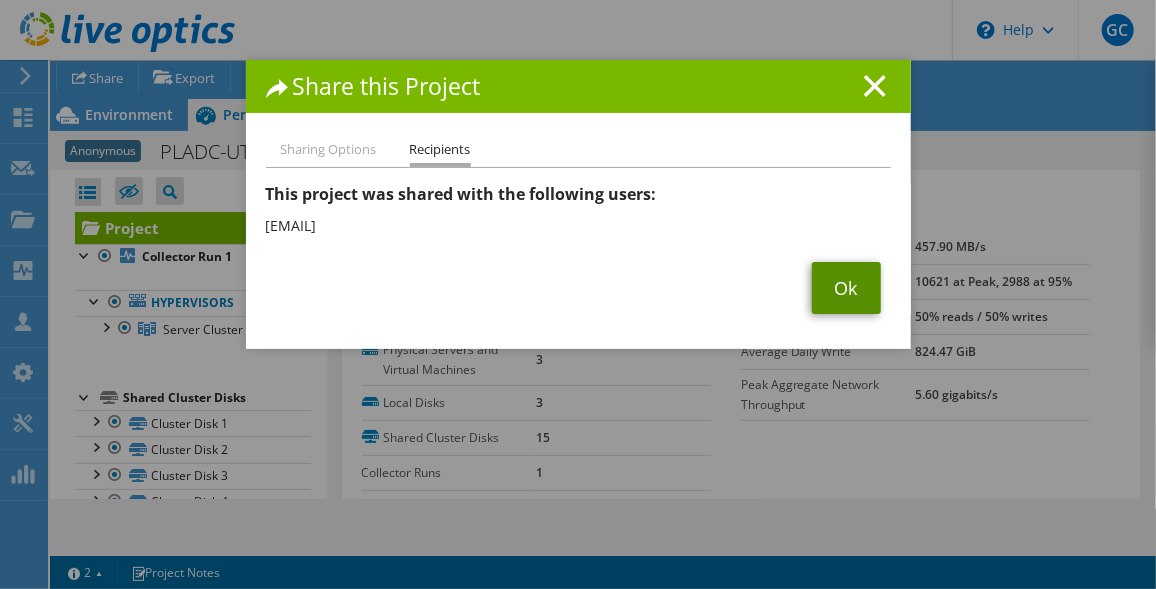 click on "Ok" at bounding box center (846, 288) 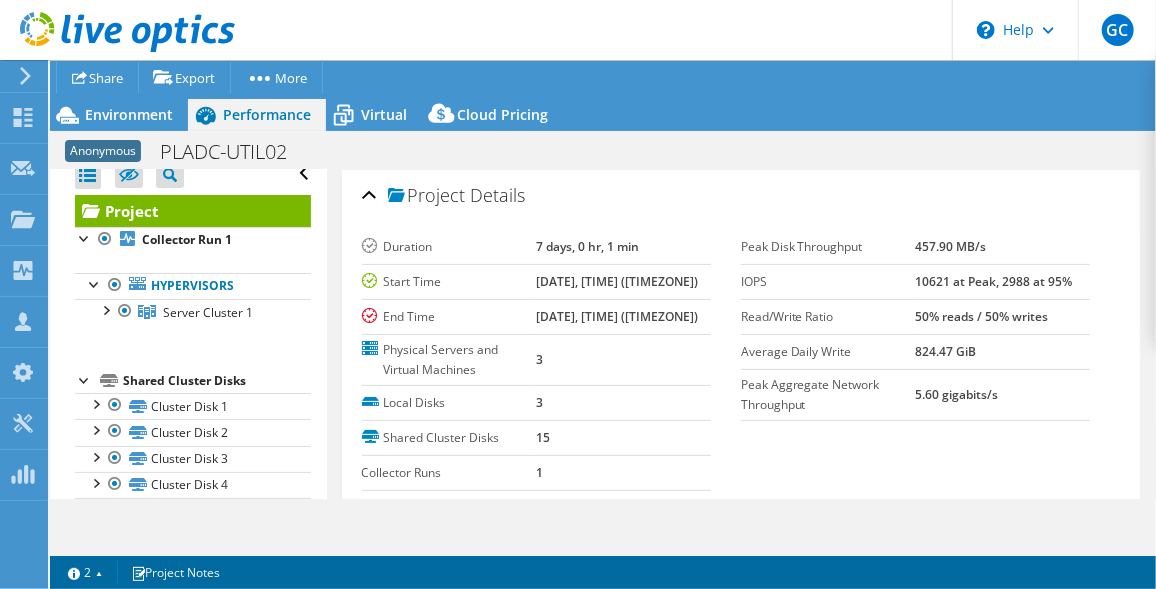 scroll, scrollTop: 0, scrollLeft: 0, axis: both 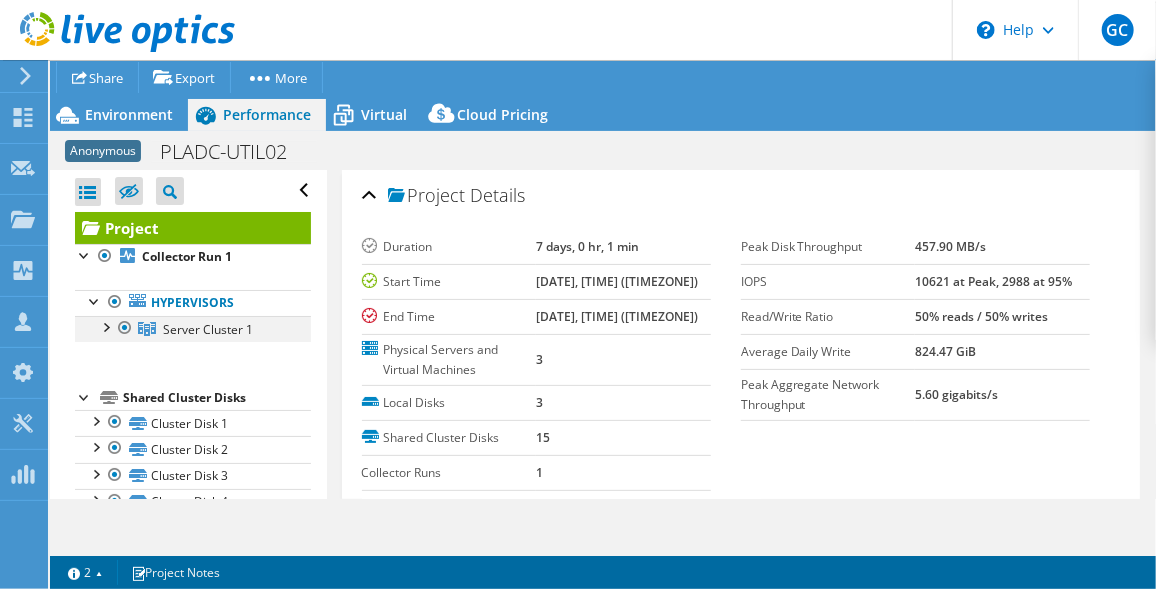 click at bounding box center (105, 326) 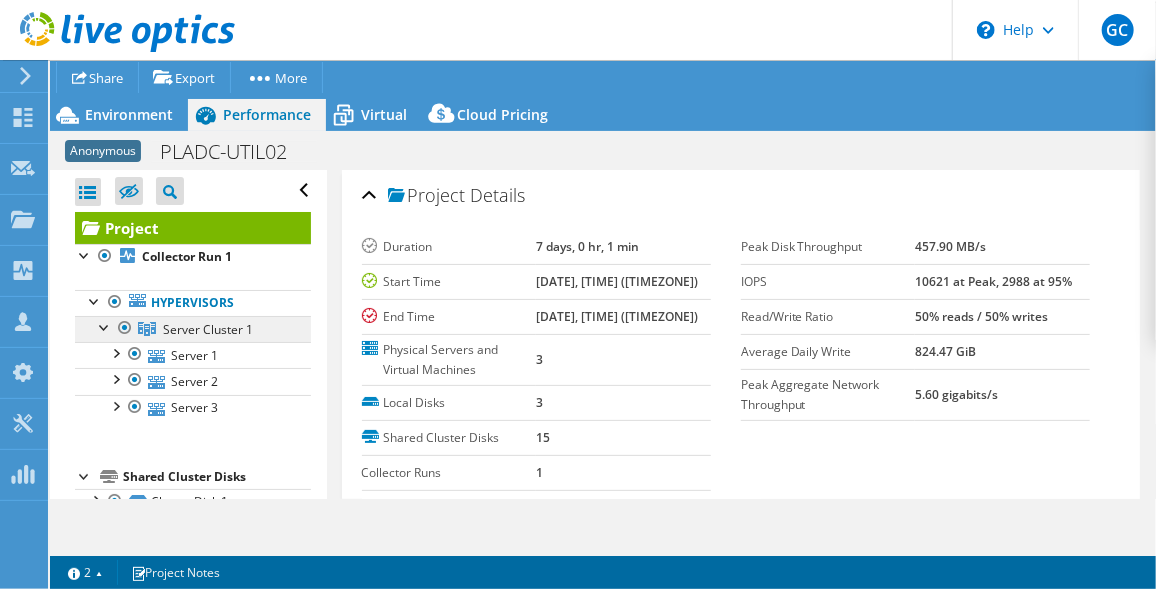 click on "Server Cluster 1" at bounding box center [208, 329] 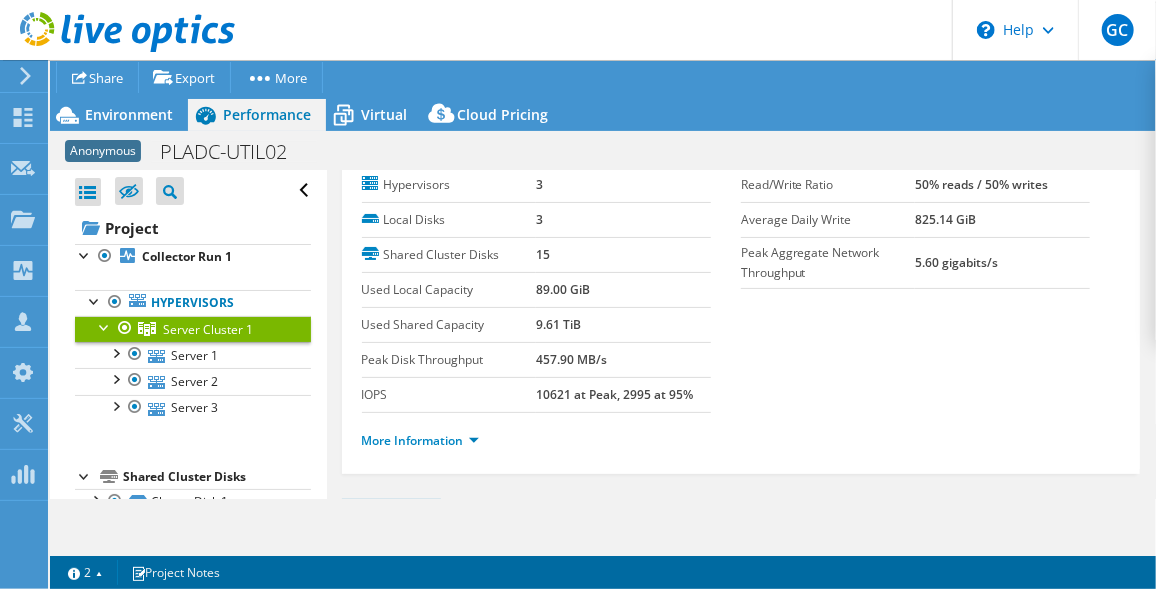 scroll, scrollTop: 0, scrollLeft: 0, axis: both 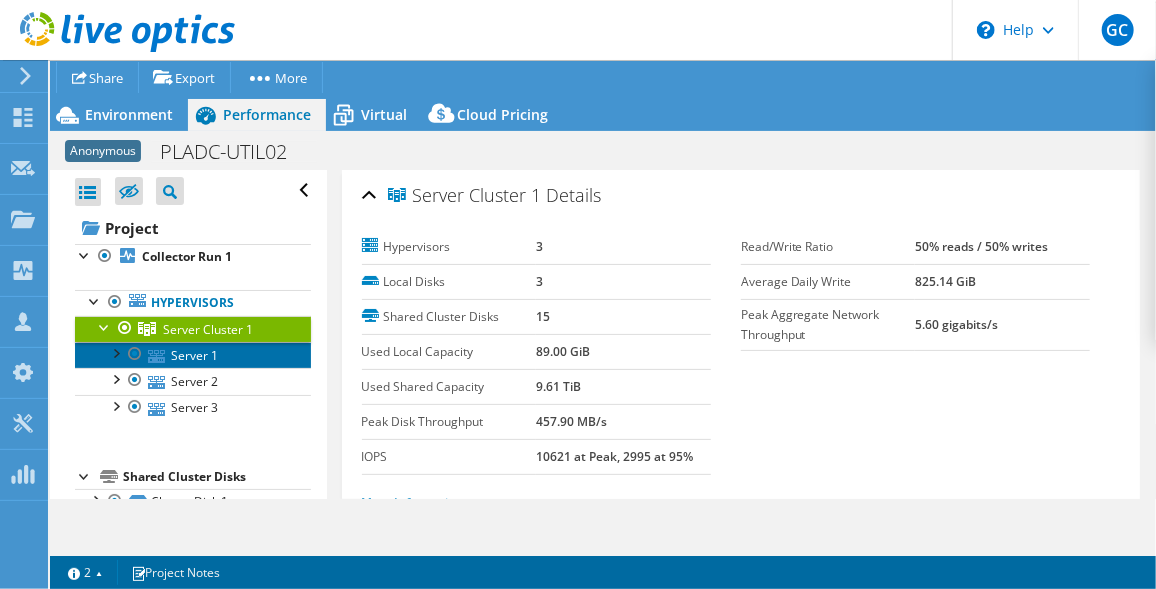 click on "Server 1" at bounding box center (193, 355) 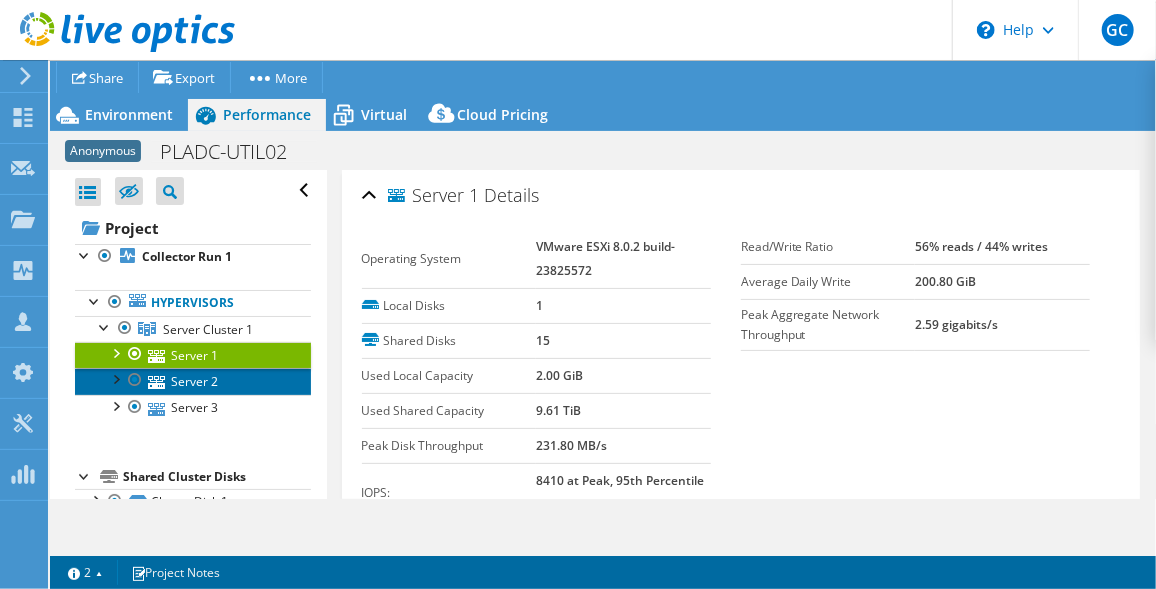 click on "Server 2" at bounding box center [193, 381] 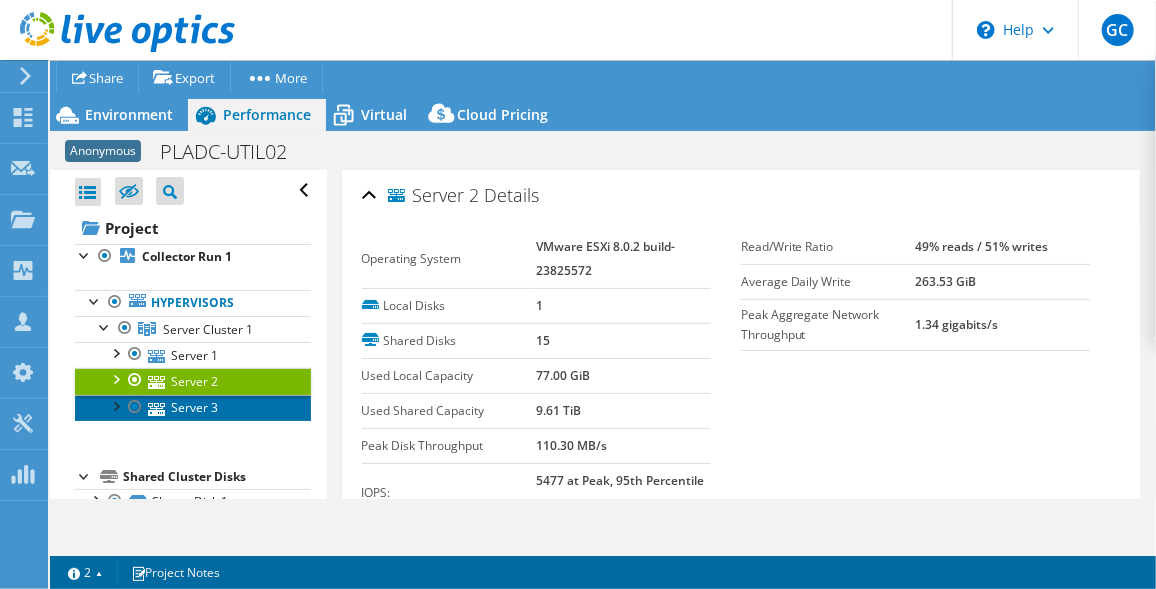 click 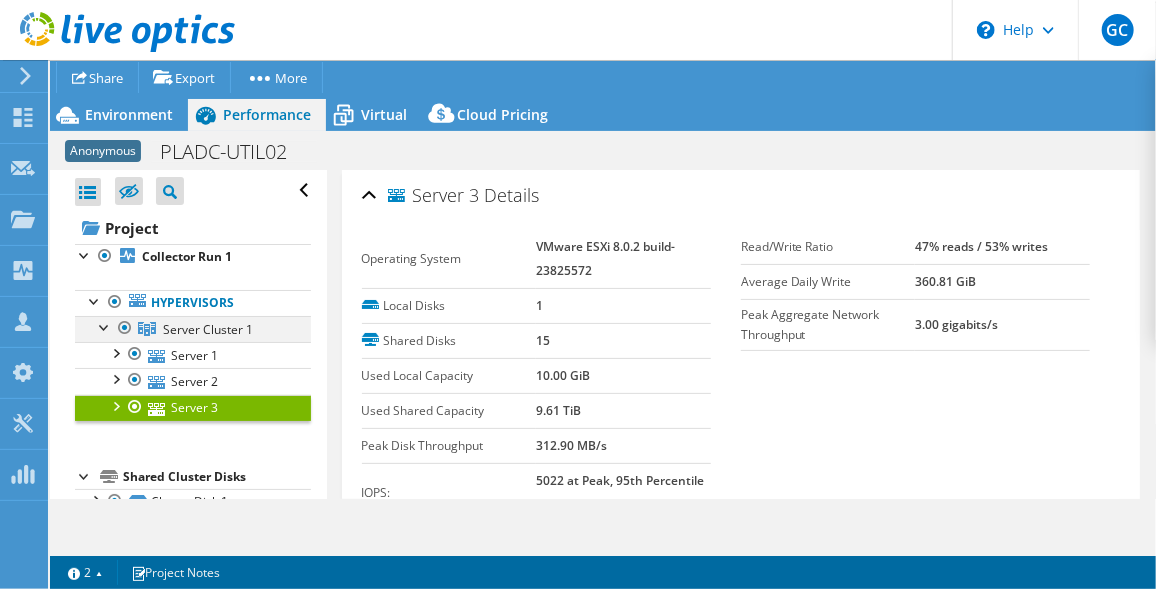 click at bounding box center [105, 326] 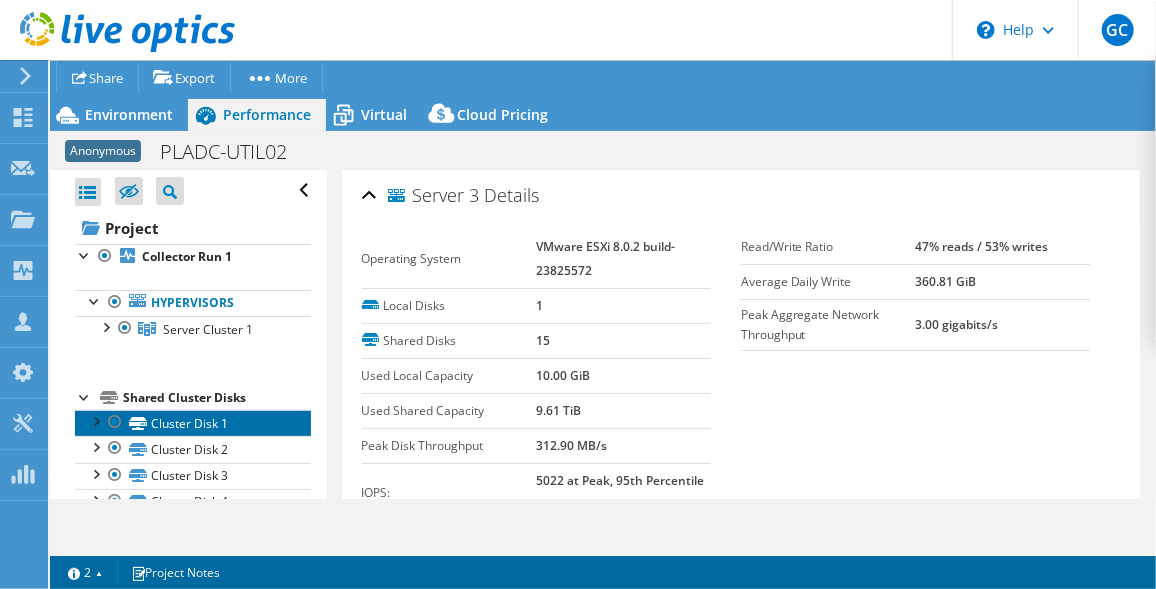 click on "Cluster Disk  1" at bounding box center (193, 423) 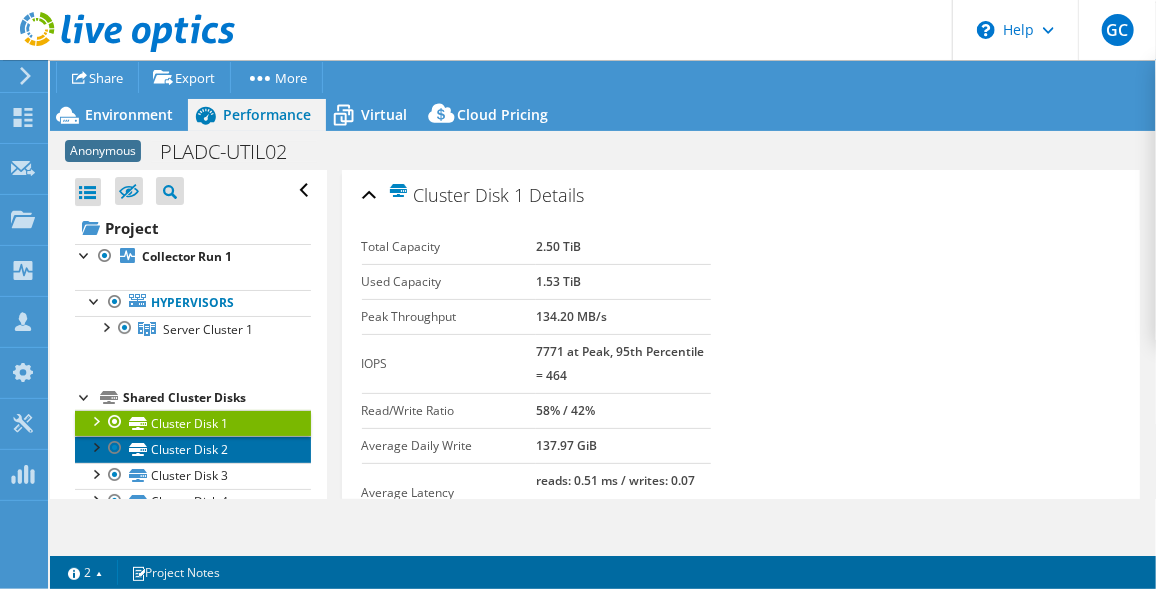 click on "Cluster Disk  2" at bounding box center (193, 449) 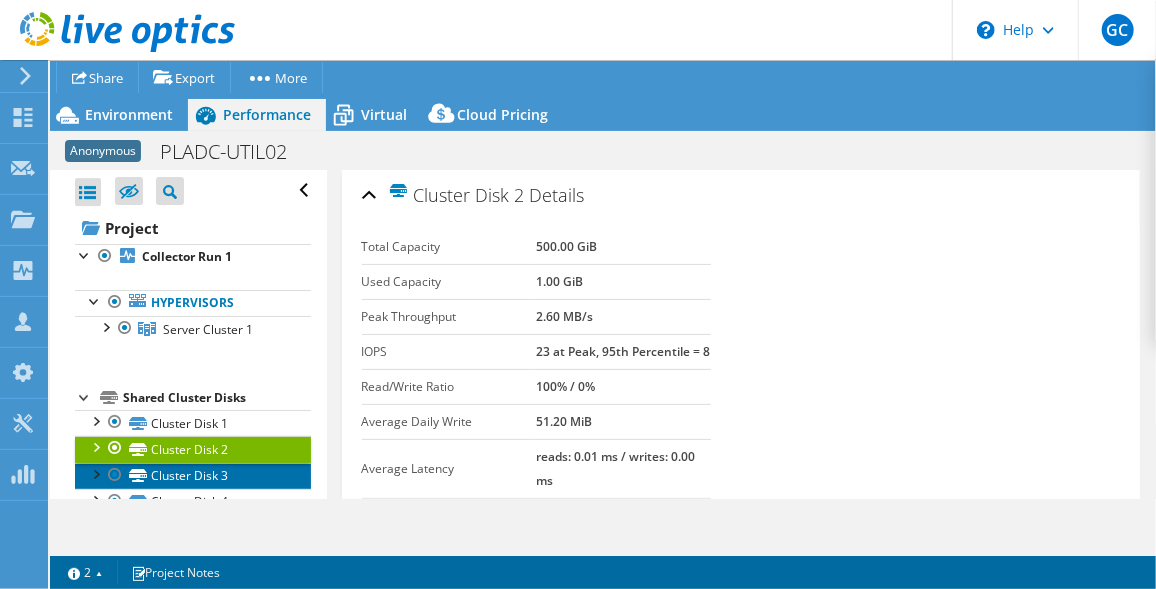 click on "Cluster Disk  3" at bounding box center [193, 476] 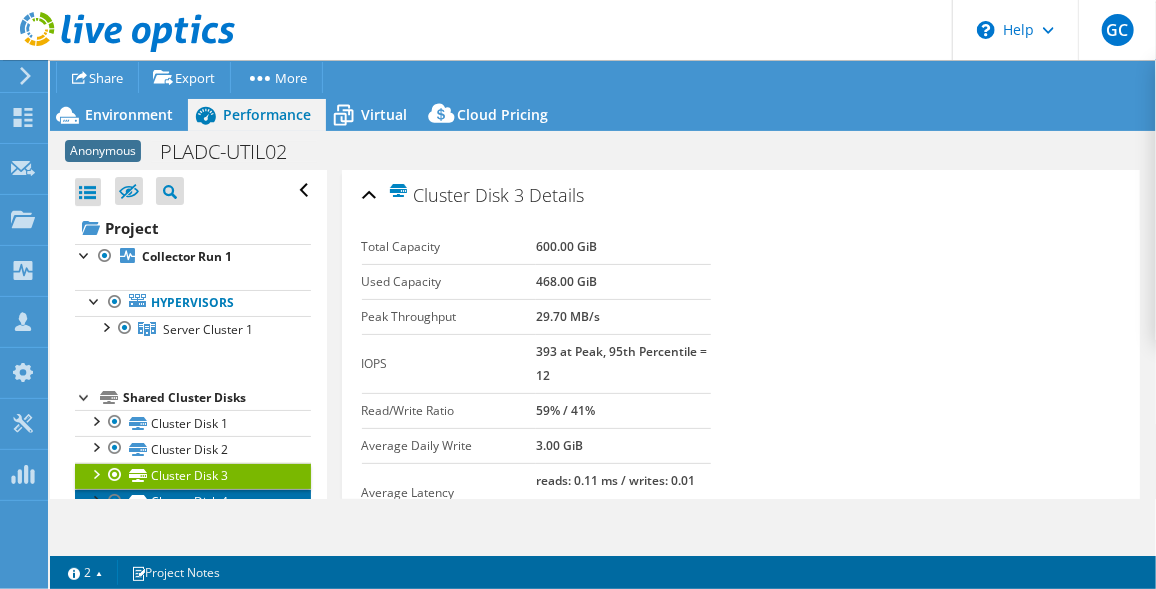 click on "Cluster Disk  4" at bounding box center [193, 502] 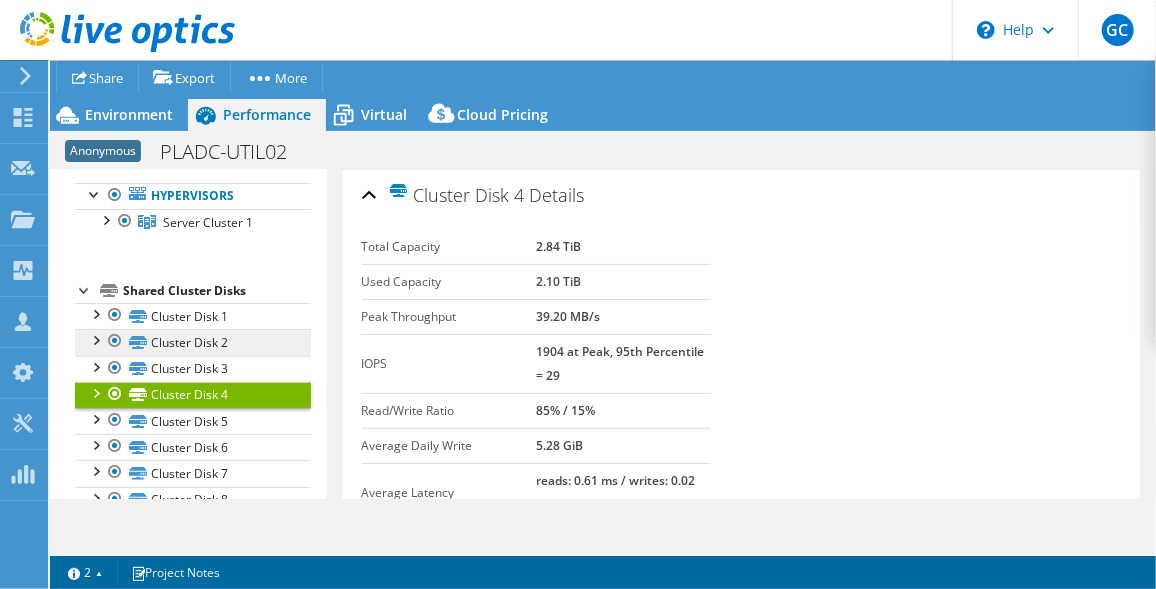 scroll, scrollTop: 90, scrollLeft: 0, axis: vertical 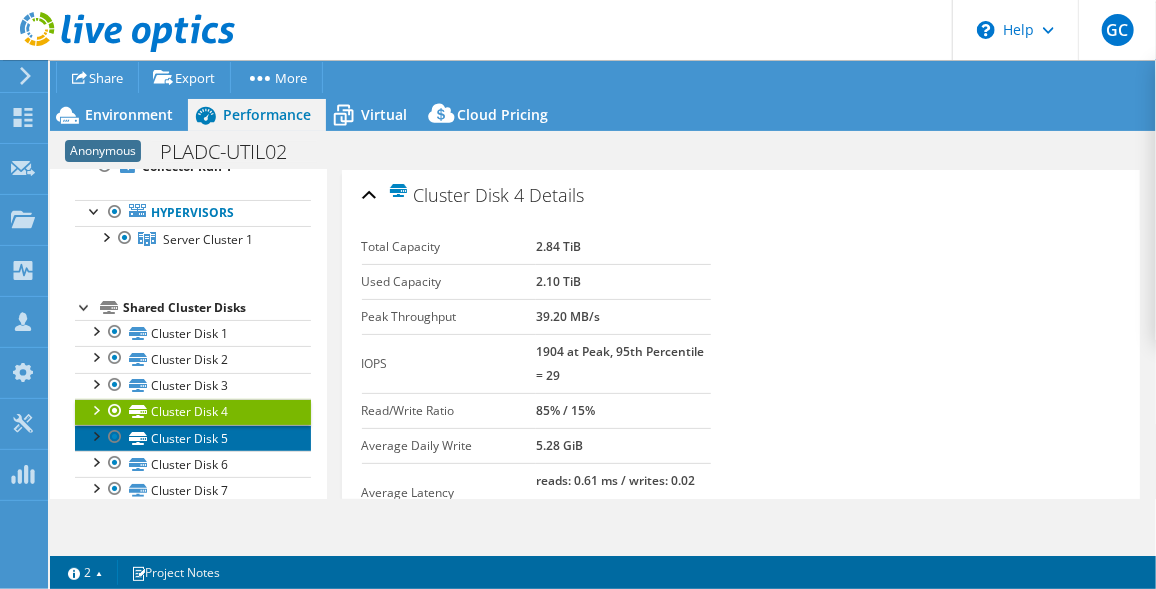 click on "Cluster Disk  5" at bounding box center (193, 438) 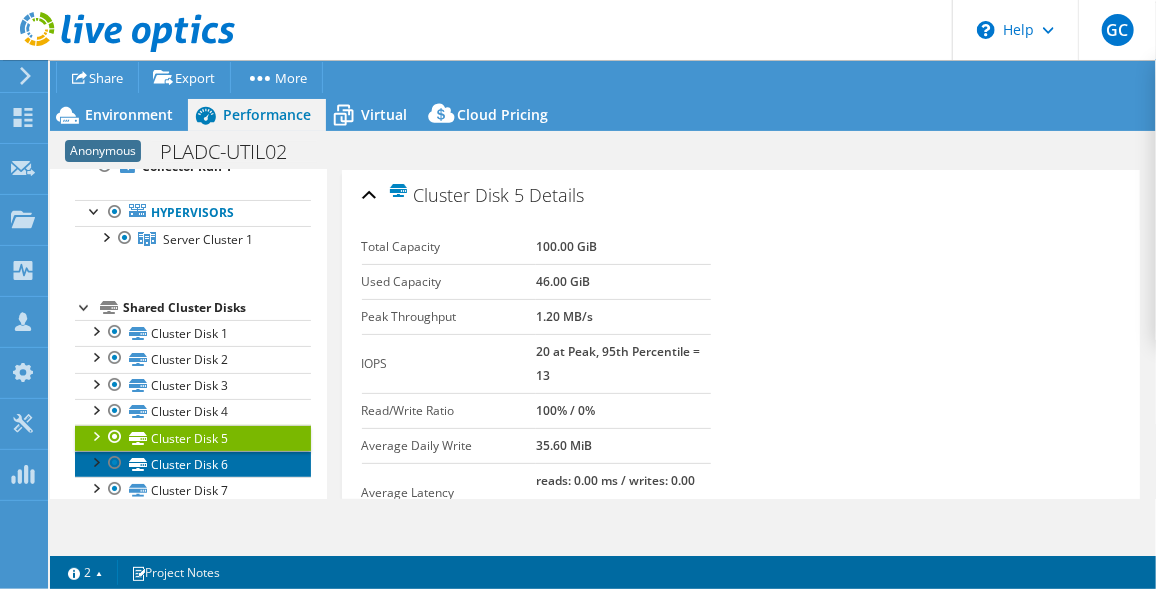 click on "Cluster Disk  6" at bounding box center (193, 464) 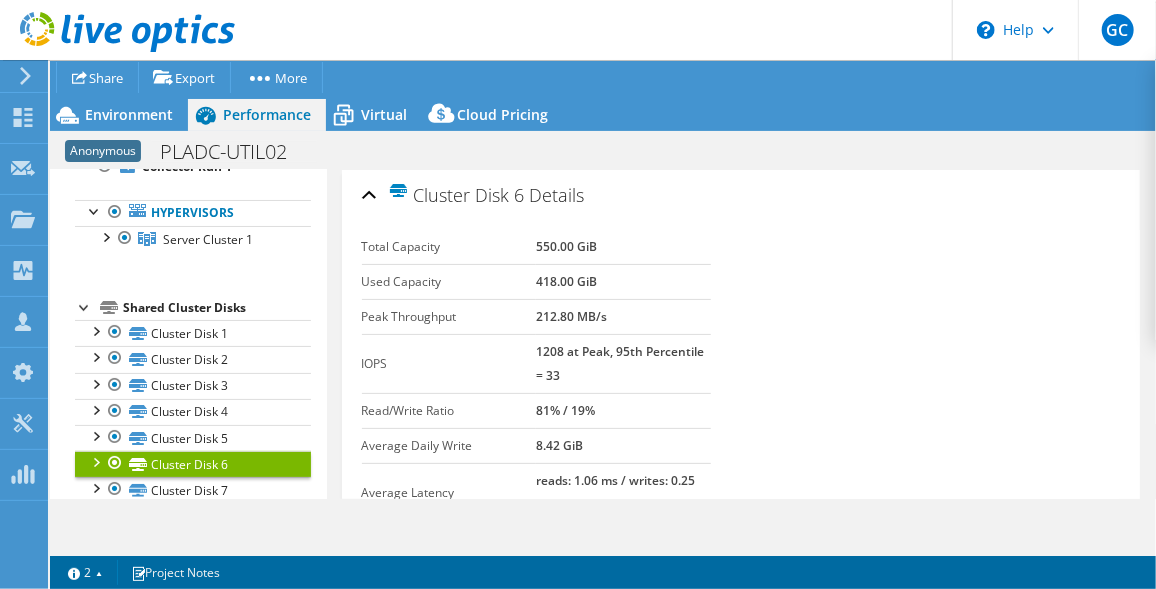 scroll, scrollTop: 181, scrollLeft: 0, axis: vertical 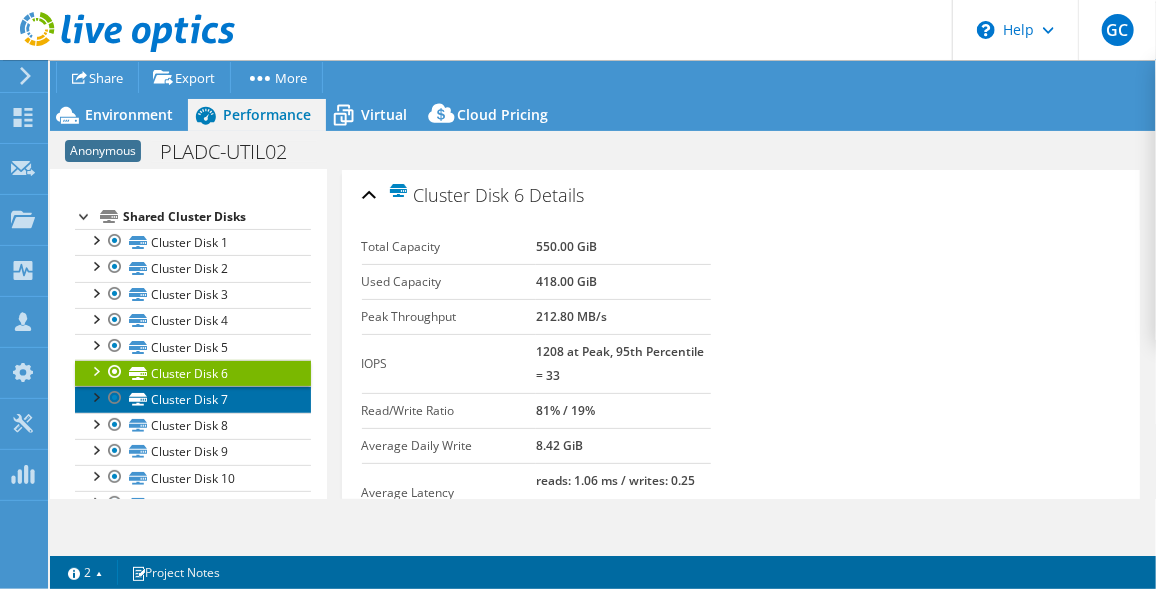 click on "Cluster Disk  7" at bounding box center (193, 399) 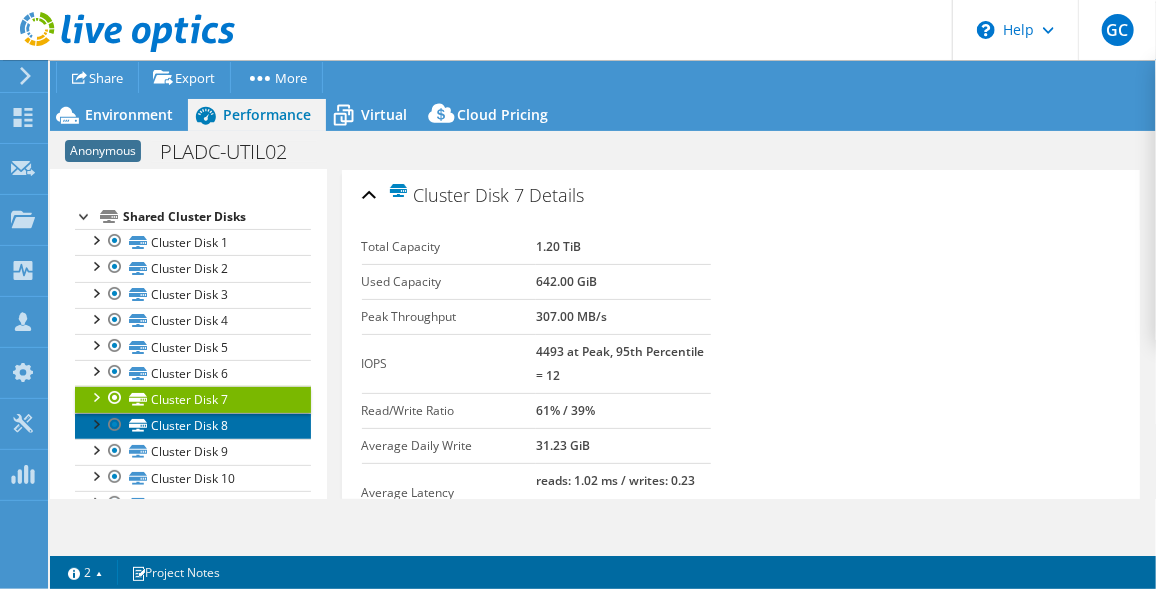 click on "Cluster Disk  8" at bounding box center [193, 426] 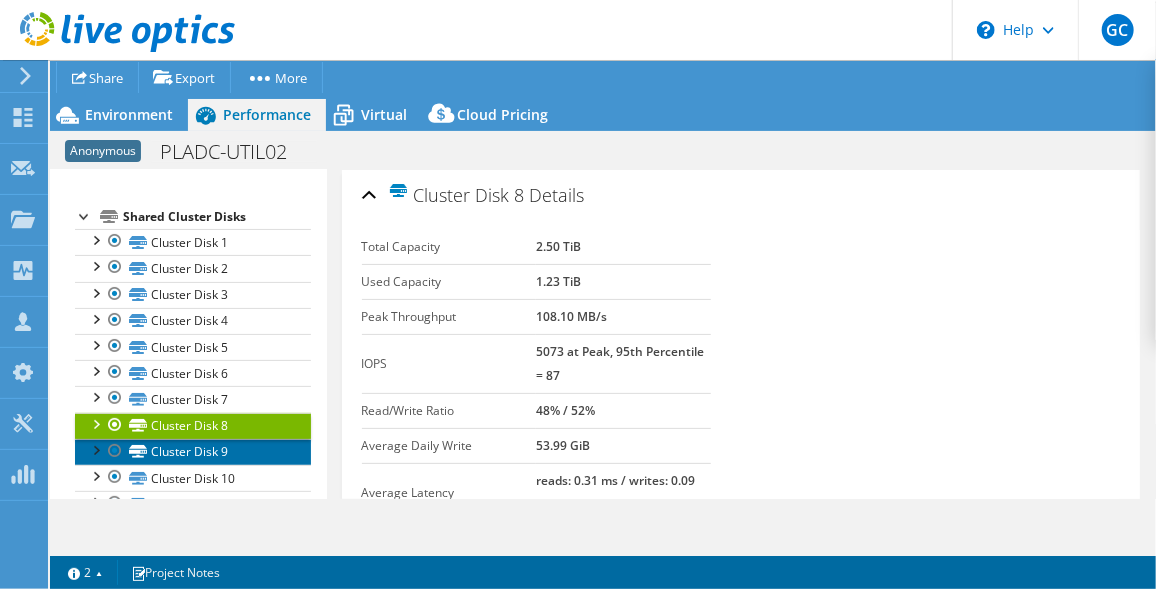 click on "Cluster Disk  9" at bounding box center (193, 452) 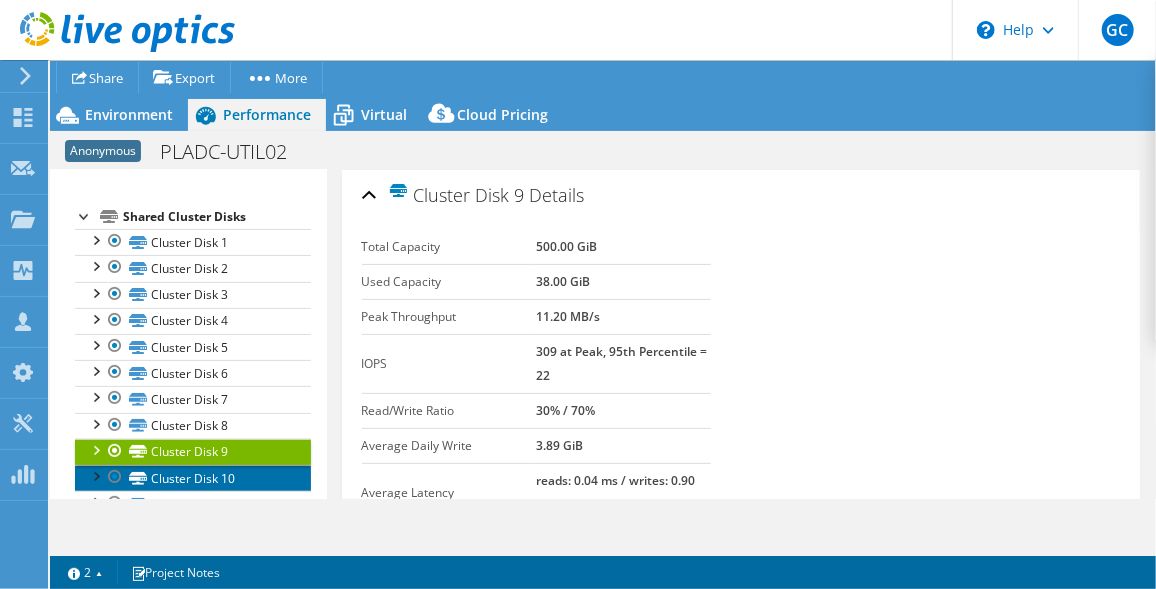 click on "Cluster Disk  10" at bounding box center (193, 478) 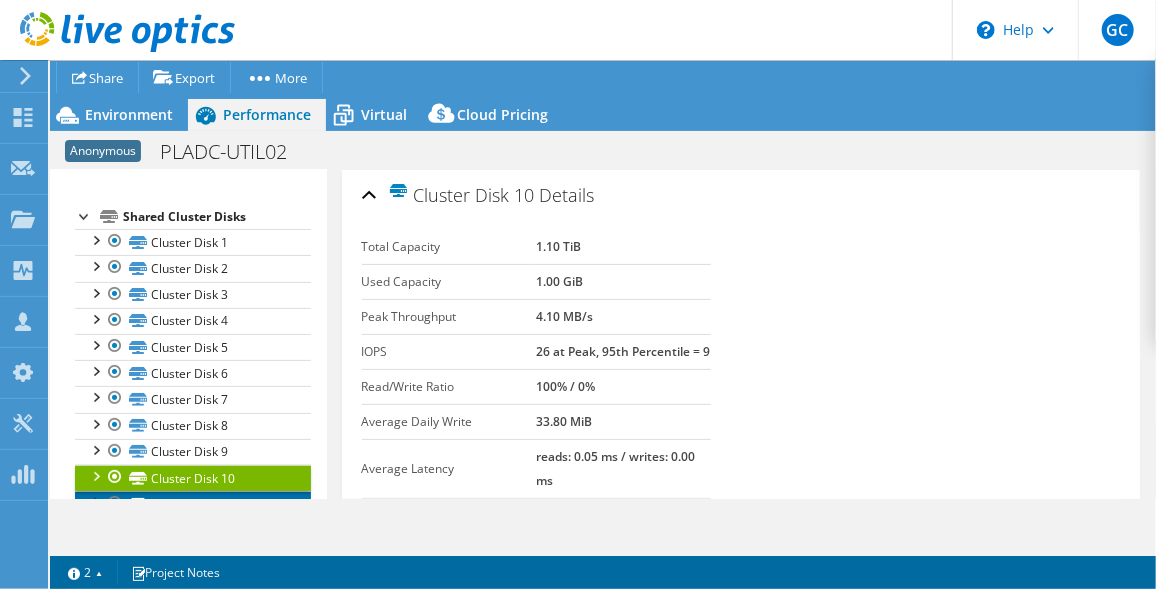 click on "Cluster Disk  11" at bounding box center (193, 504) 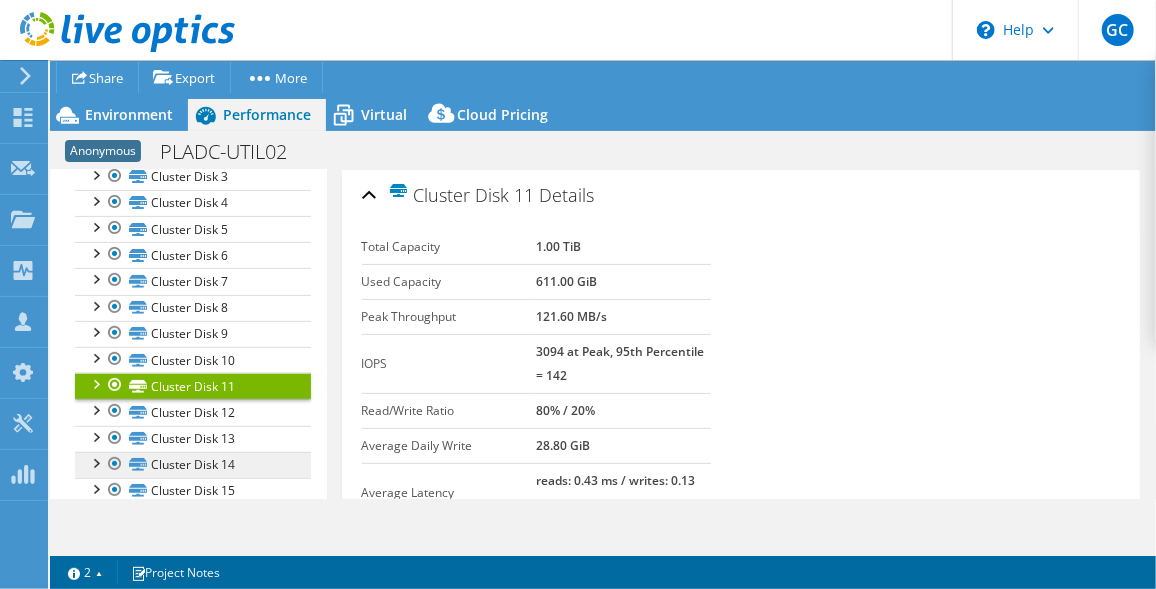 scroll, scrollTop: 321, scrollLeft: 0, axis: vertical 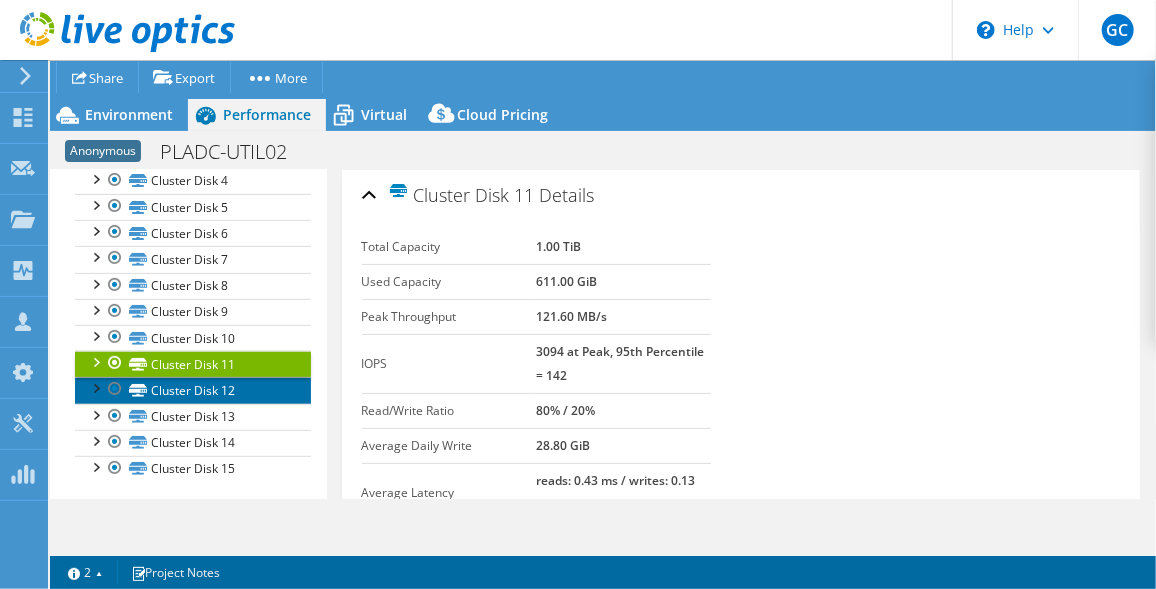 click on "Cluster Disk  12" at bounding box center (193, 390) 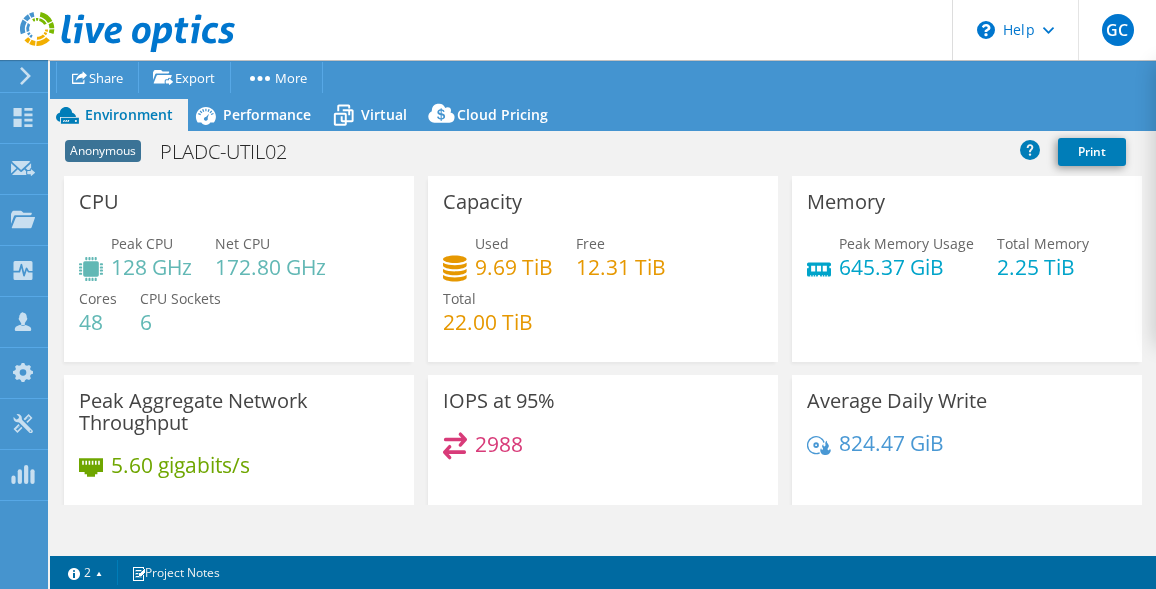 select on "USD" 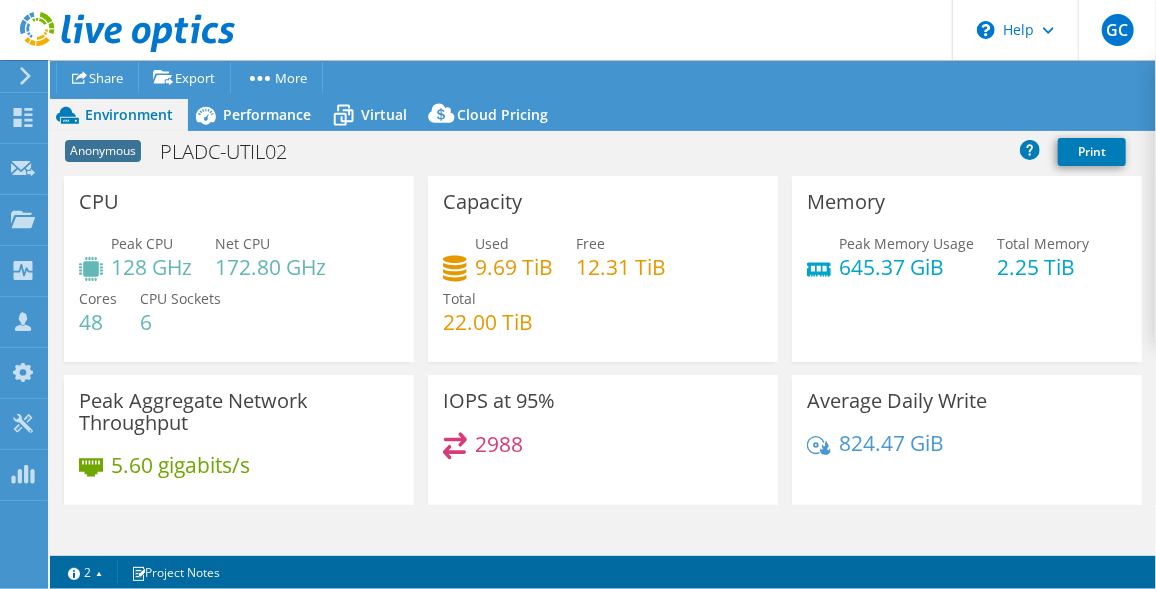 scroll, scrollTop: 48, scrollLeft: 0, axis: vertical 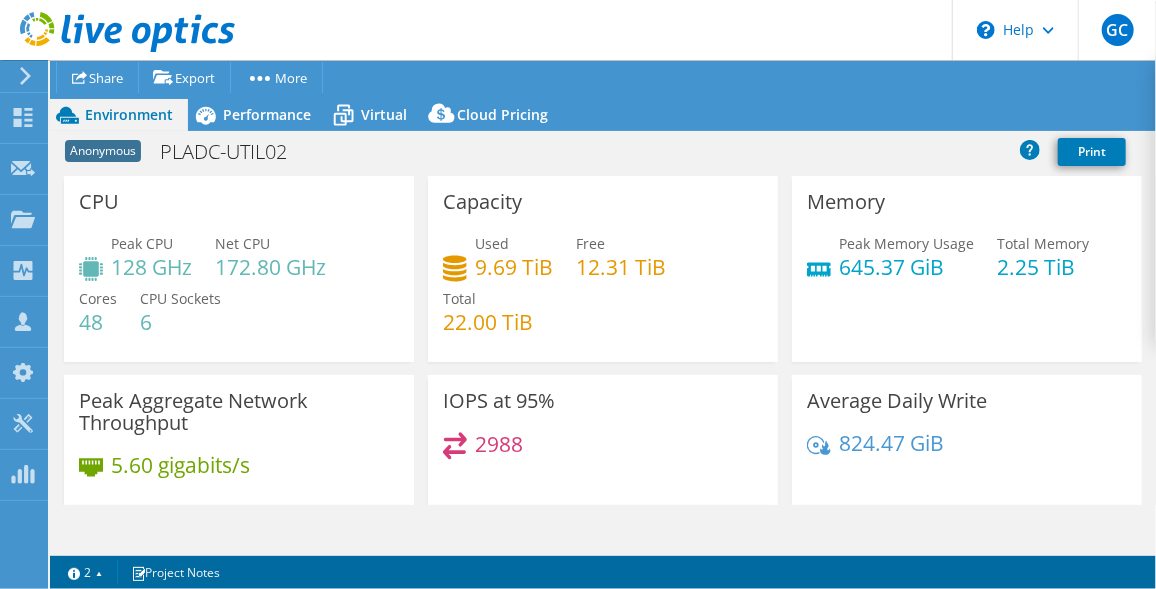 click on "[USER]
Channel Partner
[FIRST] [LAST]
[USER]@[DOMAIN]
UNITED DATA TECHNOLOGIES
My Profile
Log Out
\n
Help
Explore Helpful Articles
Contact Support" at bounding box center [578, 30] 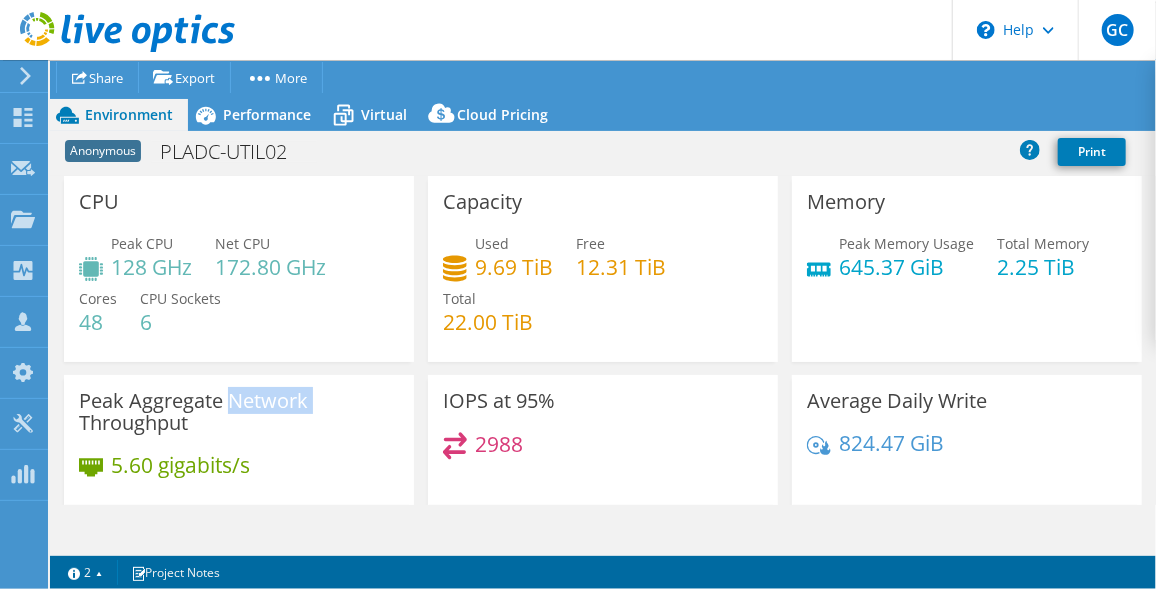 click on "Peak Aggregate Network Throughput" at bounding box center (239, 412) 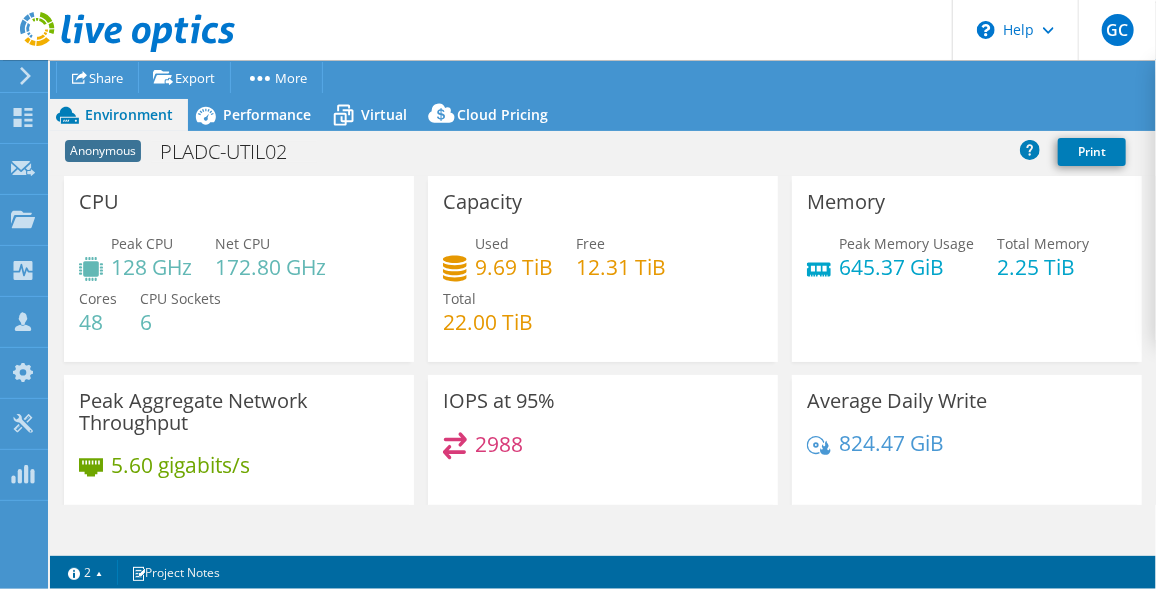 click on "Project Actions
Project Actions
Share
Export
vSAN ReadyNode Sizer
More" at bounding box center (603, 96) 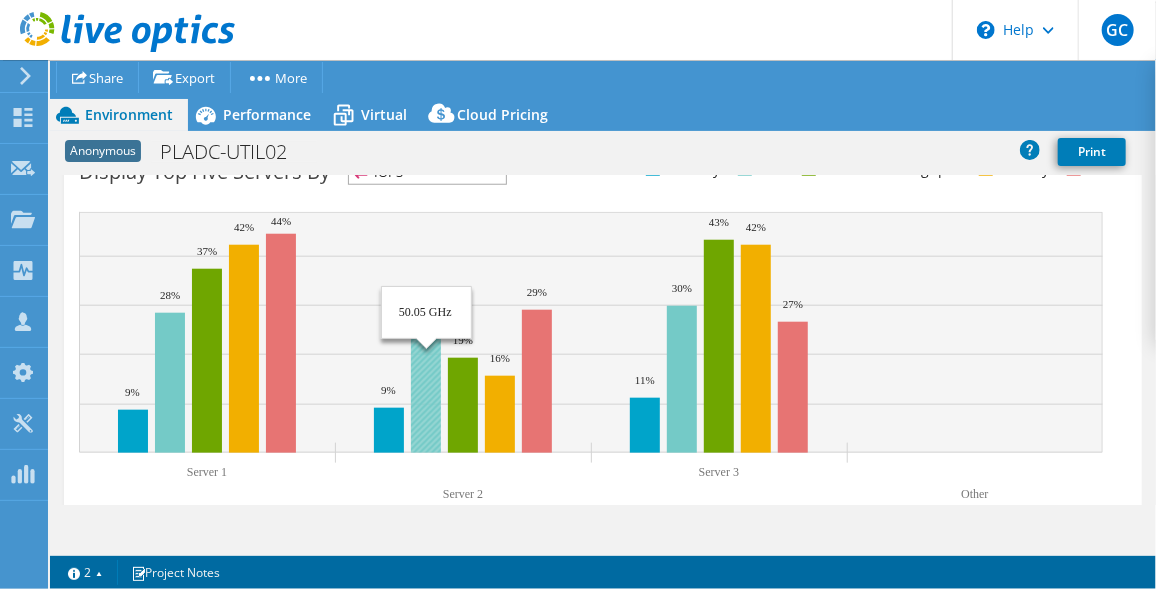 scroll, scrollTop: 912, scrollLeft: 0, axis: vertical 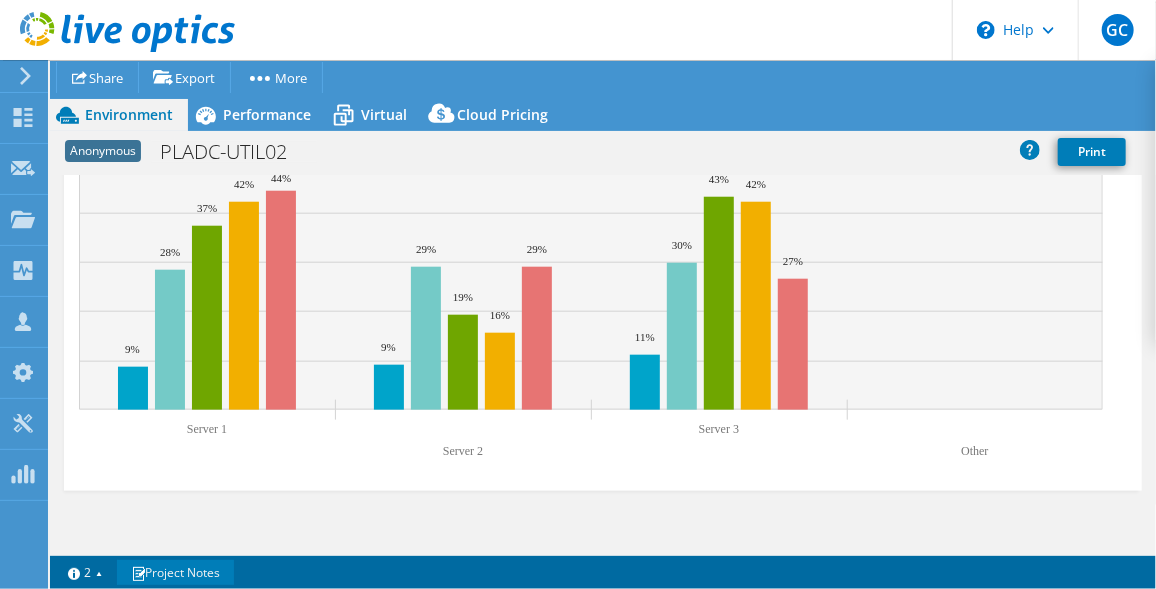 click on "Project Notes" at bounding box center (175, 572) 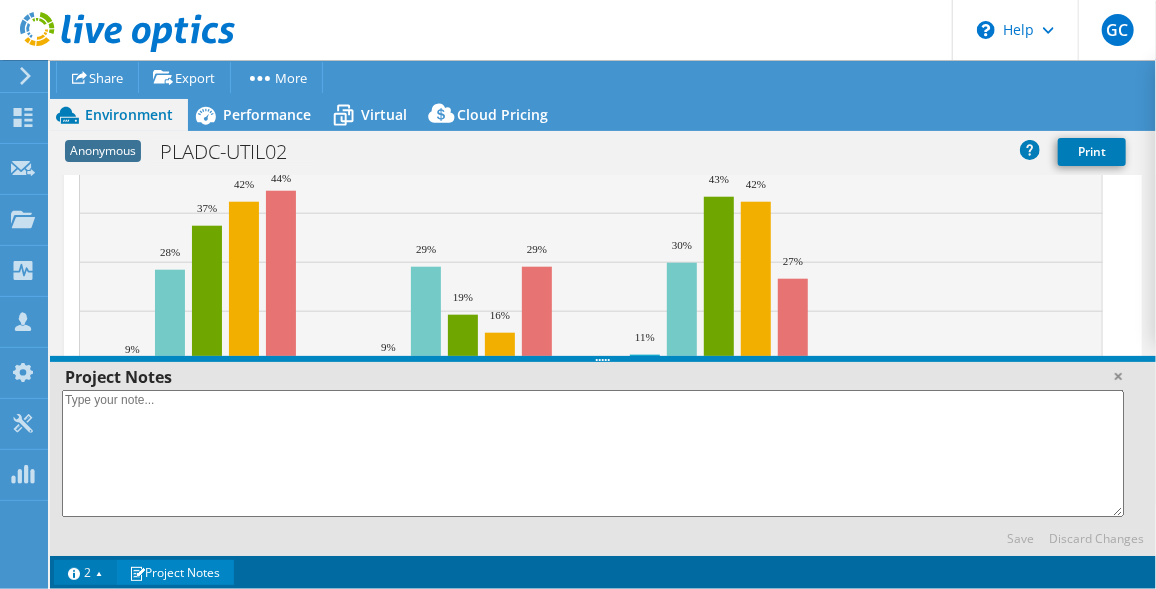 click on "2" at bounding box center (86, 572) 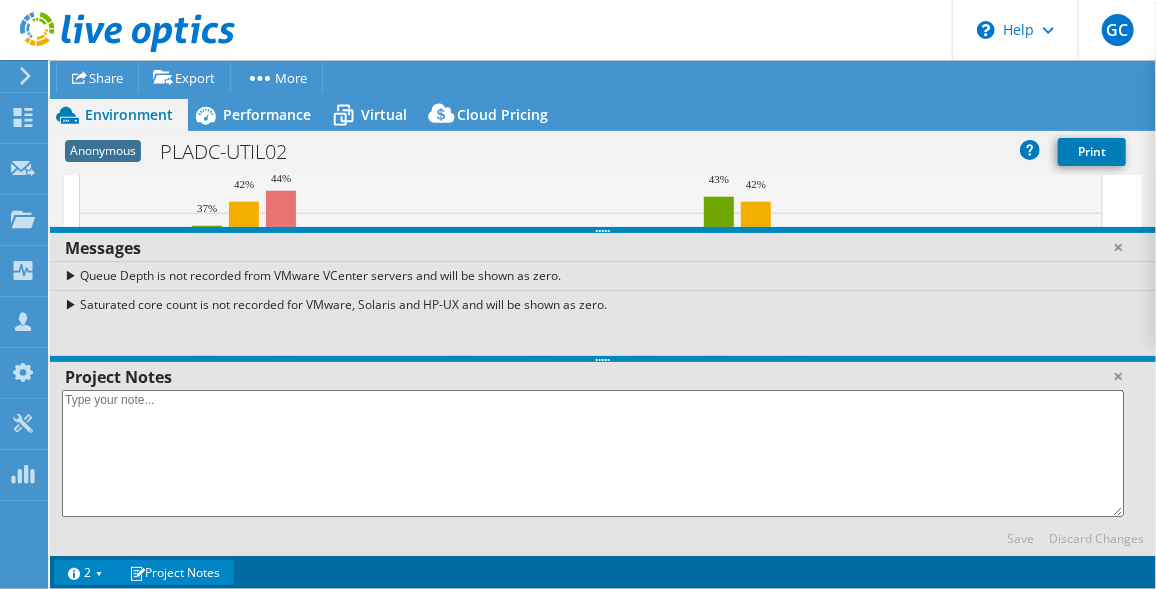 click at bounding box center (593, 453) 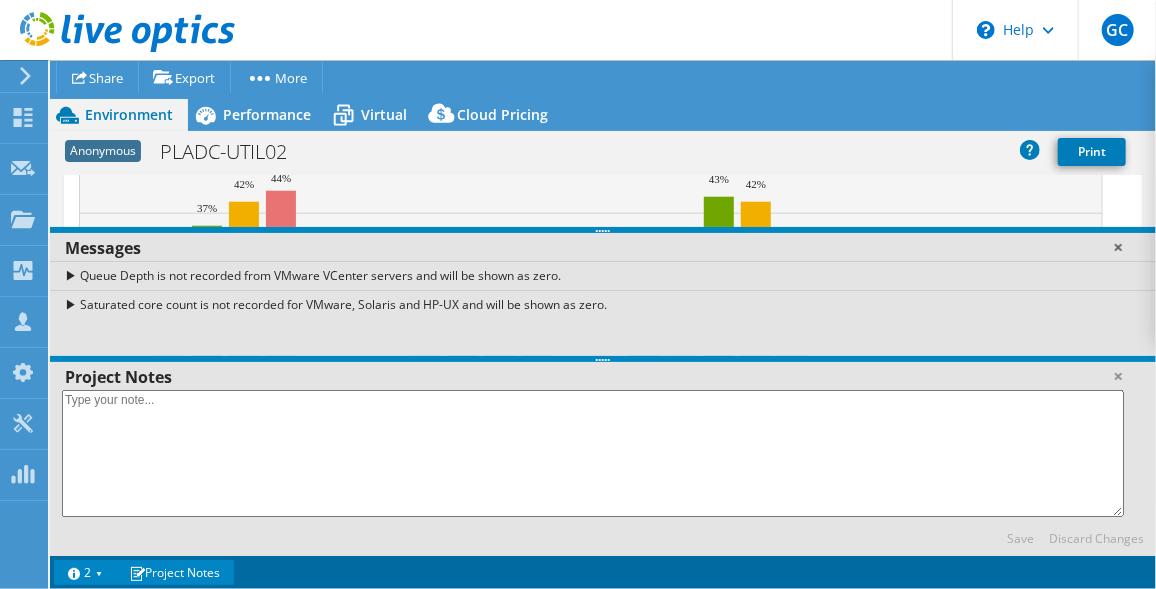 click at bounding box center (1118, 247) 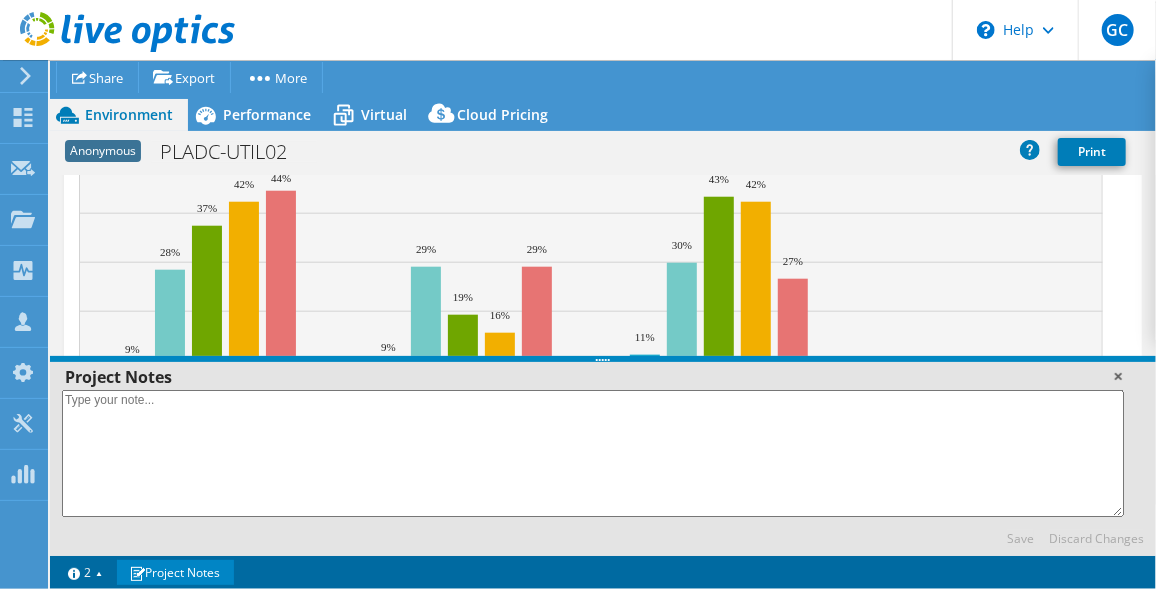 click at bounding box center (1118, 376) 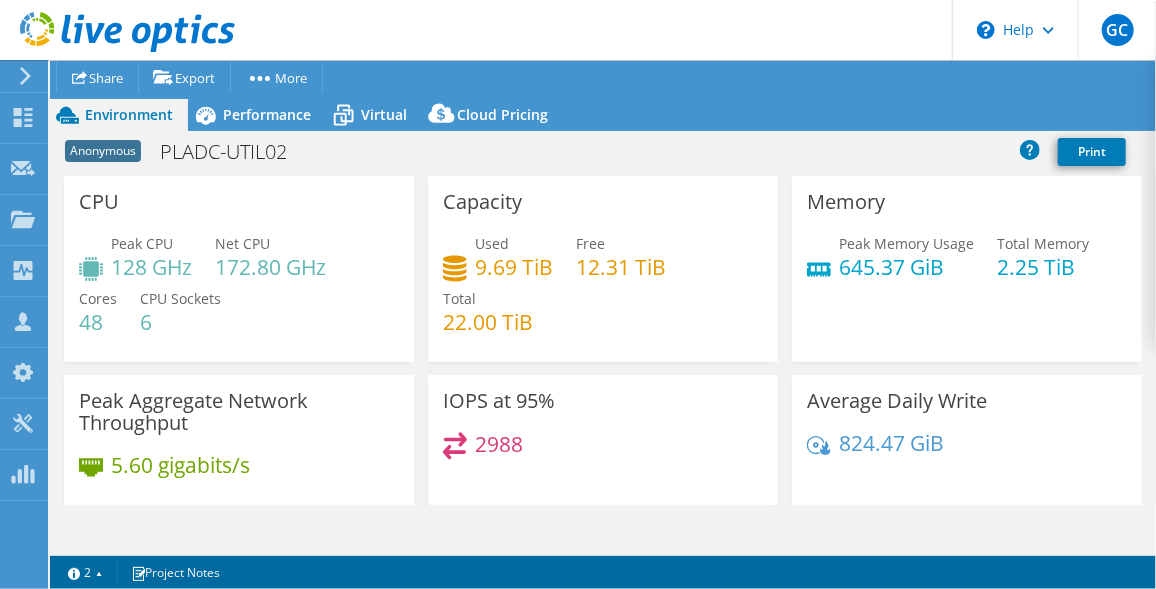 scroll, scrollTop: 0, scrollLeft: 0, axis: both 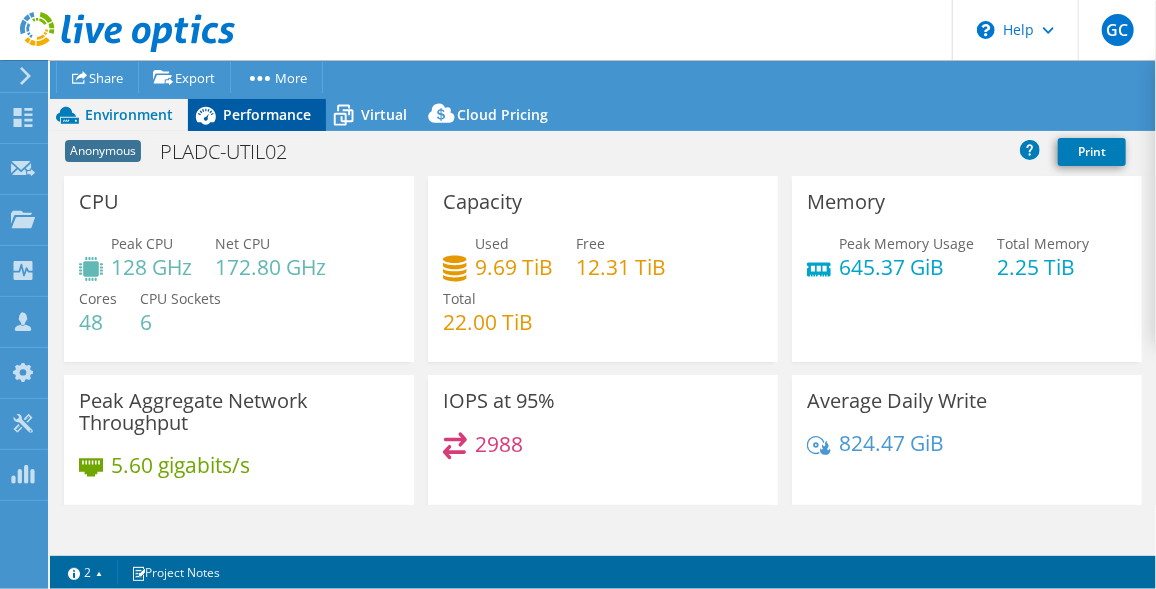 click on "Performance" at bounding box center [267, 114] 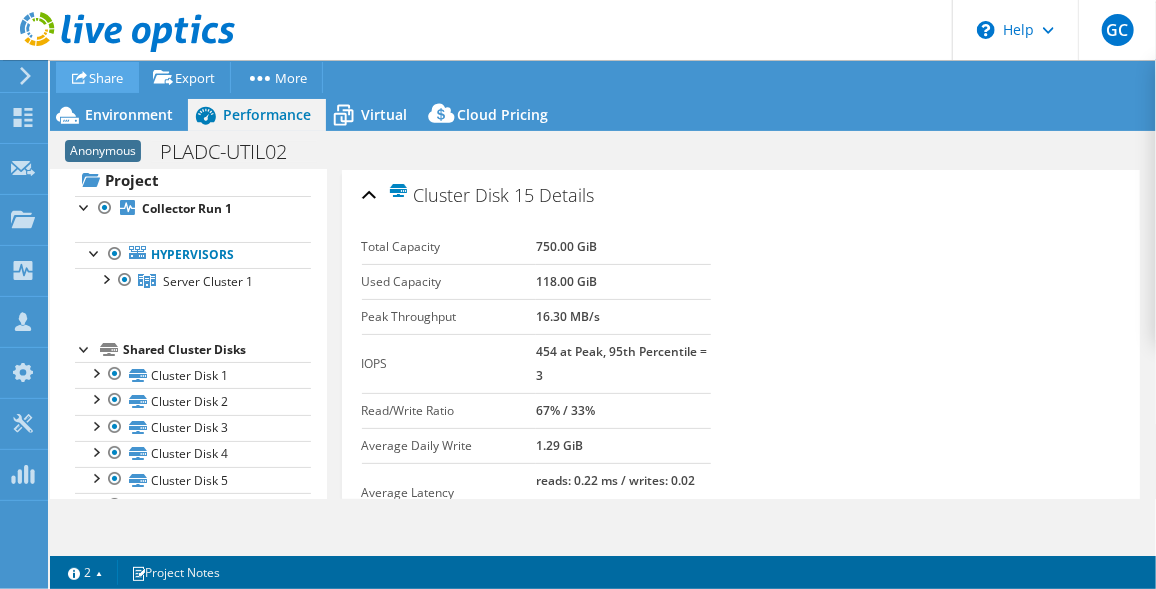 click on "Share" at bounding box center (97, 77) 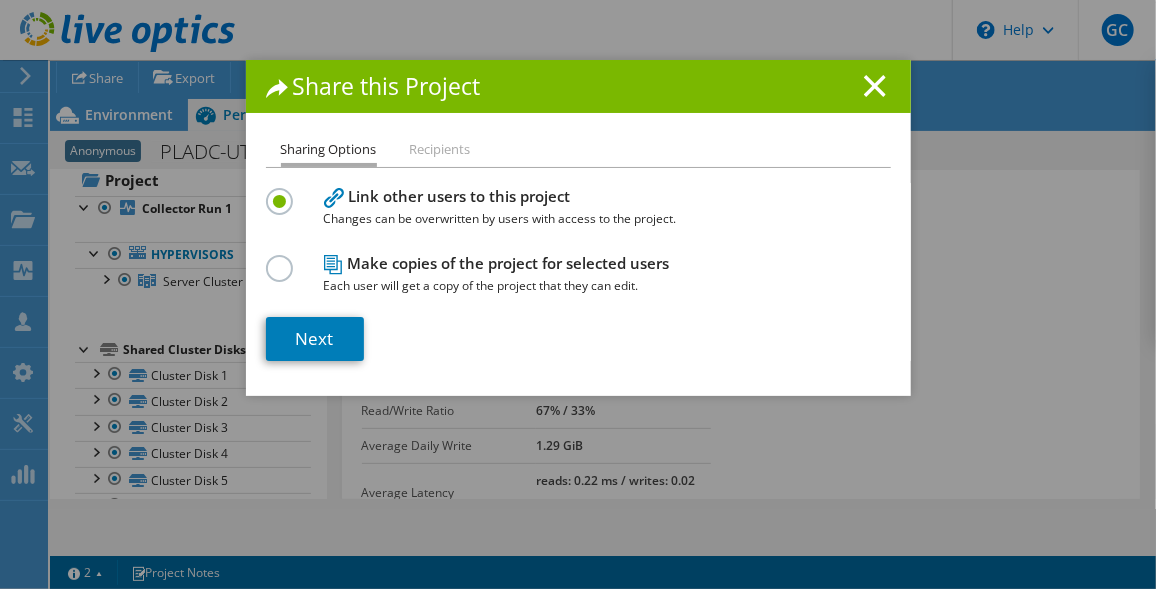 click on "Share this Project
Sharing Options
Recipients
Link other users to this project
Changes can be overwritten by users with access to the project.
." at bounding box center (578, 294) 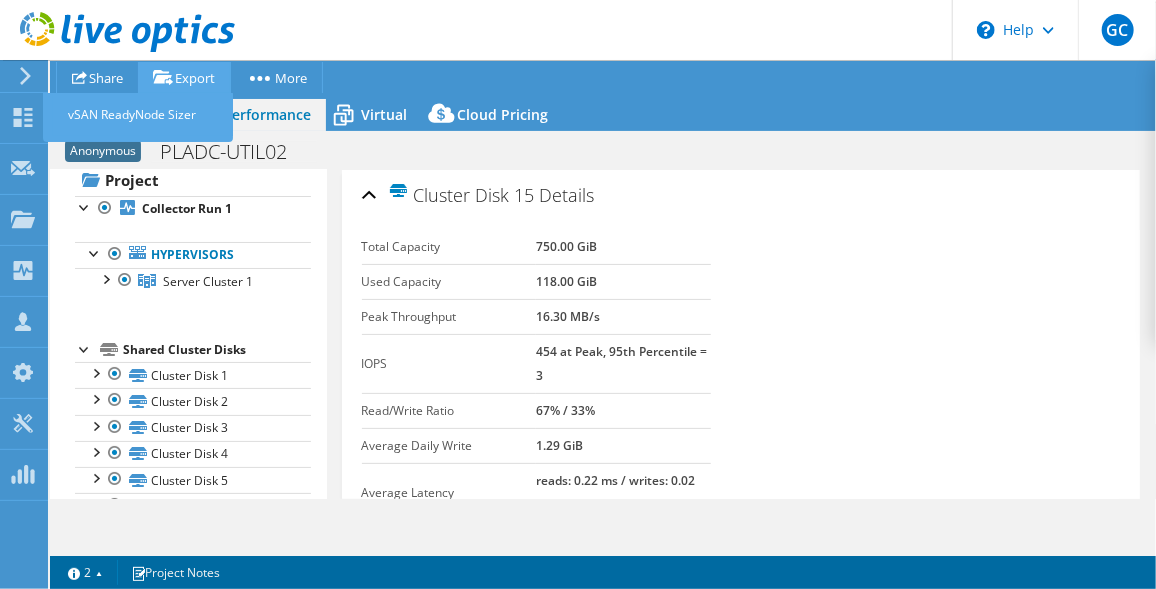 click on "Export" at bounding box center [184, 77] 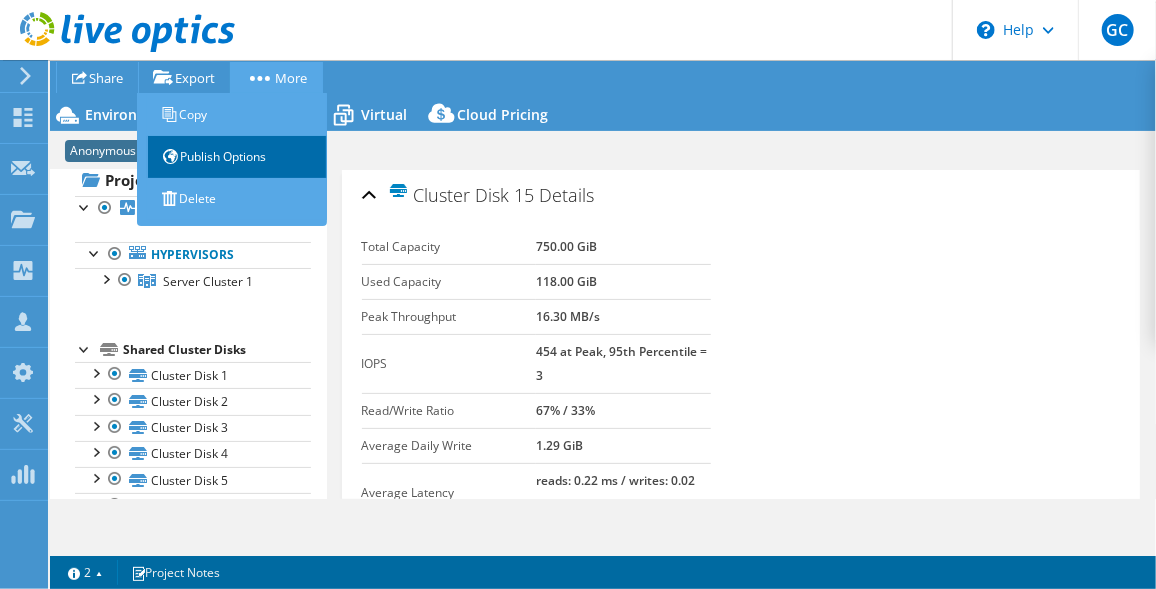 click on "Publish Options" at bounding box center (237, 157) 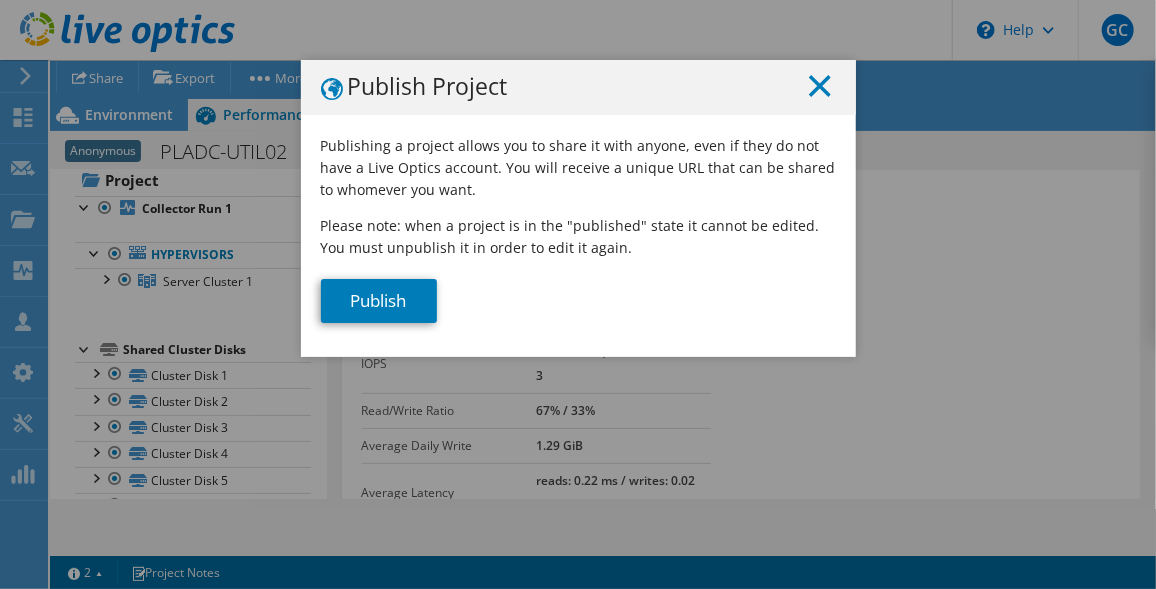 click 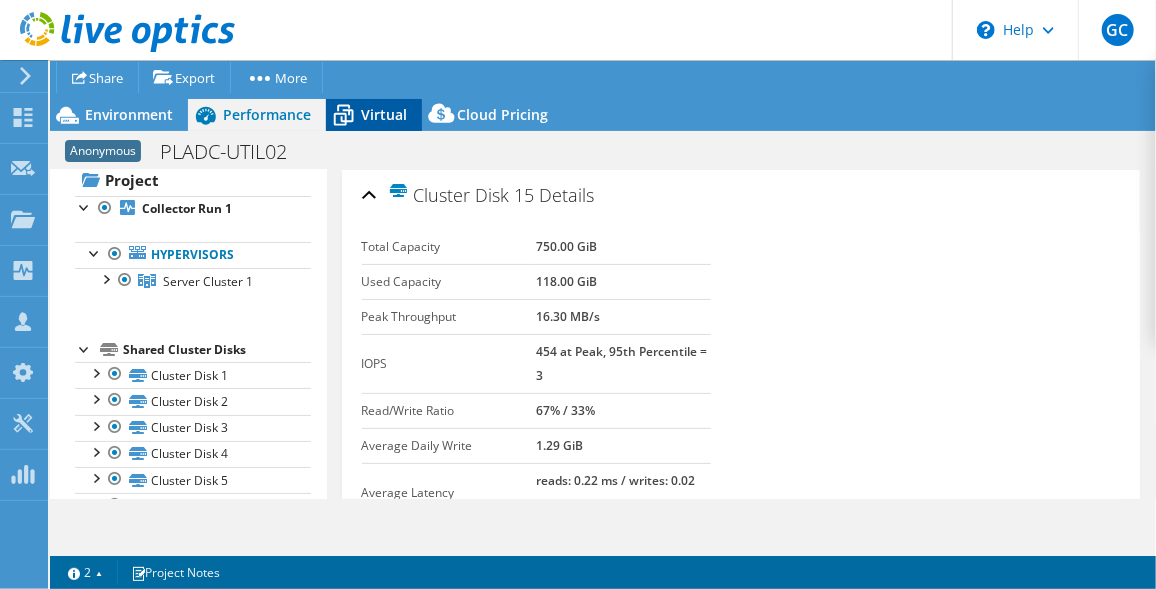 click on "Virtual" at bounding box center (384, 114) 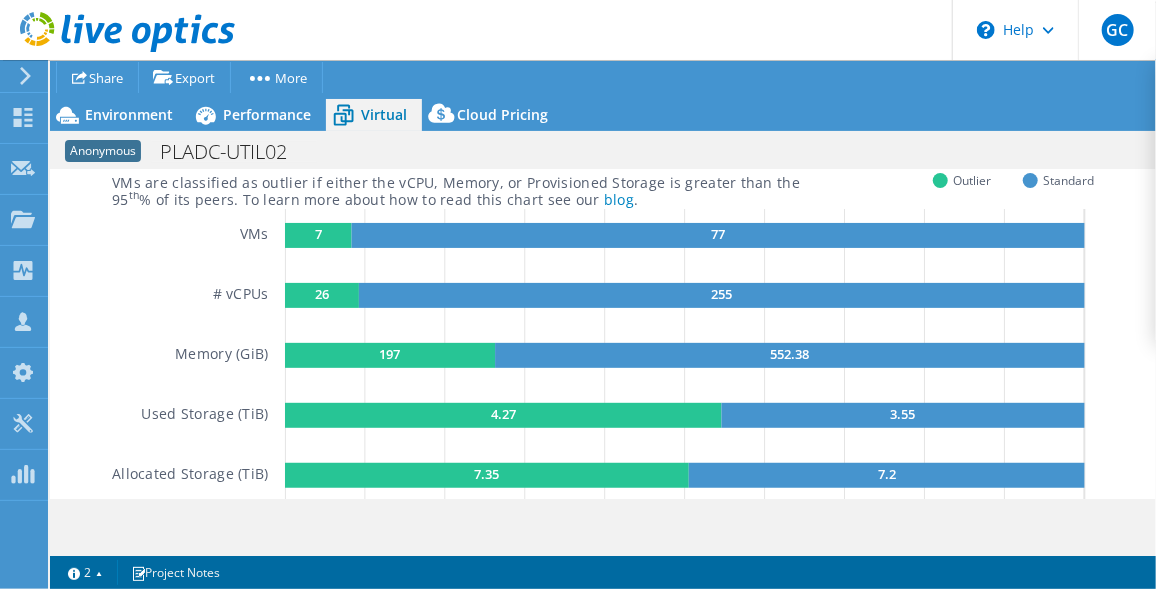 scroll, scrollTop: 0, scrollLeft: 0, axis: both 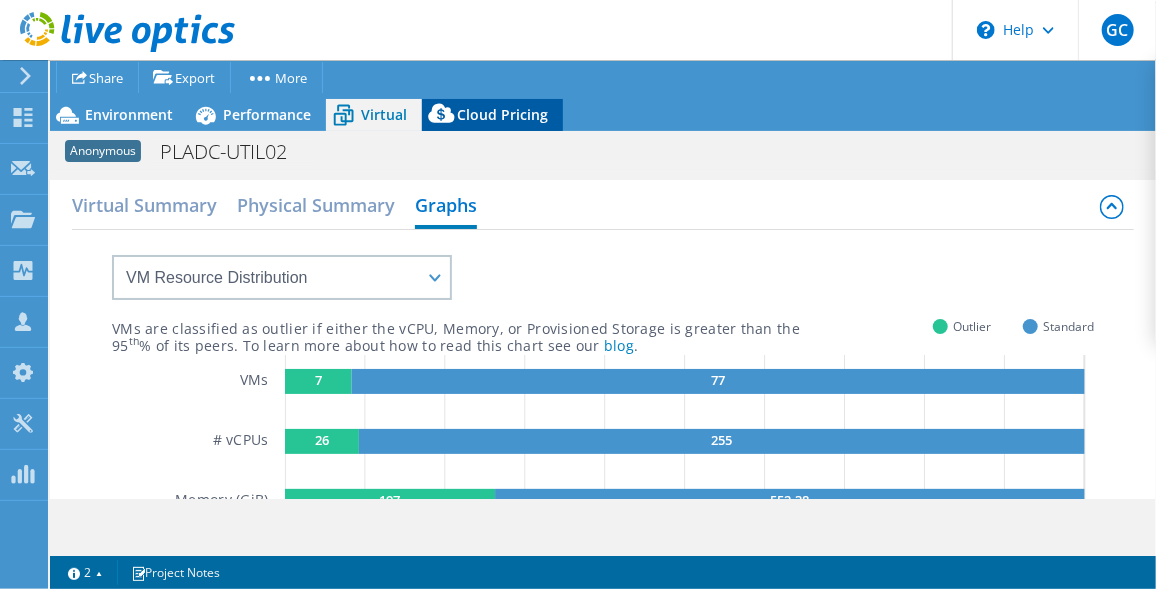 click on "Cloud Pricing" at bounding box center (502, 114) 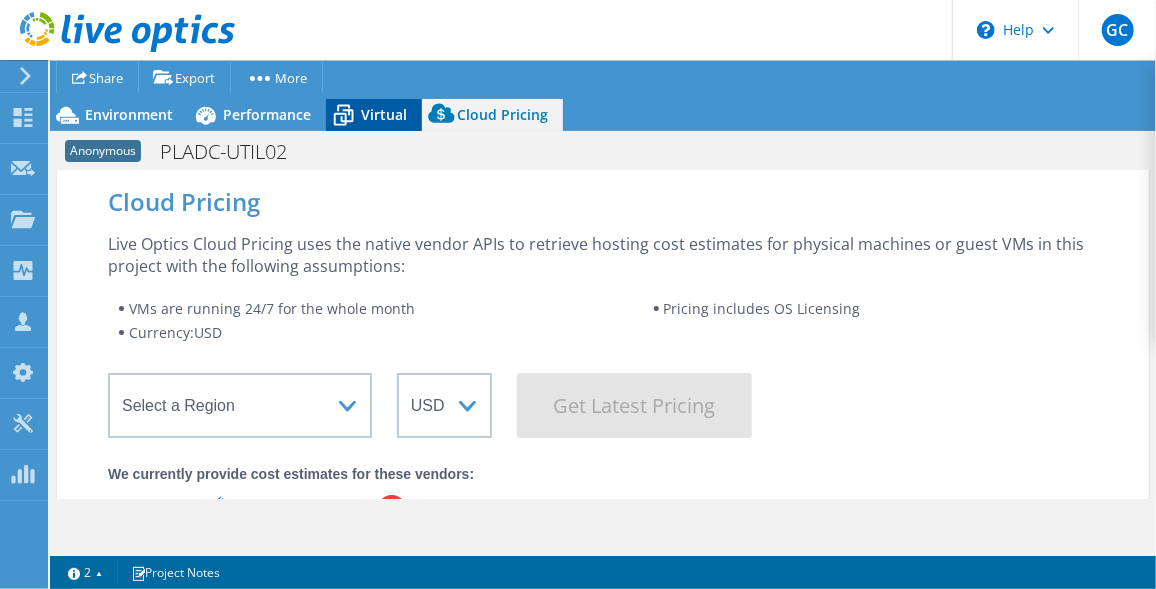 click 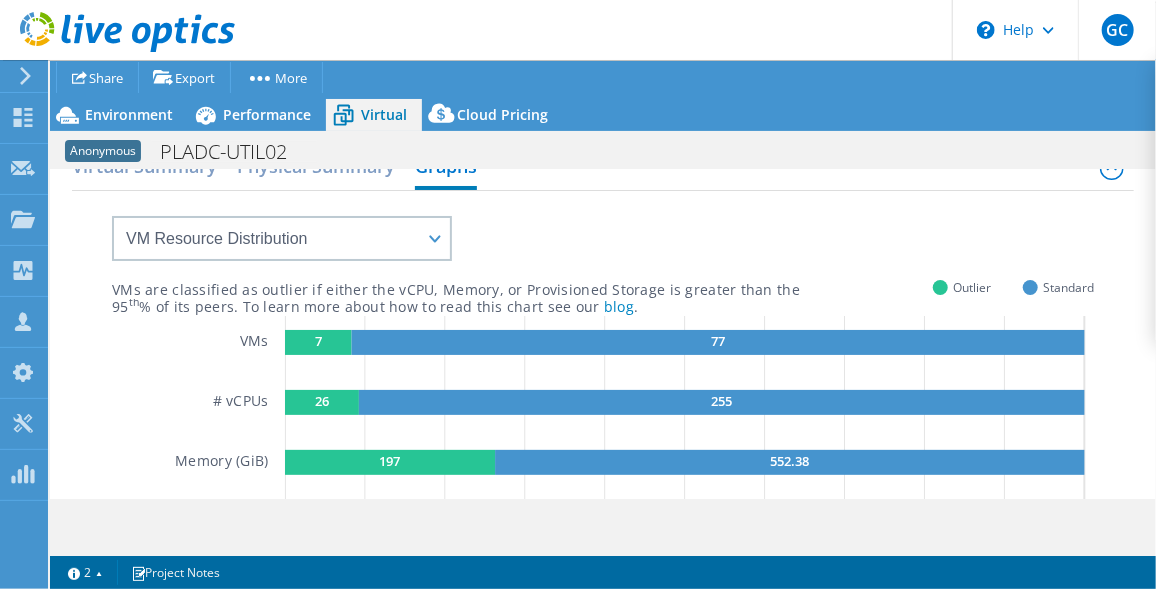 scroll, scrollTop: 0, scrollLeft: 0, axis: both 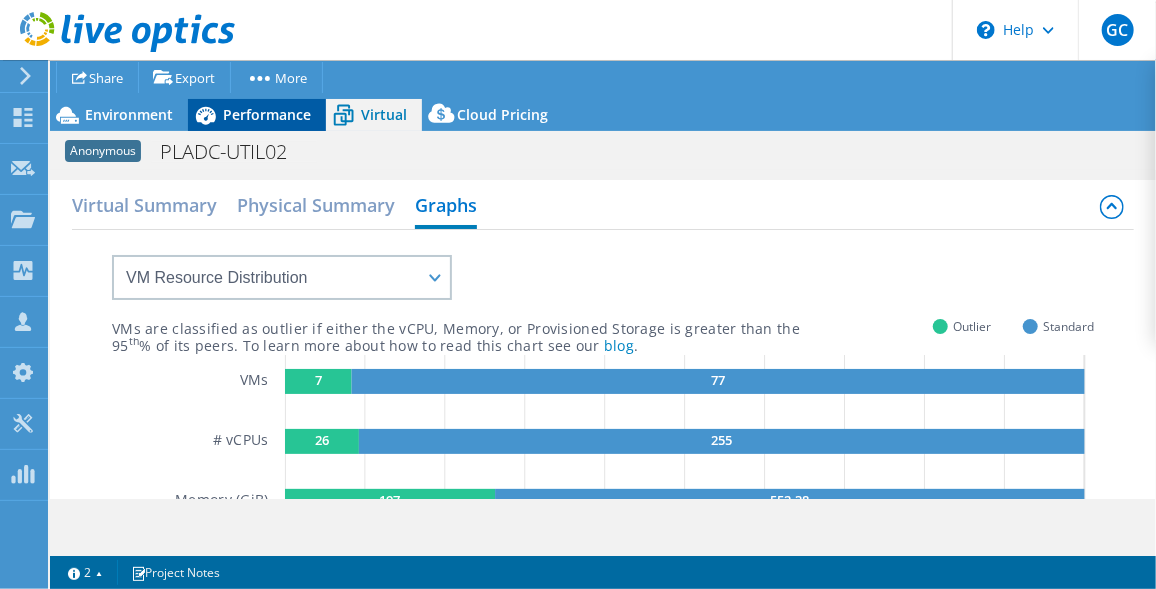 click on "Performance" at bounding box center (267, 114) 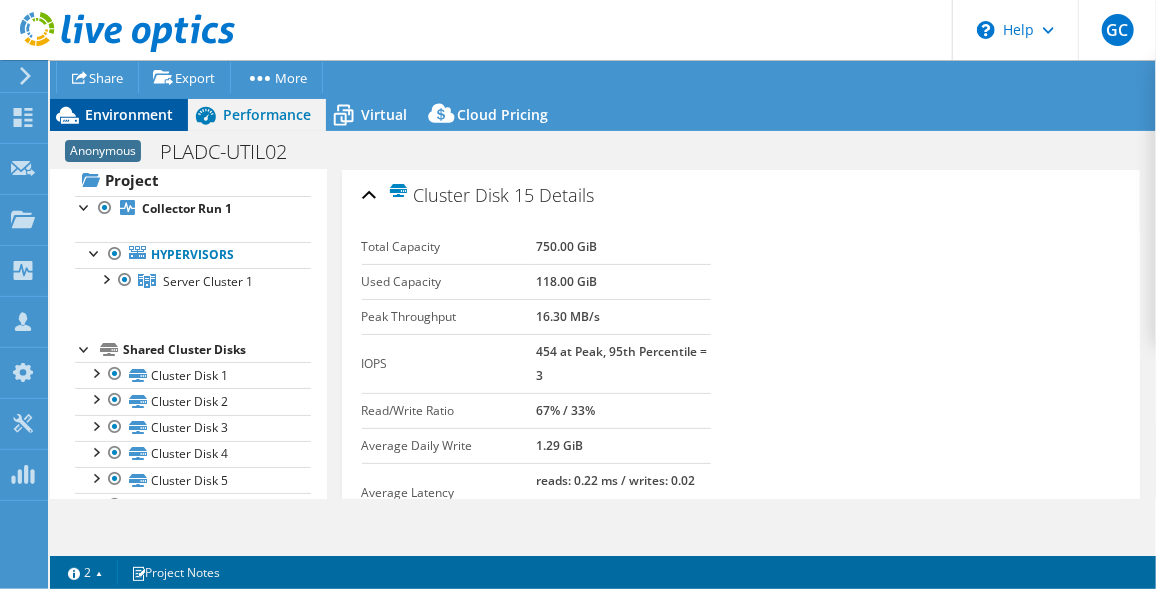 click on "Environment" at bounding box center [129, 114] 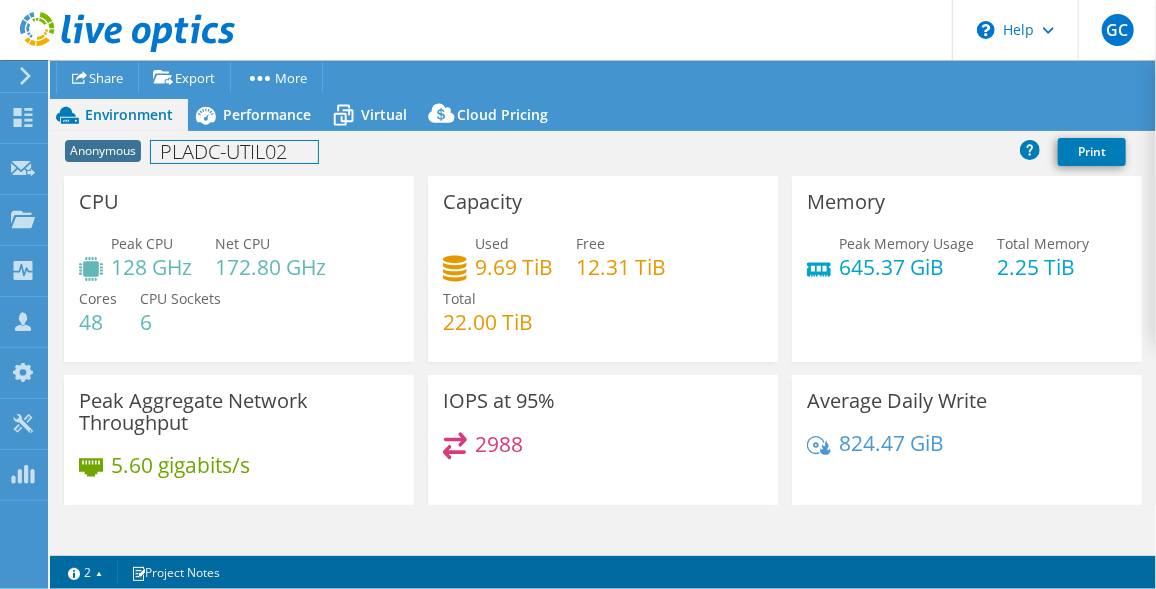 click on "PLADC-UTIL02" at bounding box center [234, 152] 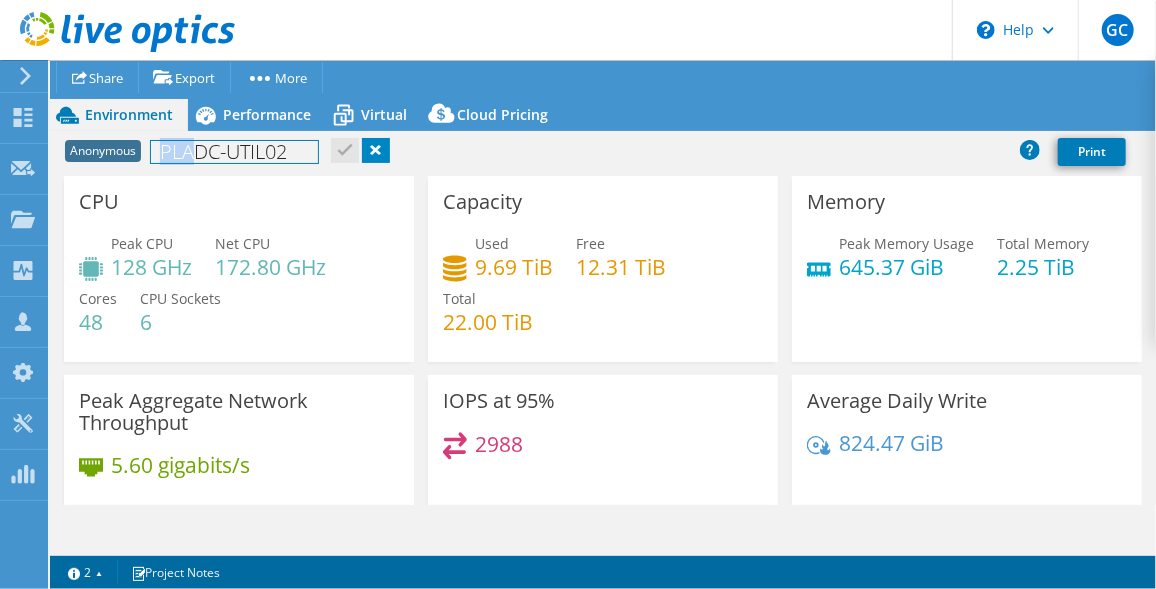 drag, startPoint x: 192, startPoint y: 151, endPoint x: 158, endPoint y: 148, distance: 34.132095 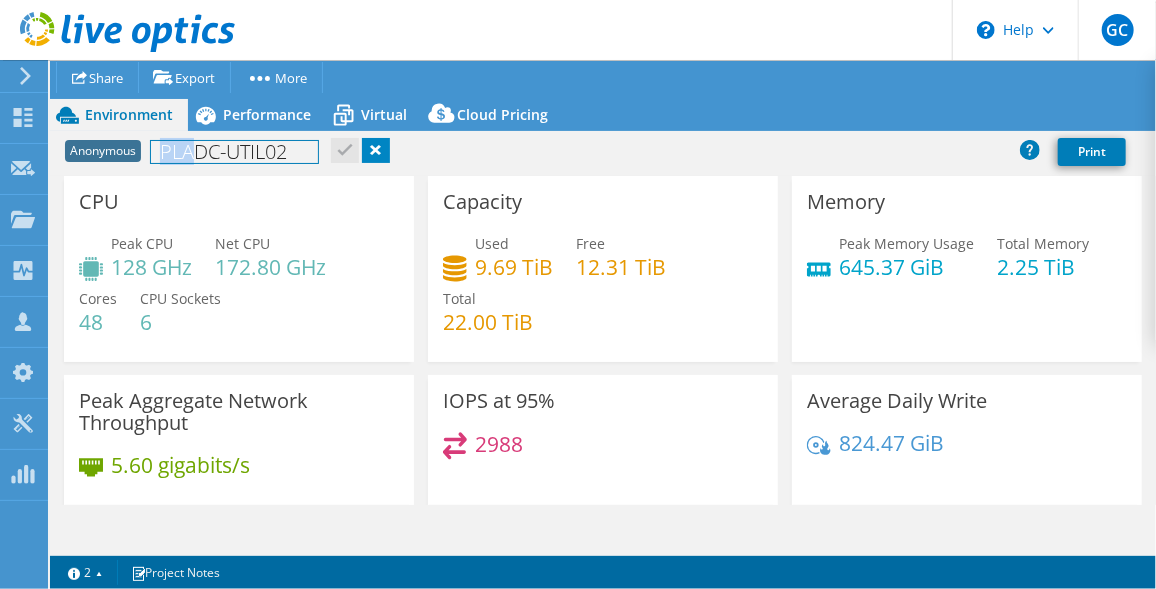click on "PLADC-UTIL02" at bounding box center [234, 152] 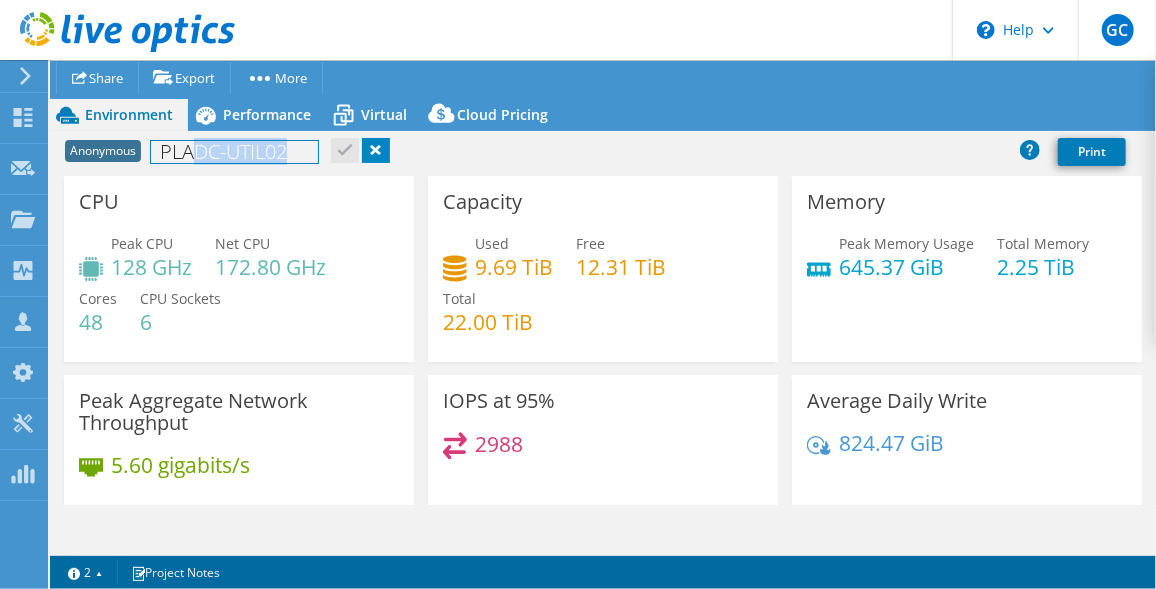 drag, startPoint x: 193, startPoint y: 150, endPoint x: 294, endPoint y: 153, distance: 101.04455 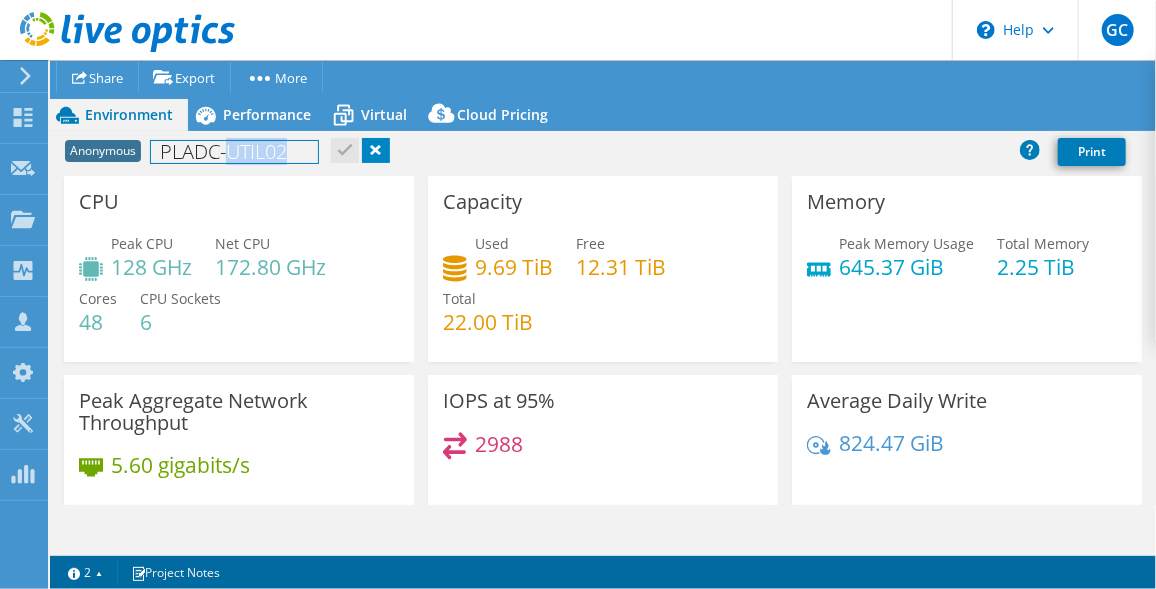 drag, startPoint x: 294, startPoint y: 153, endPoint x: 226, endPoint y: 152, distance: 68.007355 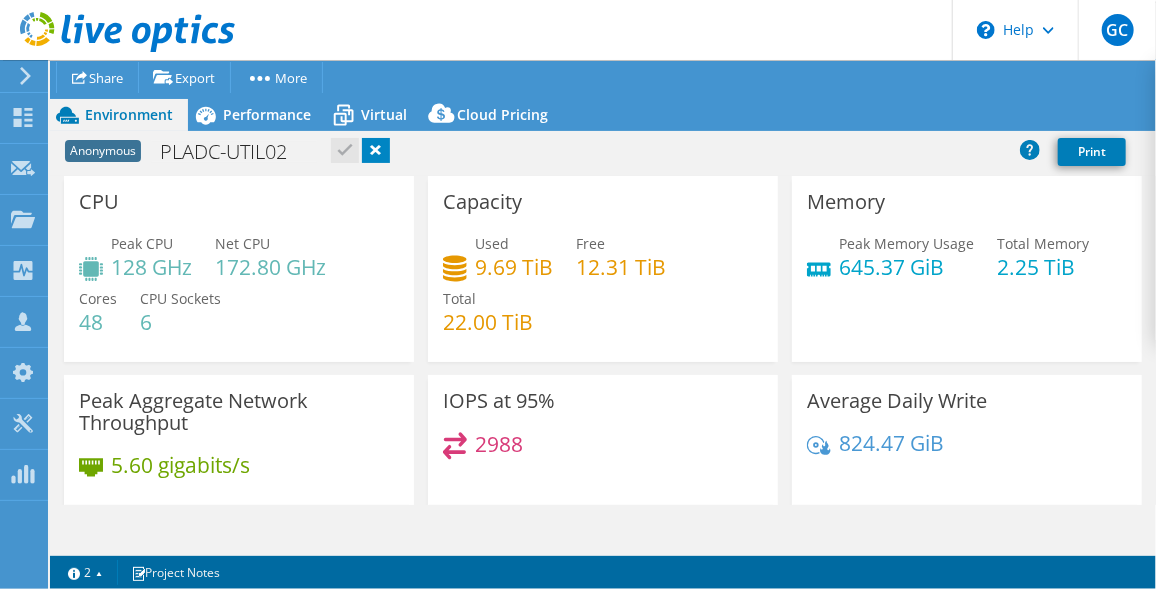 click on "[ANONYMOUS]
[HOSTNAME]
Print" at bounding box center (603, 151) 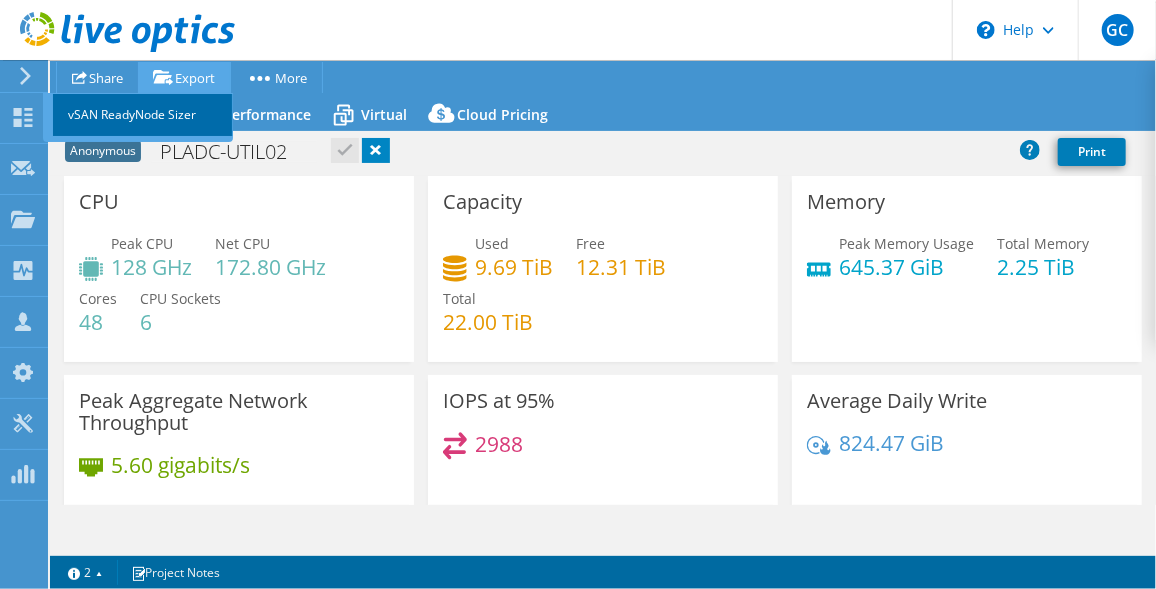 click on "vSAN ReadyNode Sizer" at bounding box center (143, 115) 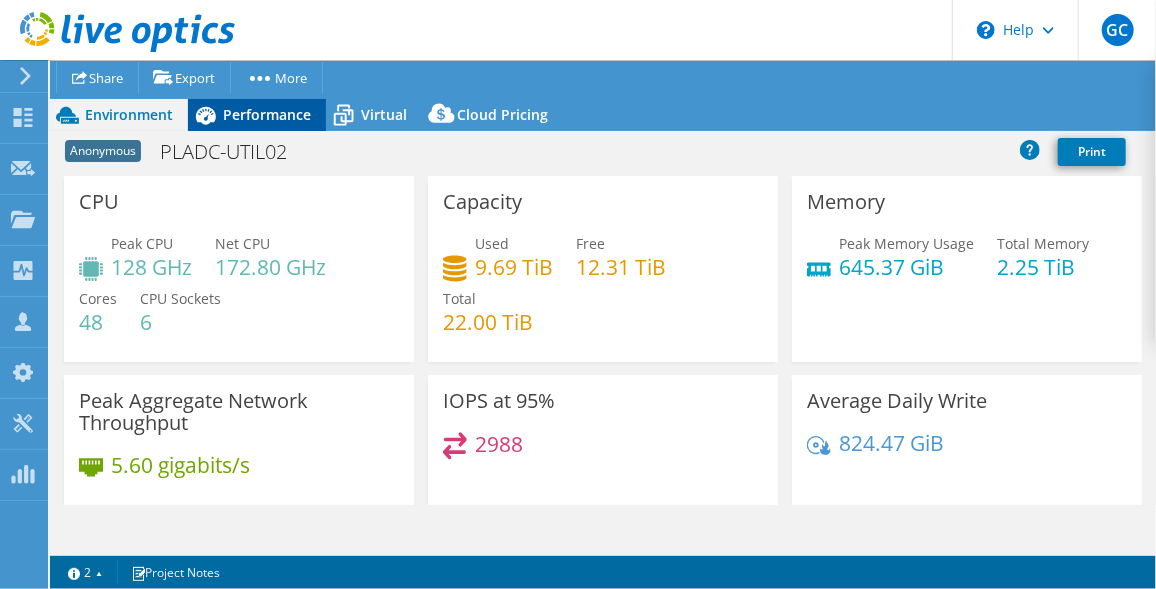 click on "Performance" at bounding box center [267, 114] 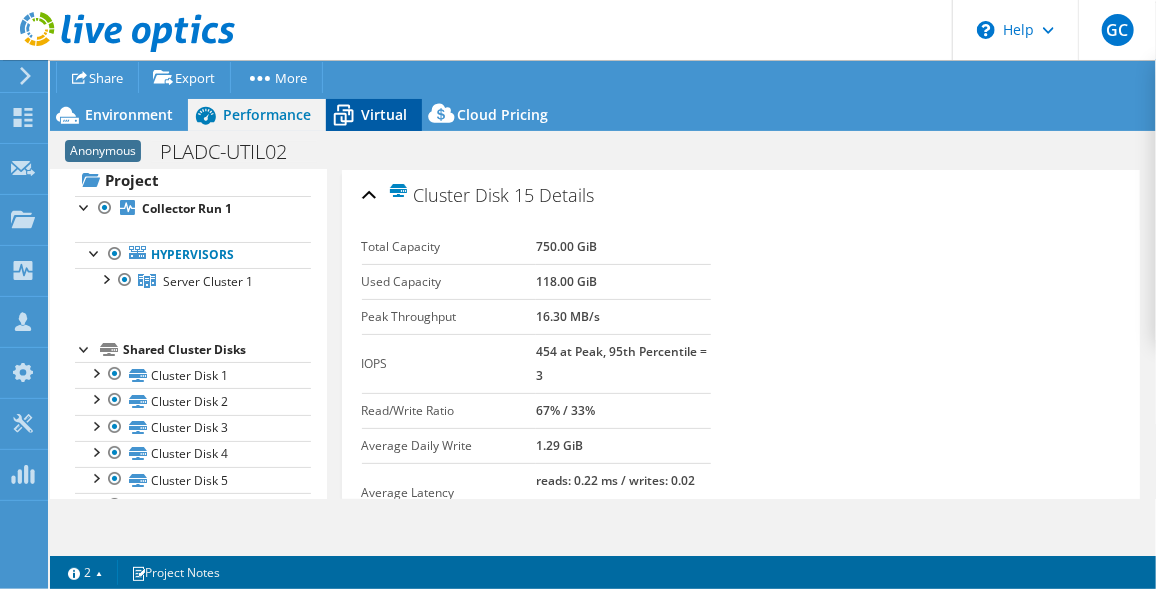 click on "Virtual" at bounding box center (384, 114) 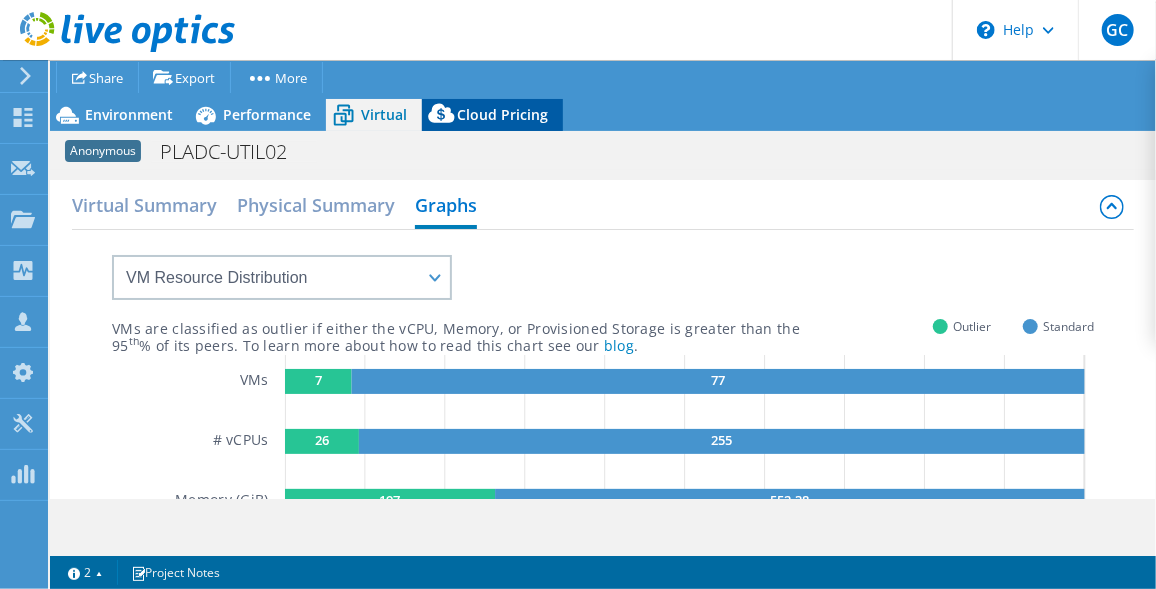 click on "Cloud Pricing" at bounding box center [502, 114] 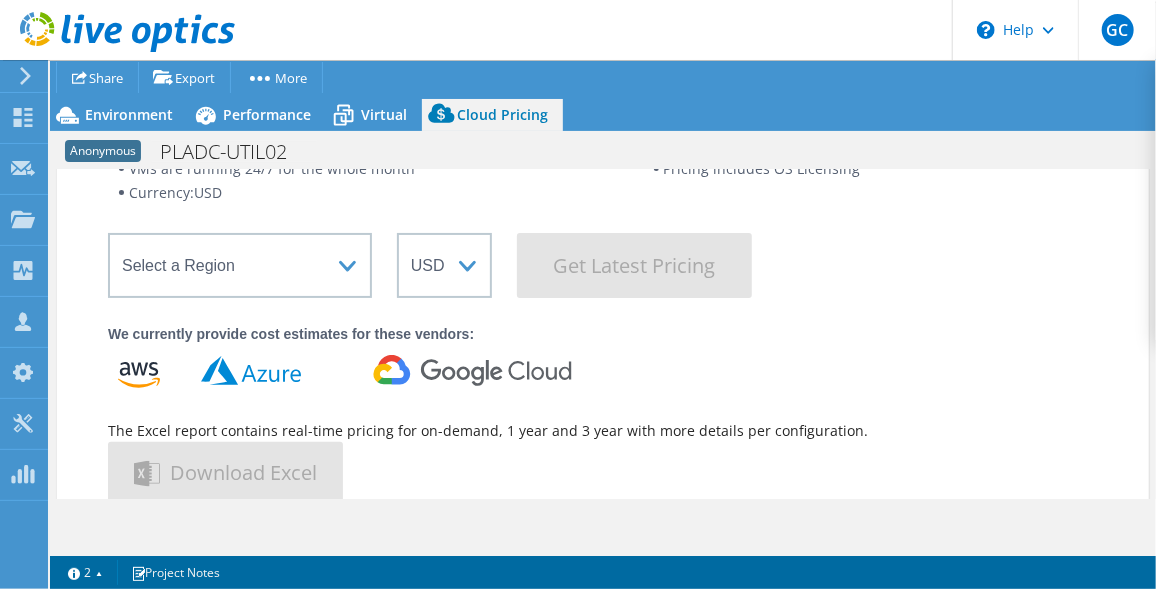 scroll, scrollTop: 181, scrollLeft: 0, axis: vertical 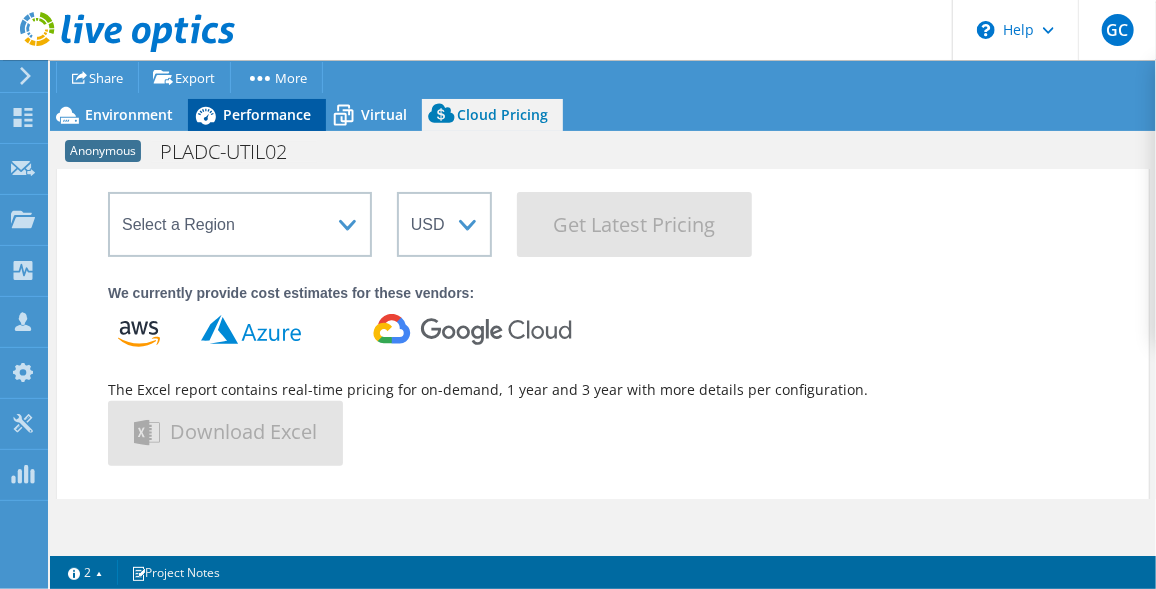 click on "Performance" at bounding box center [267, 114] 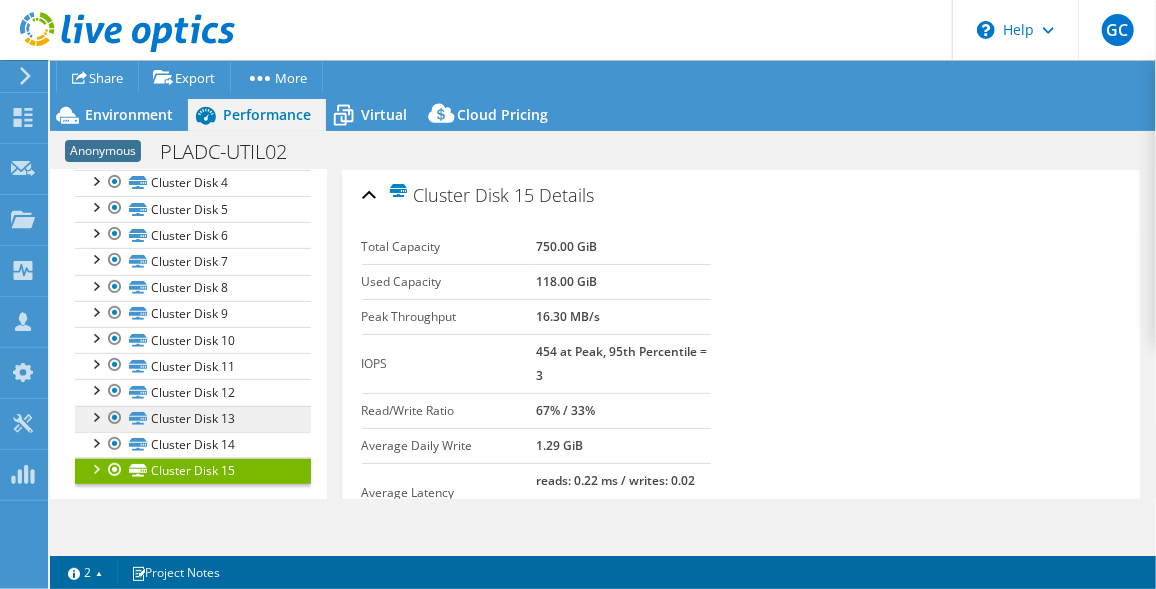 scroll, scrollTop: 321, scrollLeft: 0, axis: vertical 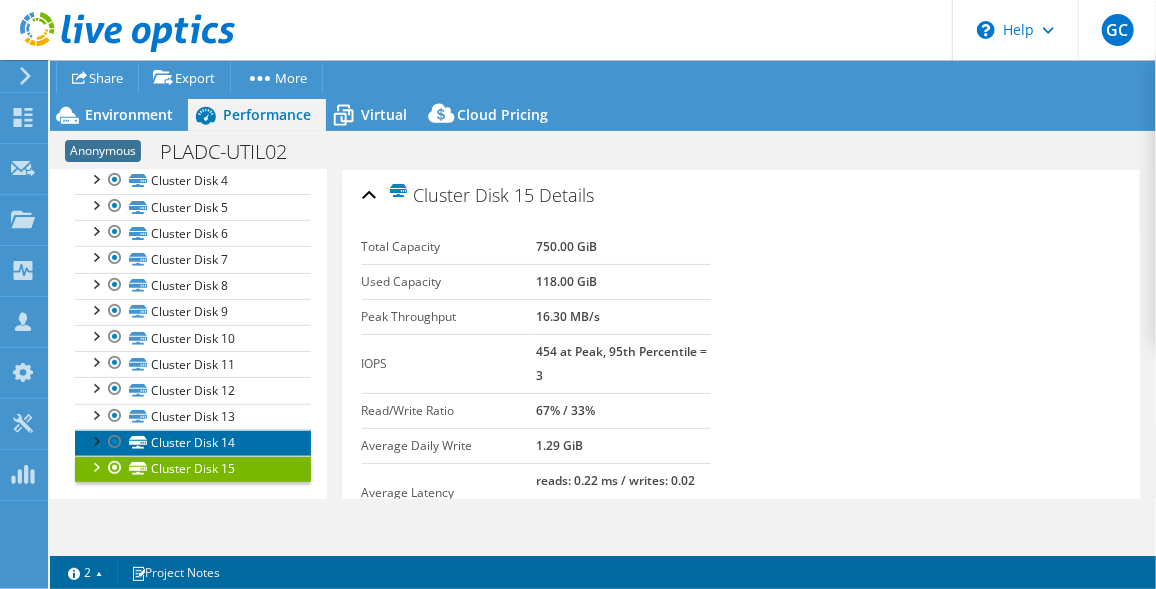 click on "Cluster Disk  14" at bounding box center (193, 443) 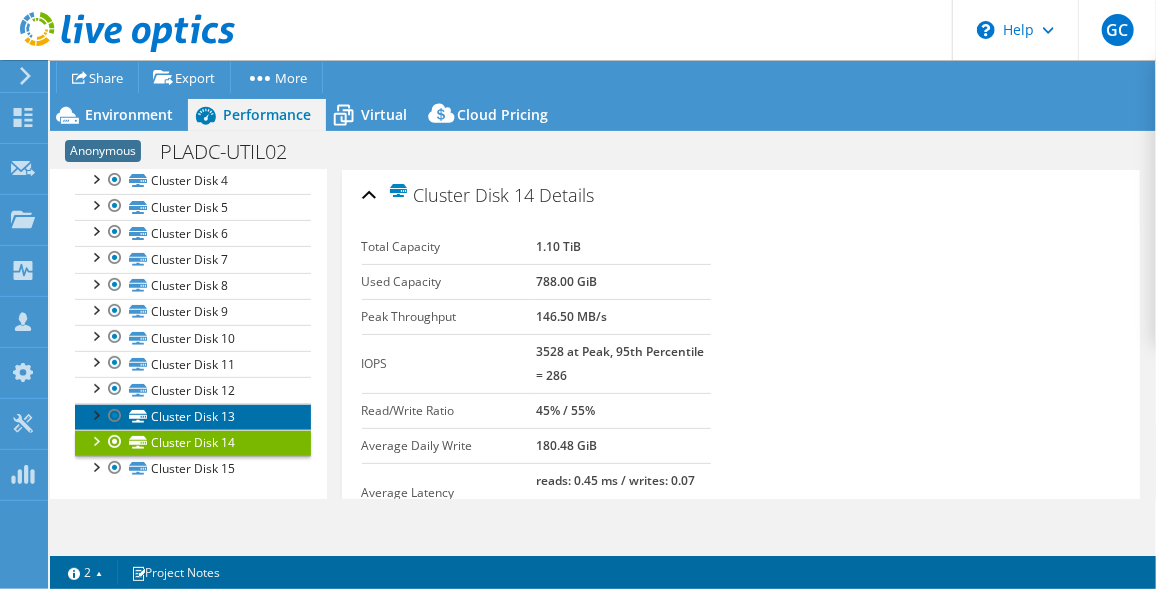 click on "Cluster Disk  13" at bounding box center [193, 417] 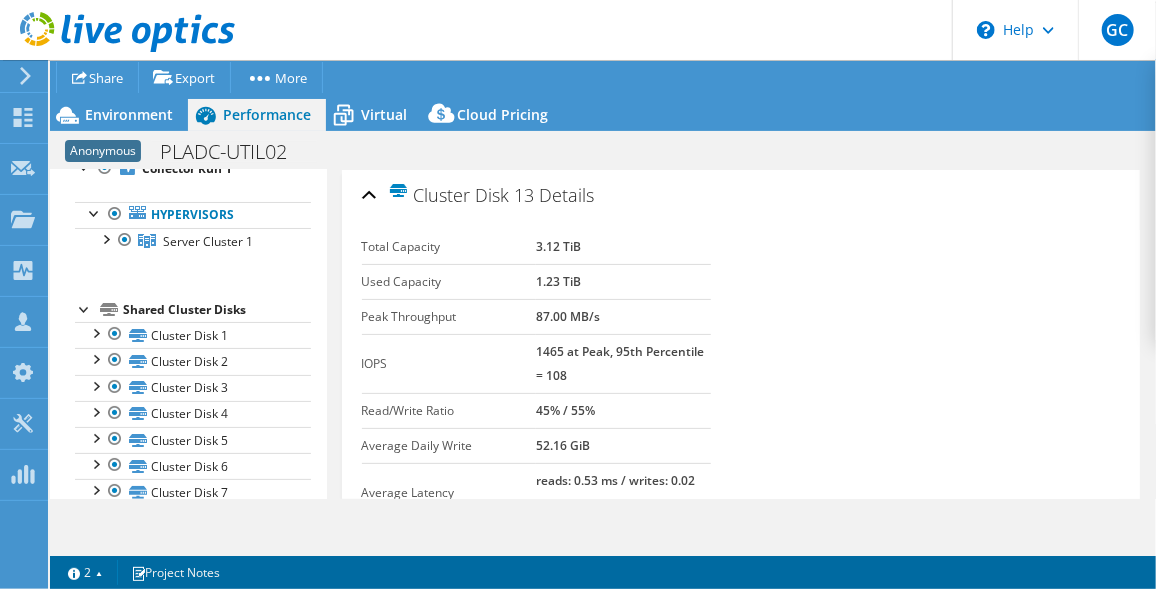 scroll, scrollTop: 0, scrollLeft: 0, axis: both 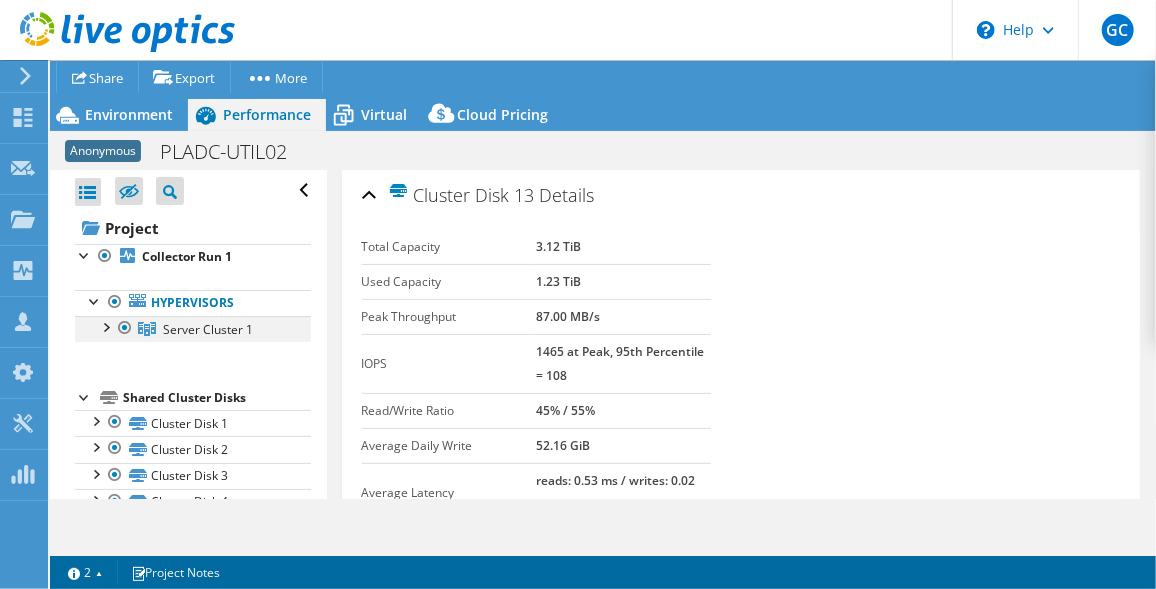 click at bounding box center (105, 326) 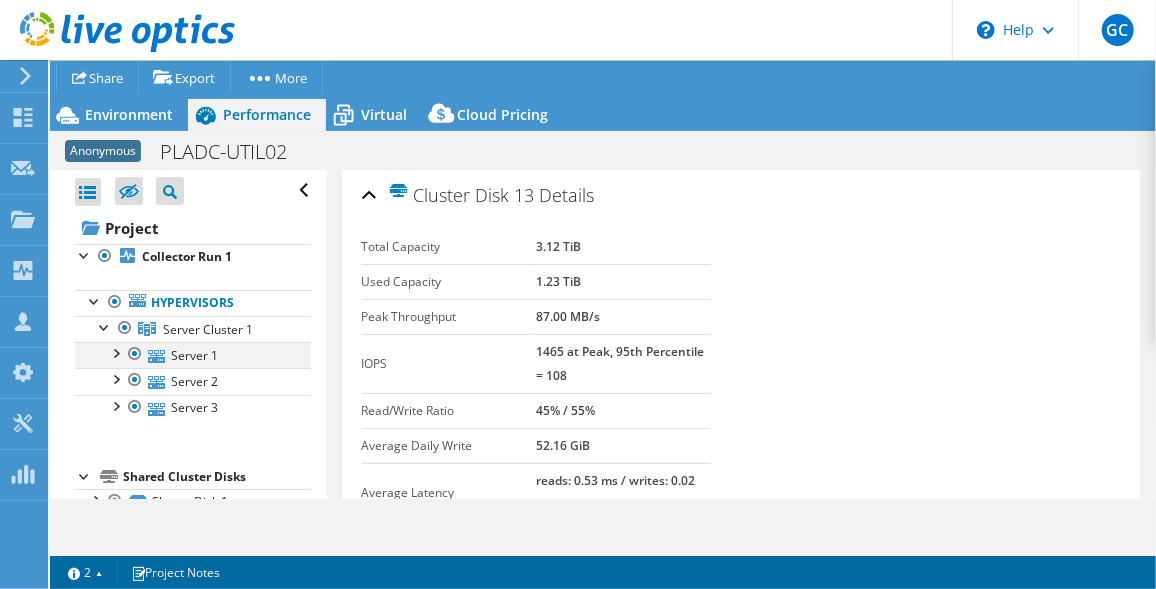 click at bounding box center [115, 352] 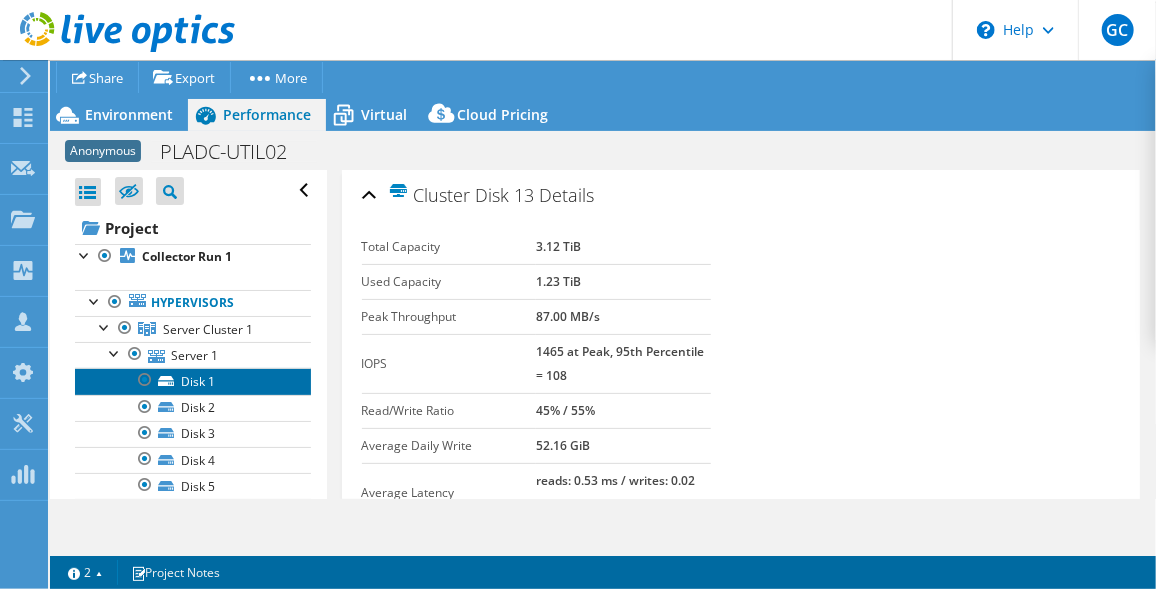 click on "Disk 1" at bounding box center (193, 381) 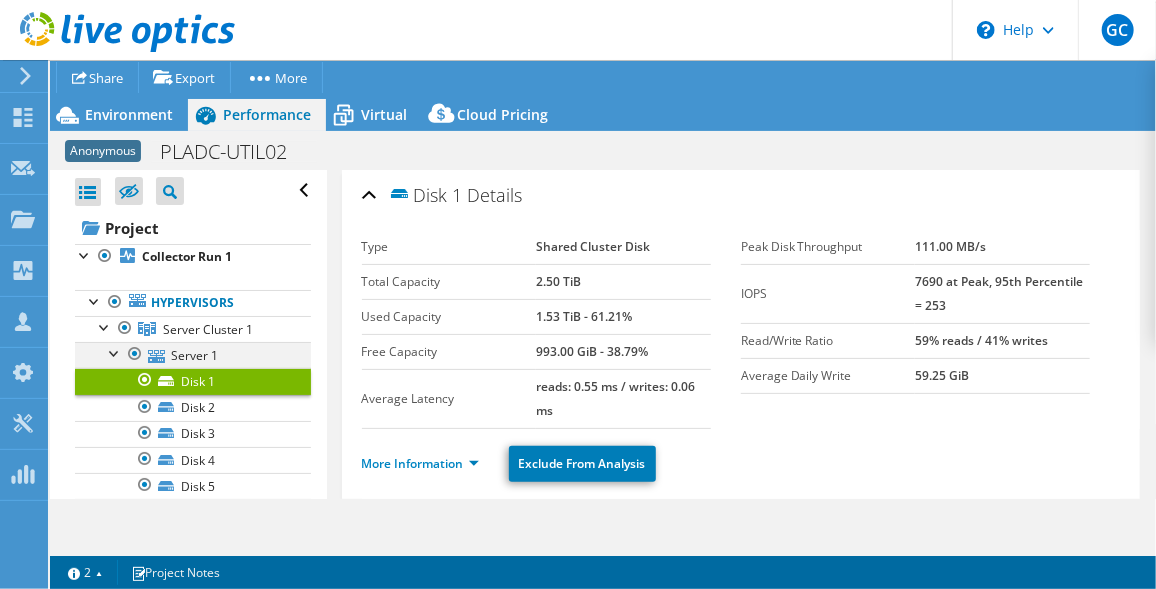 click at bounding box center (115, 352) 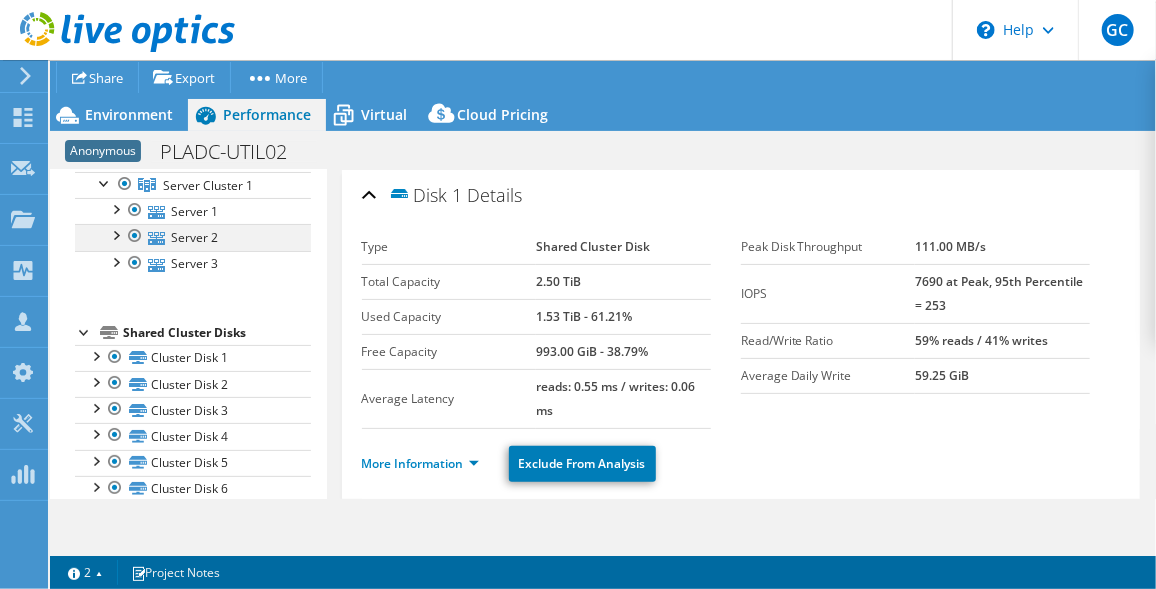 scroll, scrollTop: 181, scrollLeft: 0, axis: vertical 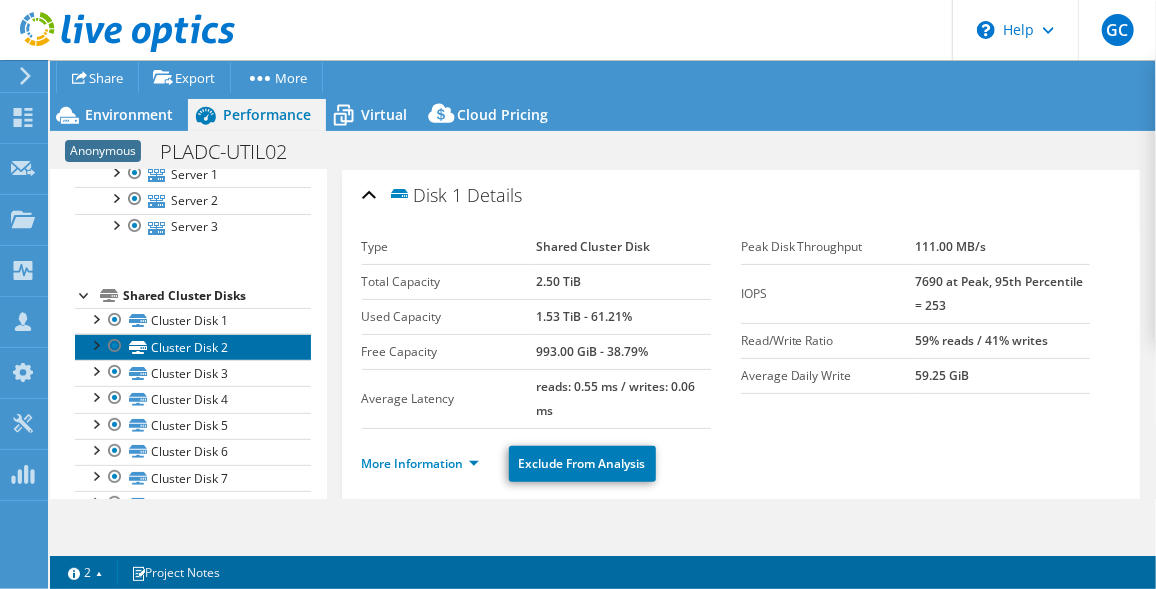 click 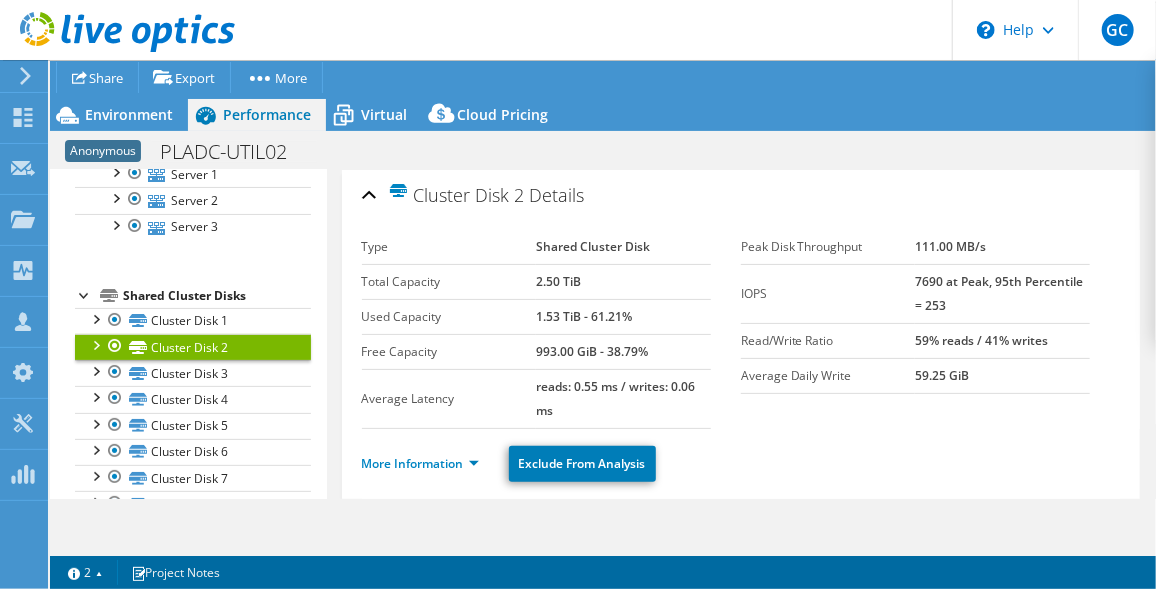 click at bounding box center (95, 344) 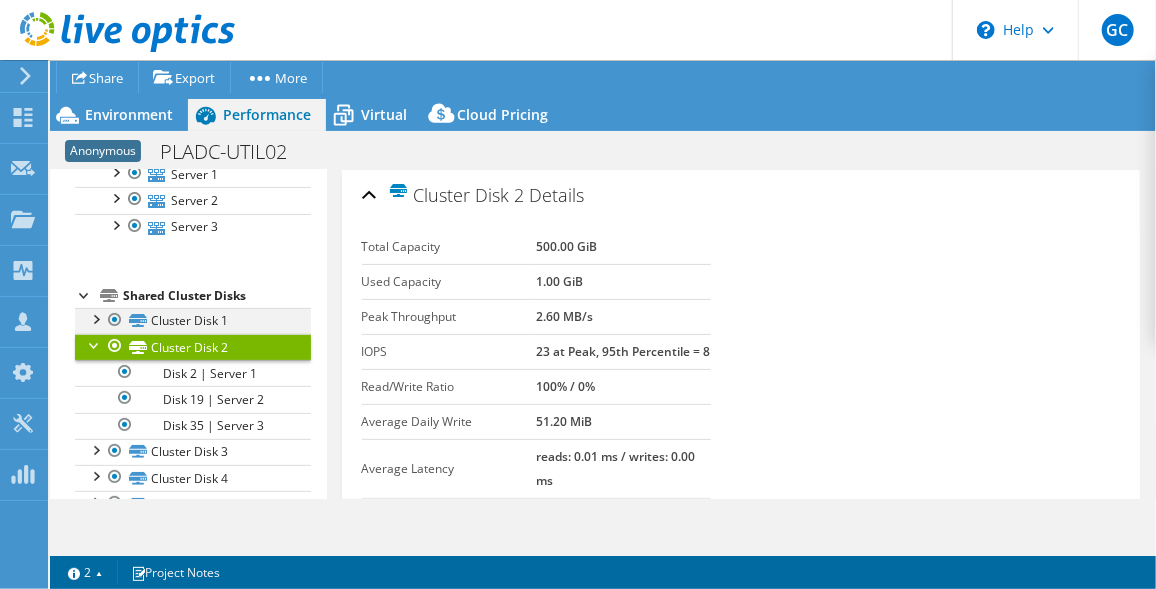 click at bounding box center (95, 318) 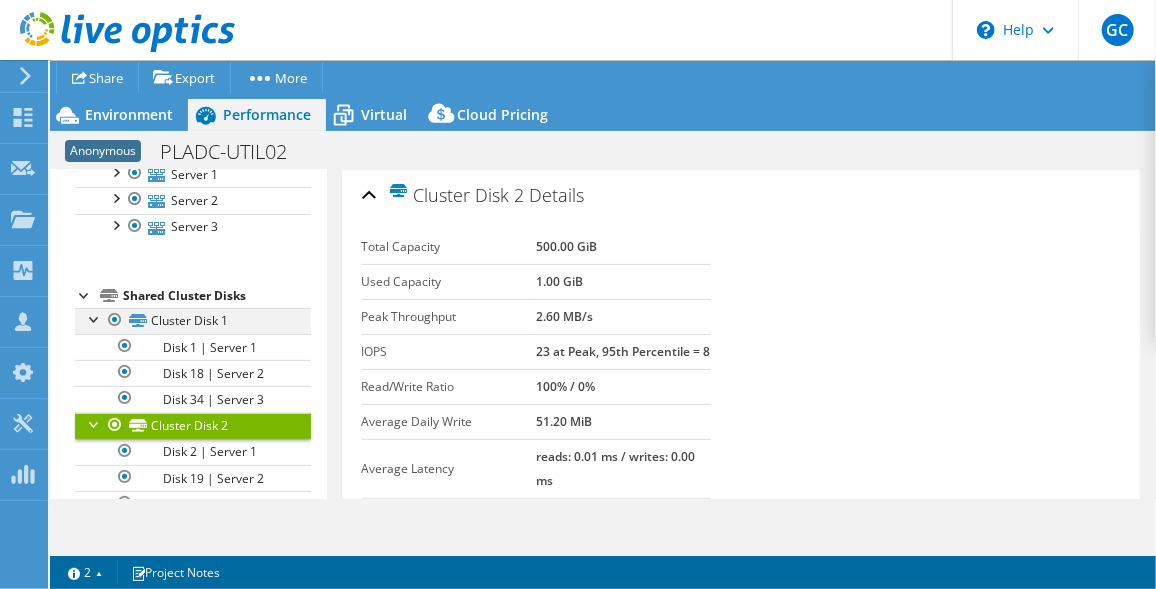 scroll, scrollTop: 272, scrollLeft: 0, axis: vertical 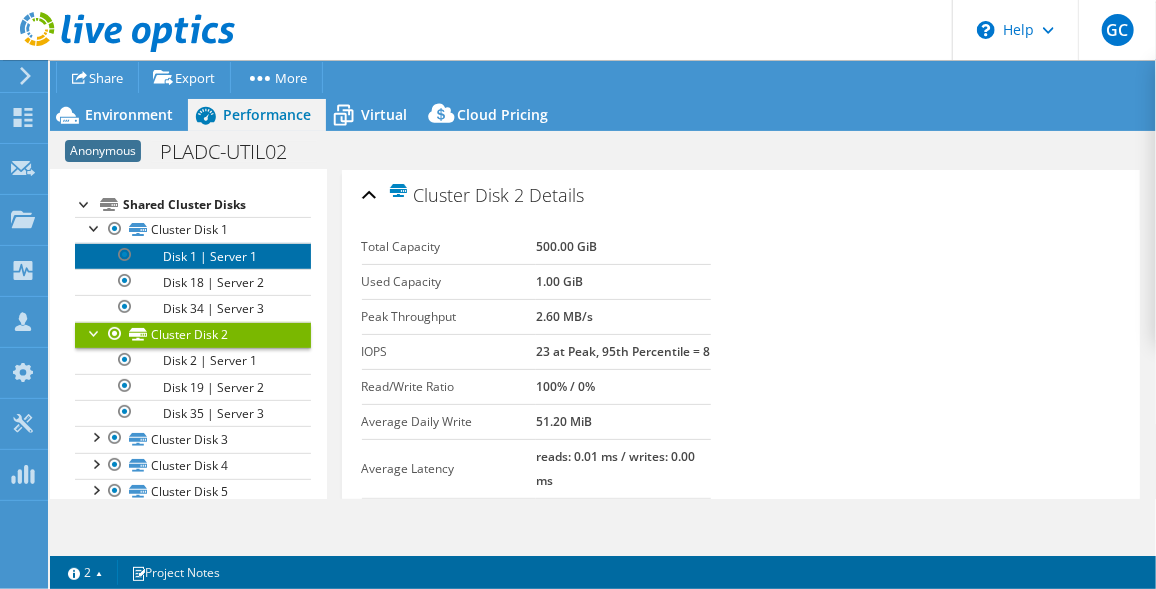 click on "Disk 1 | Server 1" at bounding box center [193, 256] 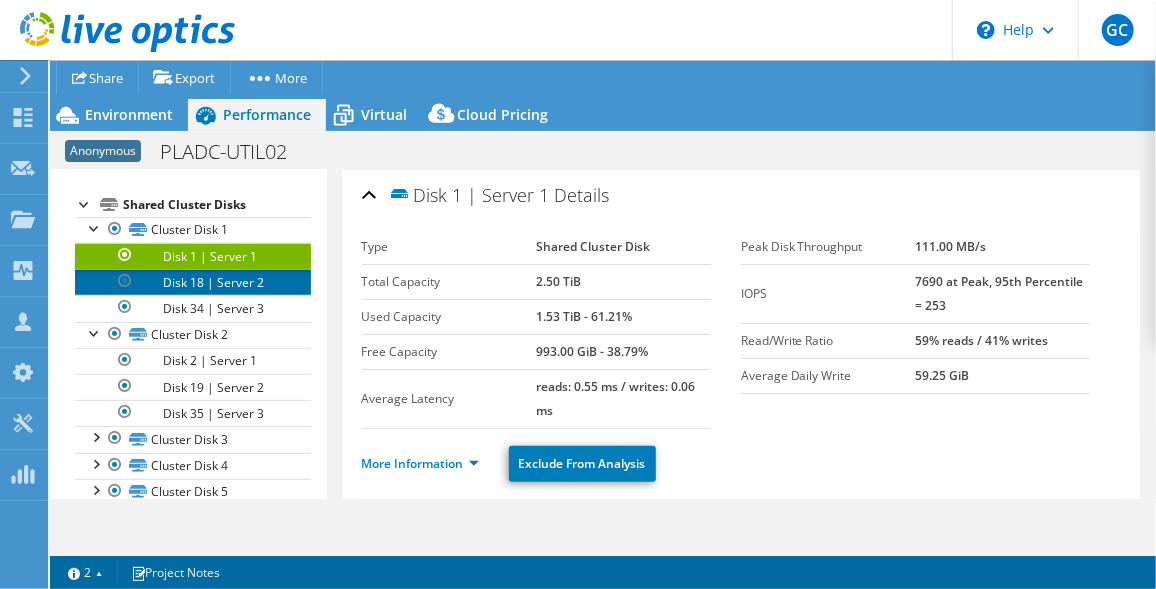 click on "Disk 18 | Server 2" at bounding box center [193, 282] 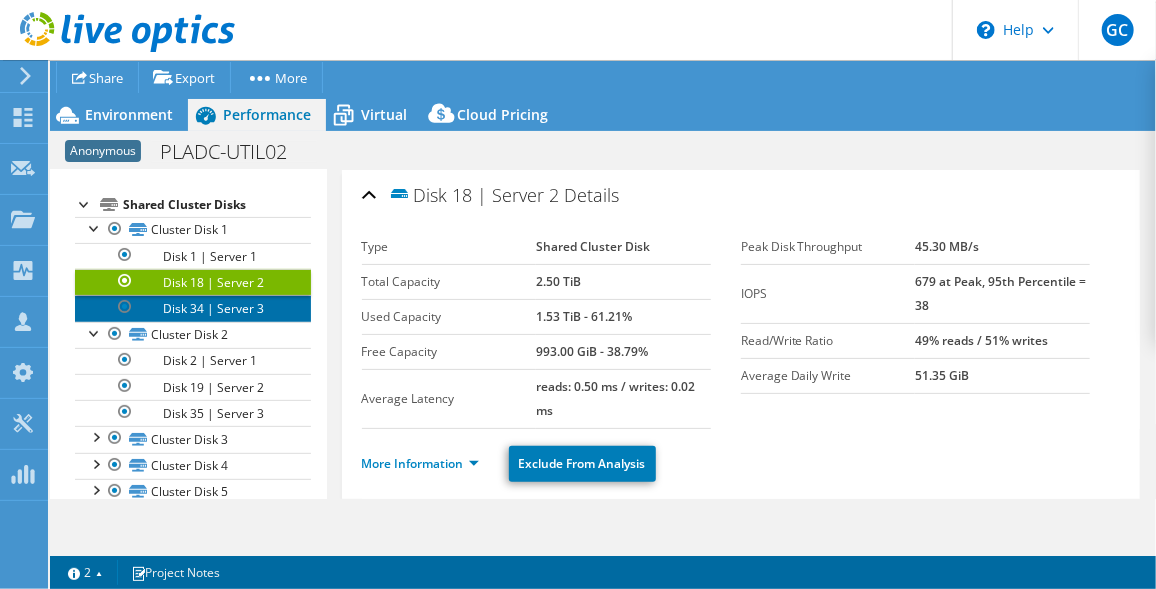 click on "Disk 34 | Server 3" at bounding box center [193, 308] 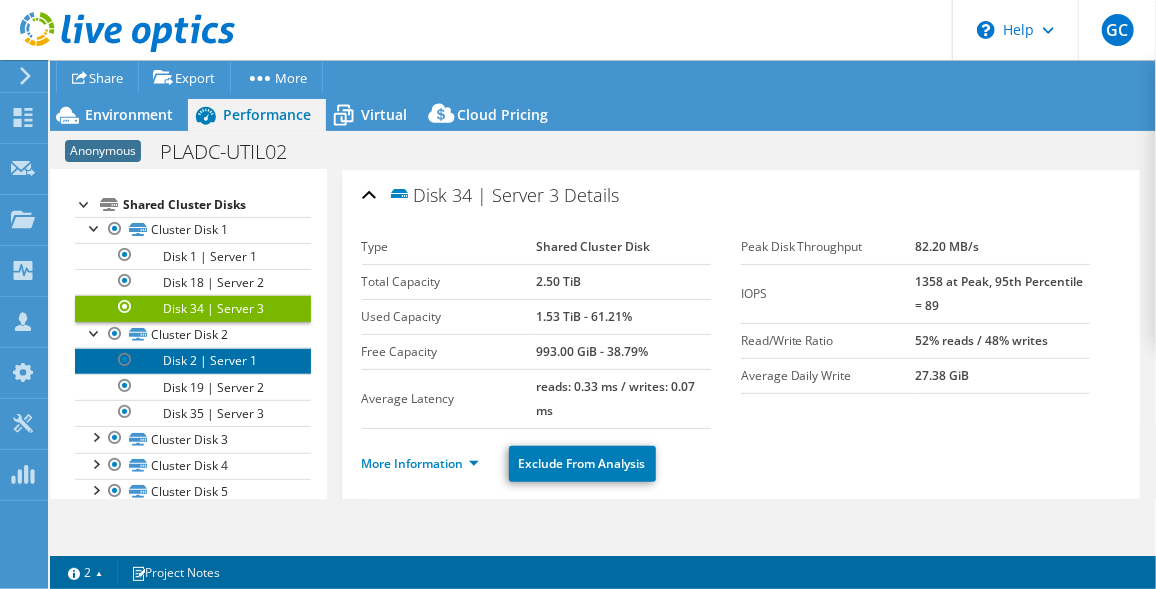 click on "Disk 2 | Server 1" at bounding box center [193, 361] 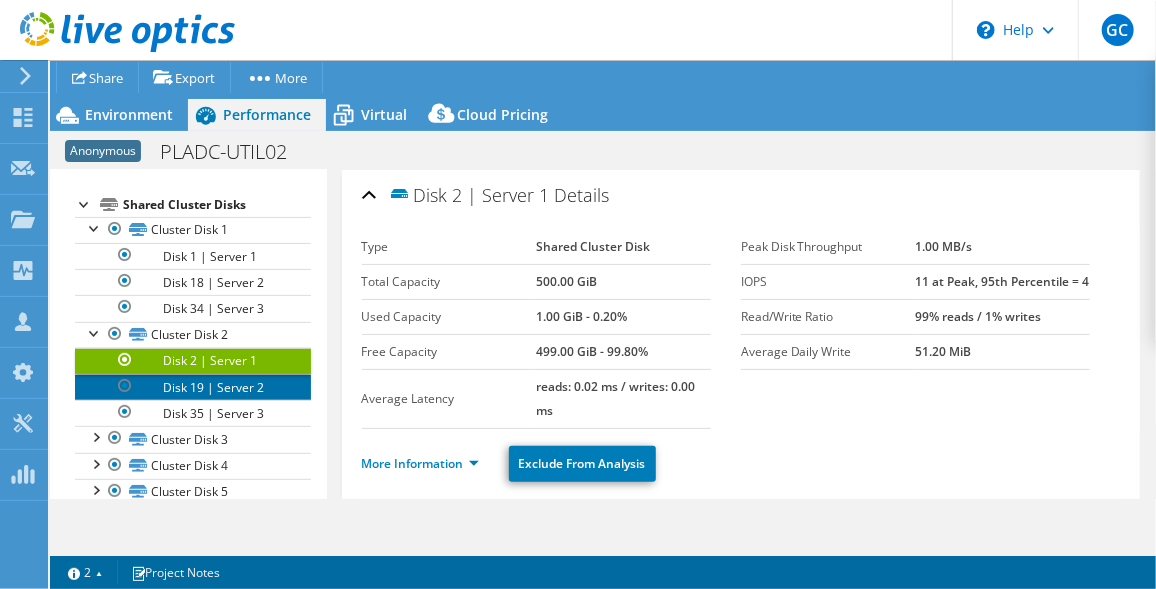 click on "Disk 19 | Server 2" at bounding box center (193, 387) 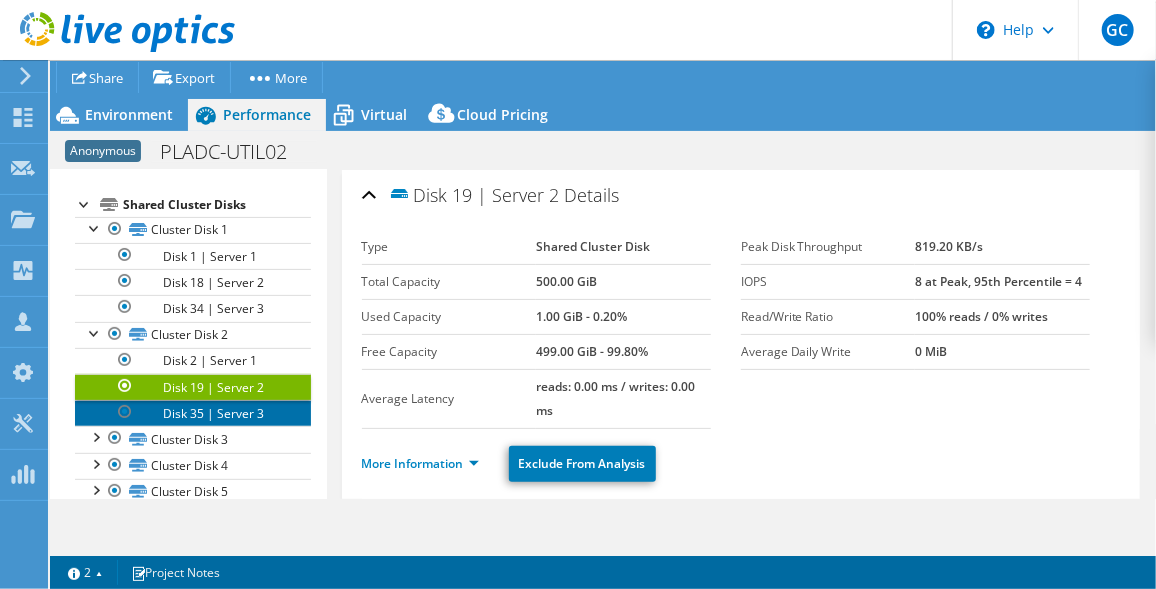 click on "Disk 35 | Server 3" at bounding box center (193, 413) 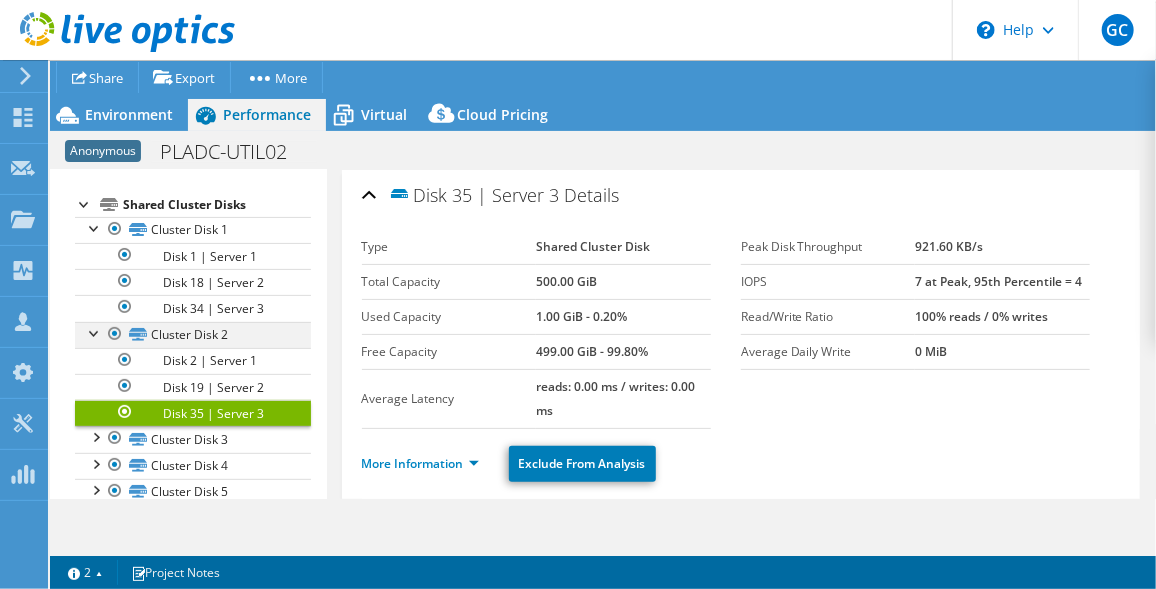 click at bounding box center [95, 332] 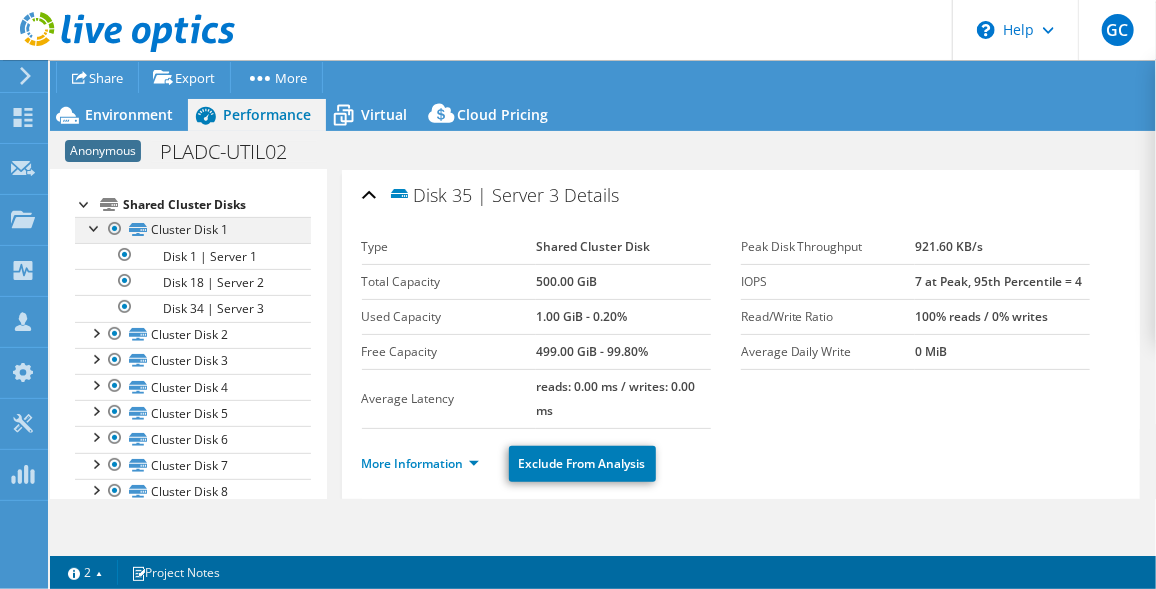 click at bounding box center (95, 227) 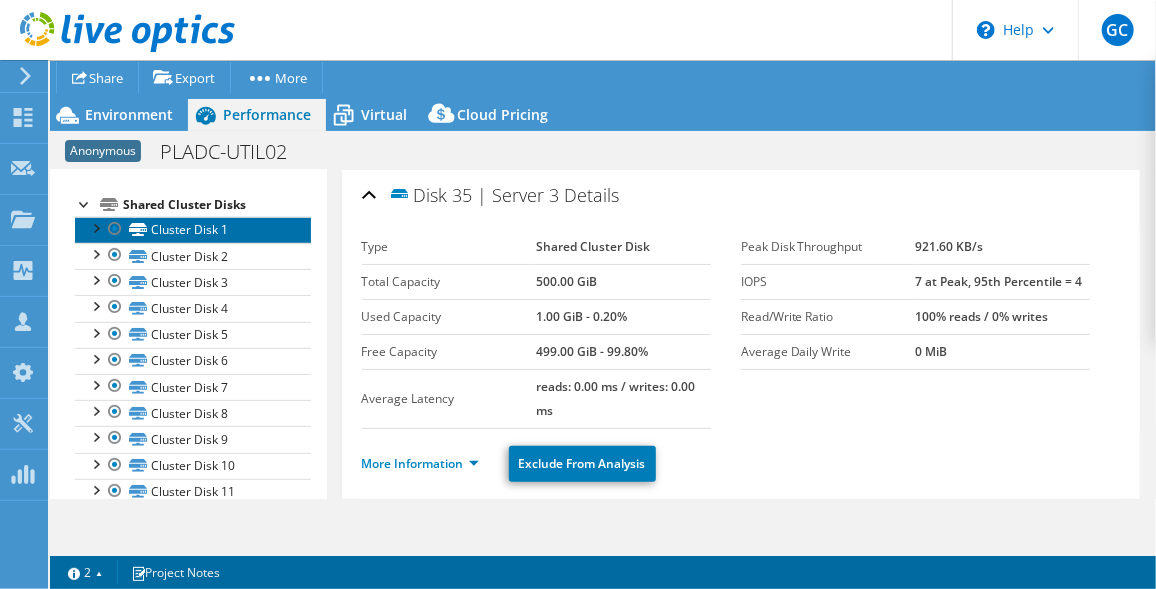 click on "Cluster Disk  1" at bounding box center (193, 230) 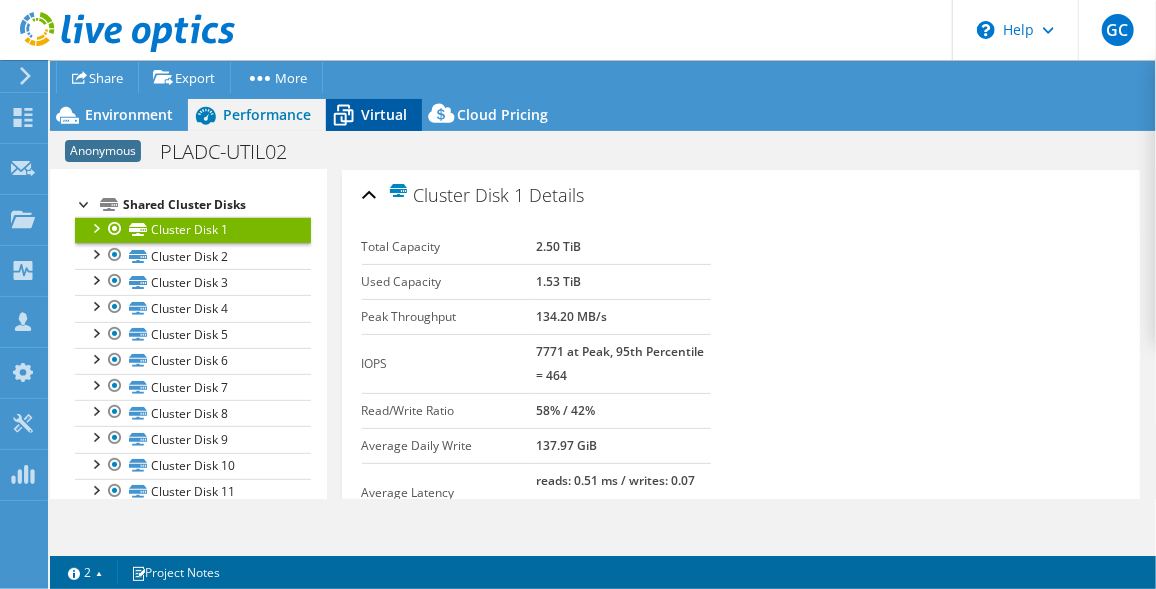 click on "Virtual" at bounding box center (384, 114) 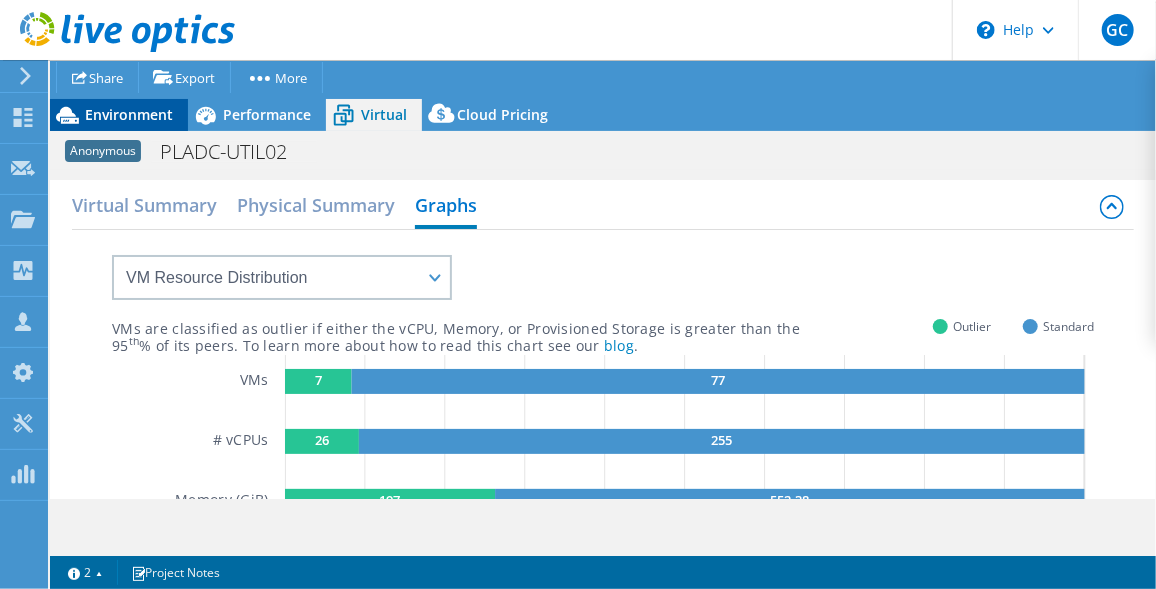 click on "Environment" at bounding box center (129, 114) 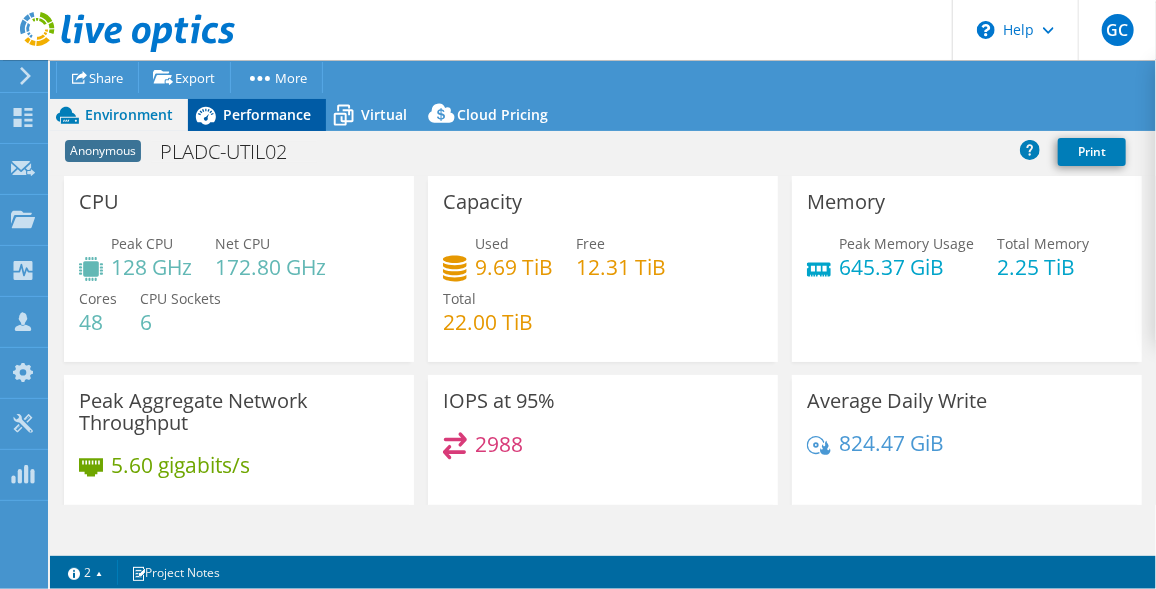 click on "Performance" at bounding box center [267, 114] 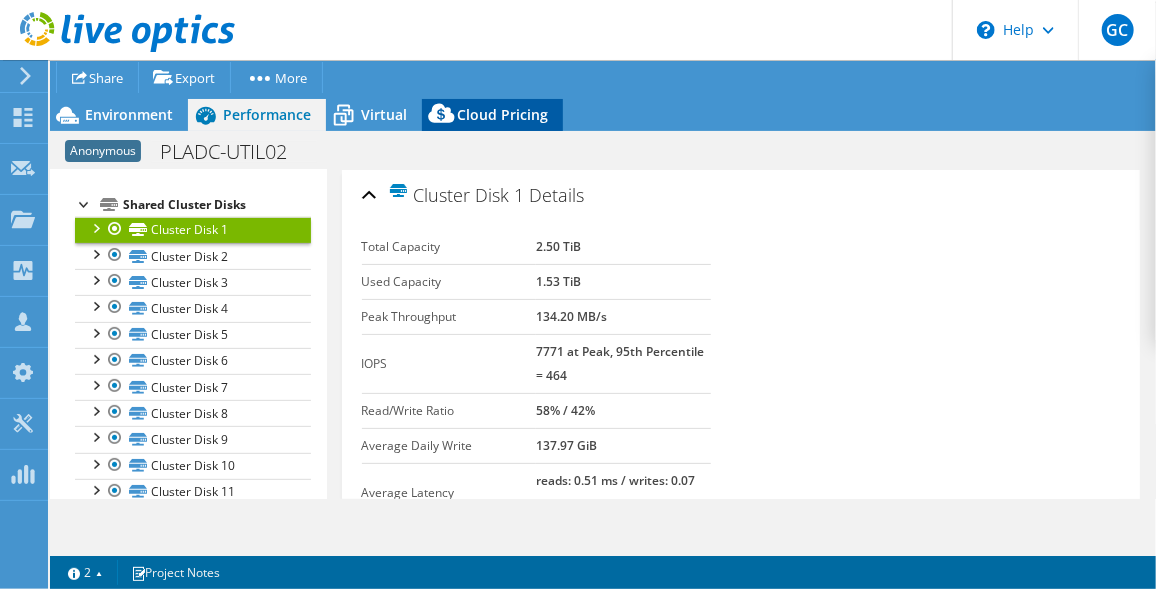 click on "Cloud Pricing" at bounding box center (502, 114) 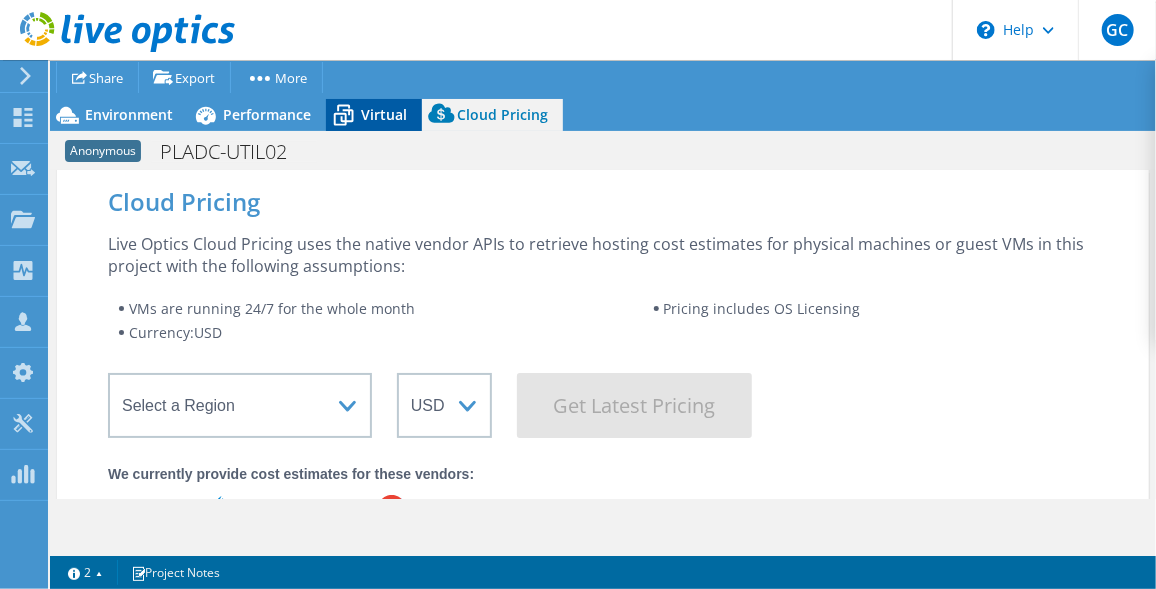 click on "Virtual" at bounding box center (384, 114) 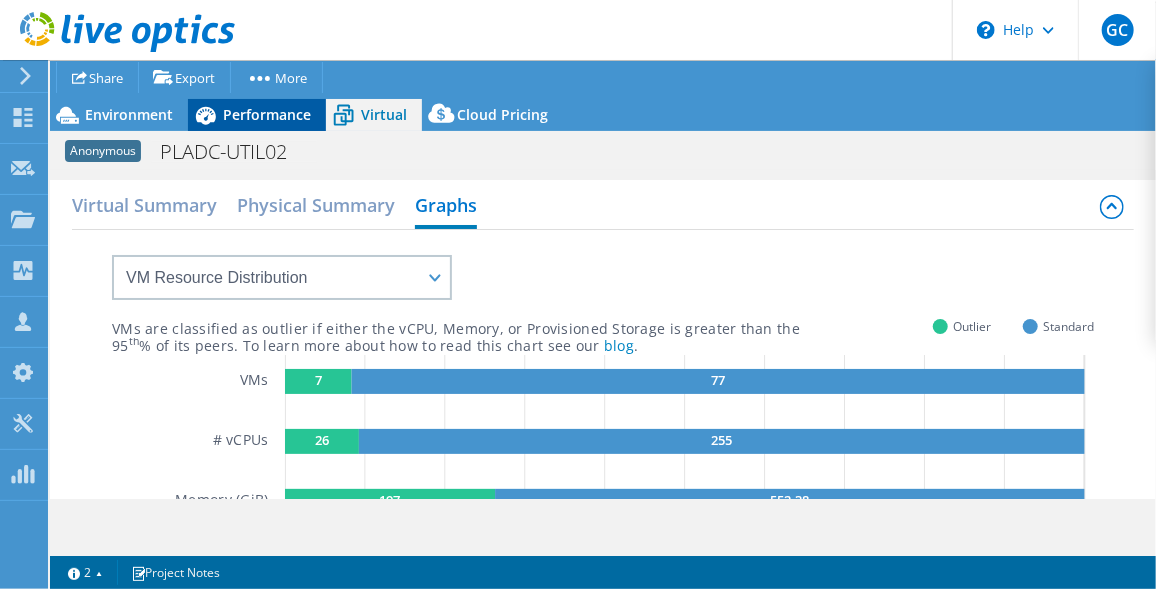 click on "Performance" at bounding box center [267, 114] 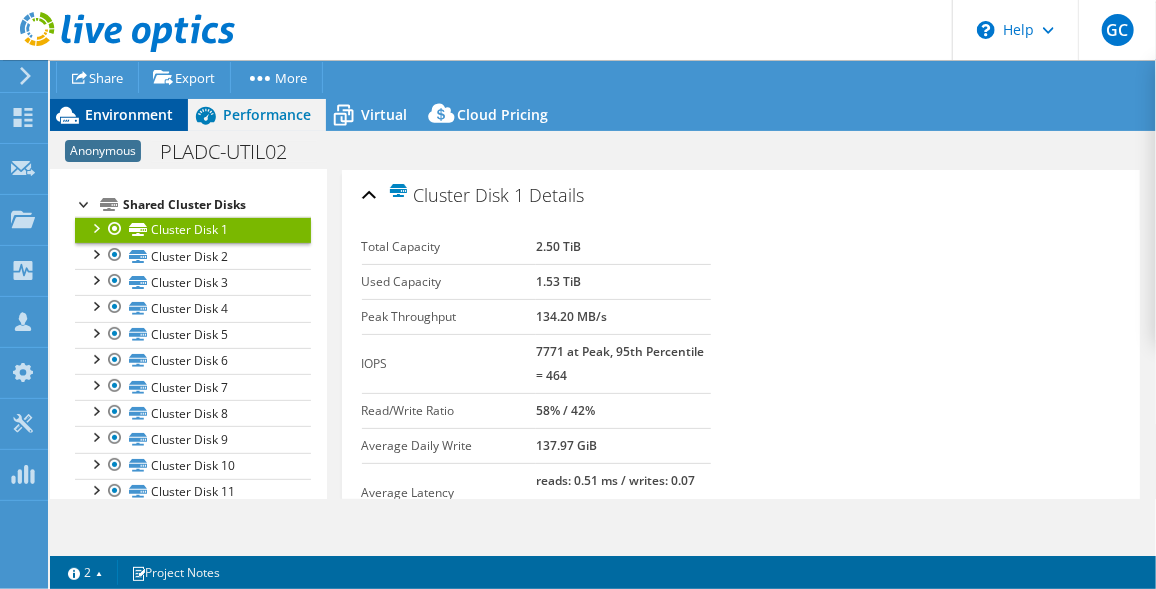 click on "Environment" at bounding box center (129, 114) 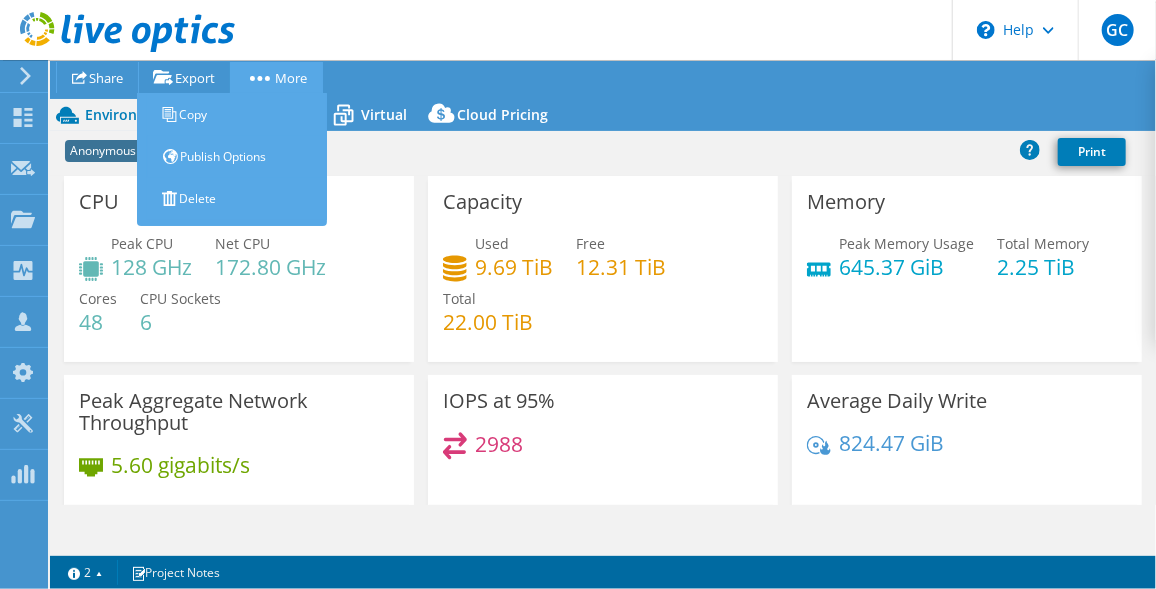 click on "More" at bounding box center (276, 77) 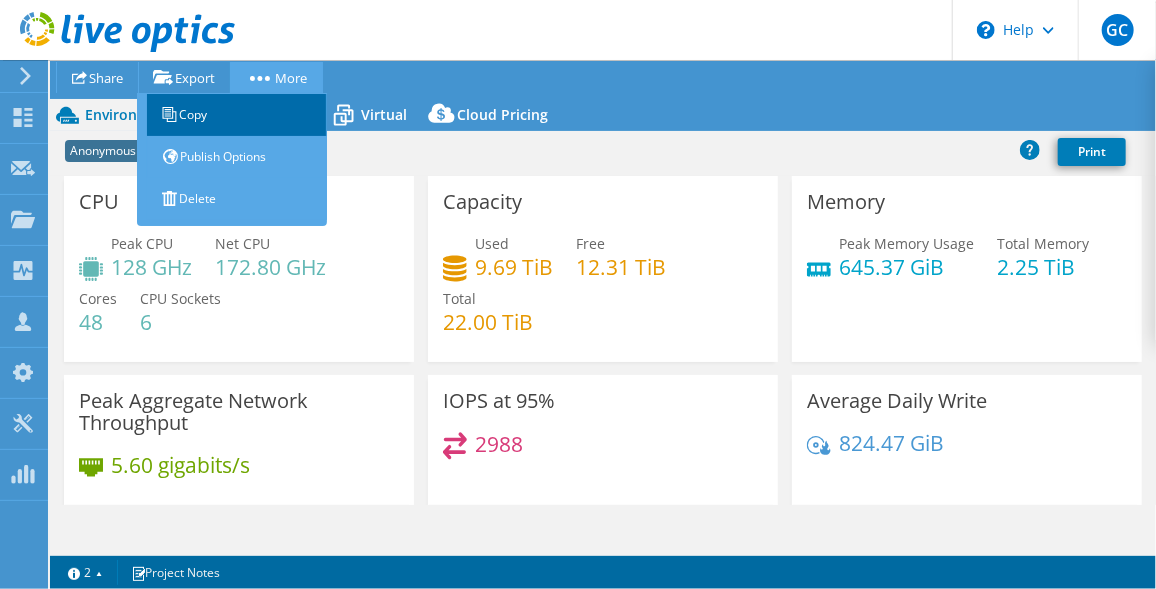 click on "Copy" at bounding box center [237, 115] 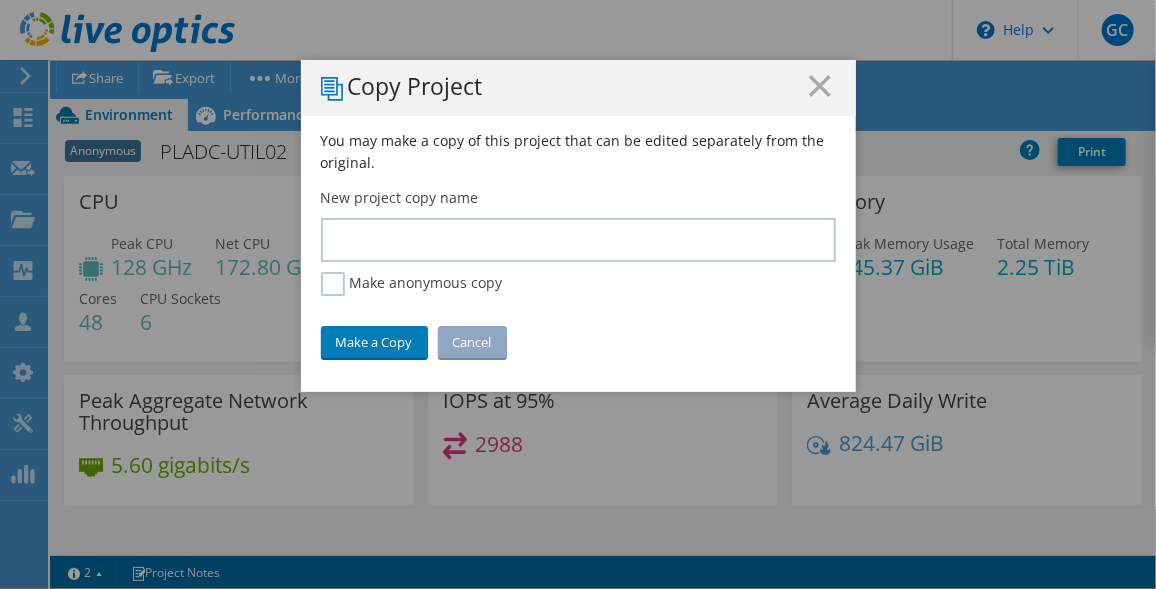click on "Cancel" at bounding box center (472, 342) 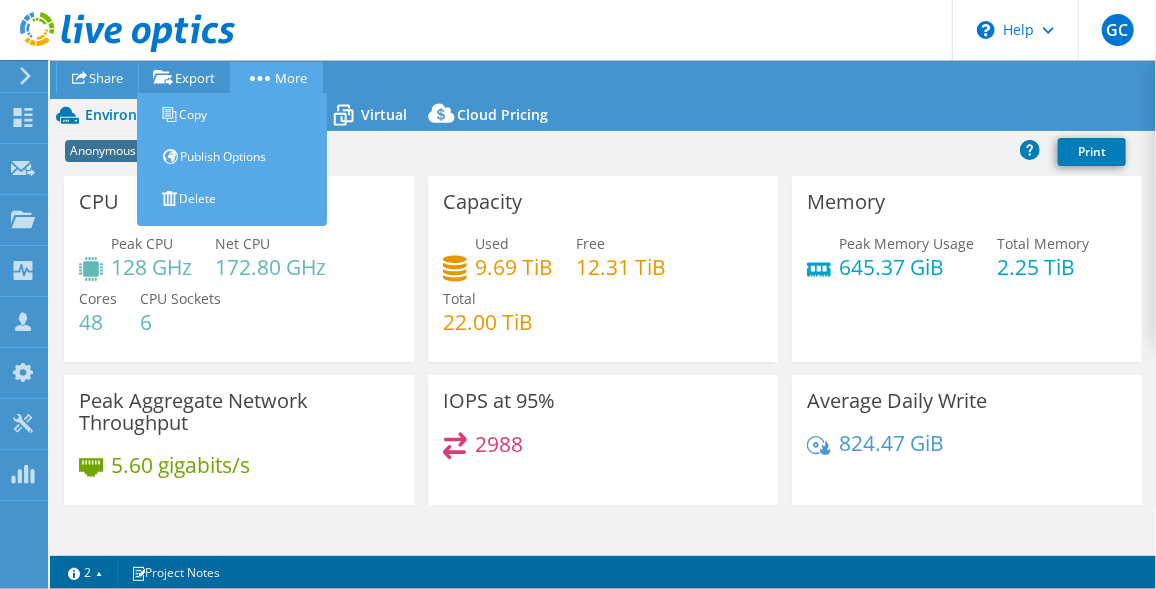click on "More" at bounding box center (276, 77) 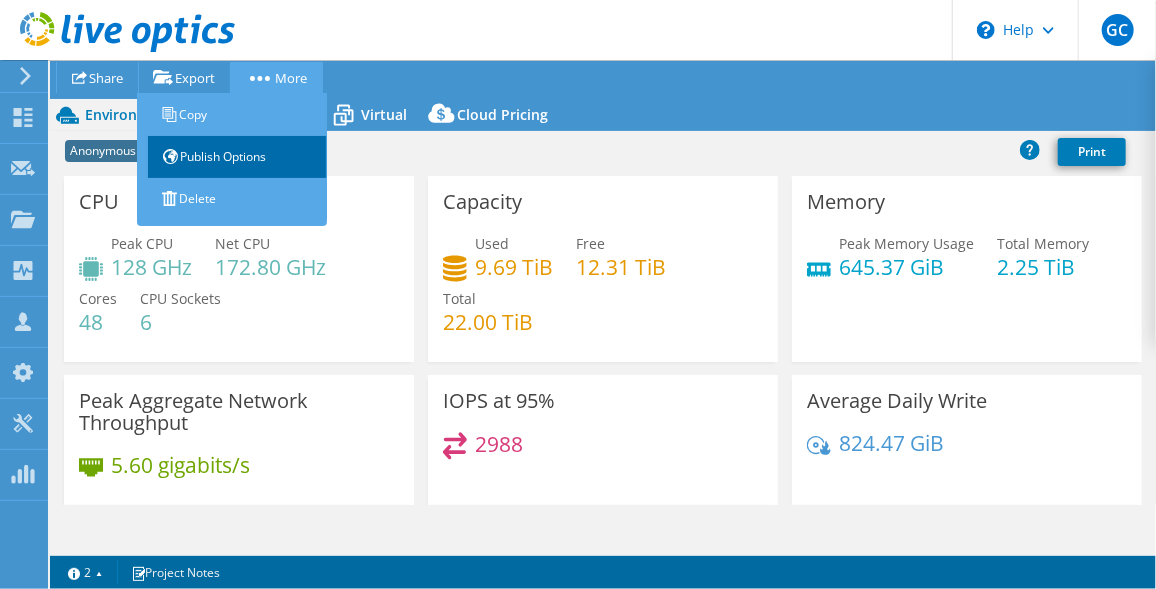 click on "Publish Options" at bounding box center [237, 157] 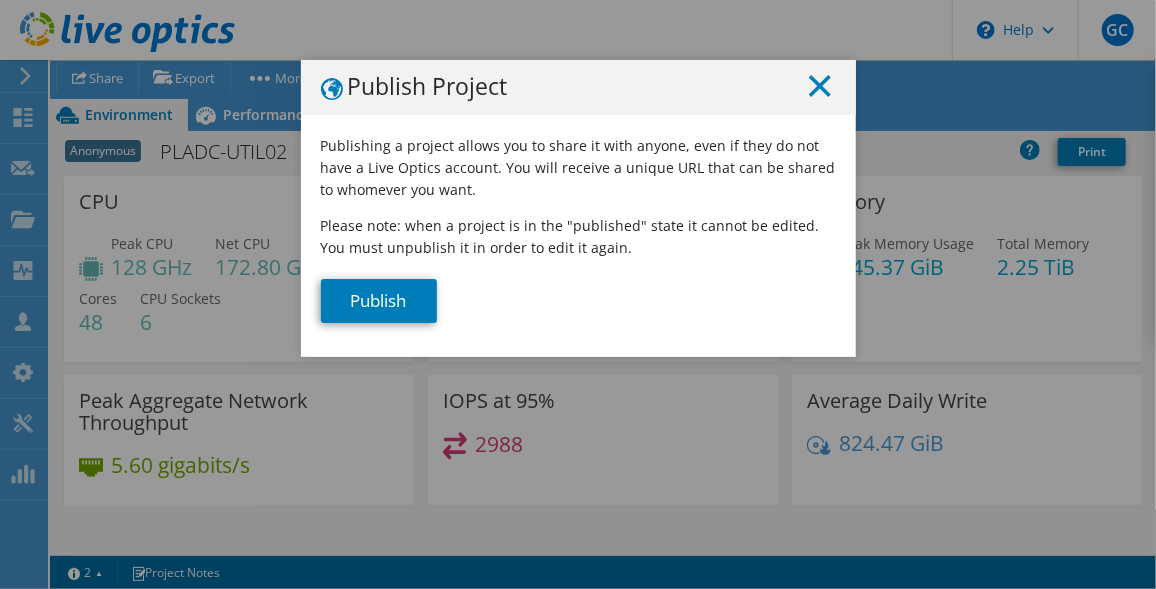 click 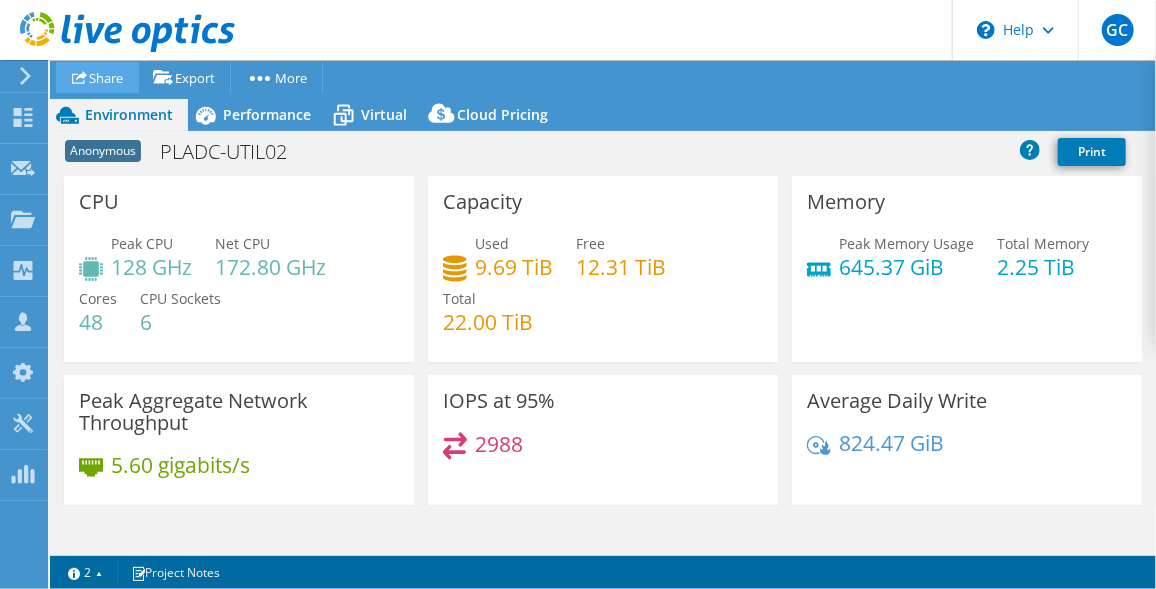 click on "Share" at bounding box center [97, 77] 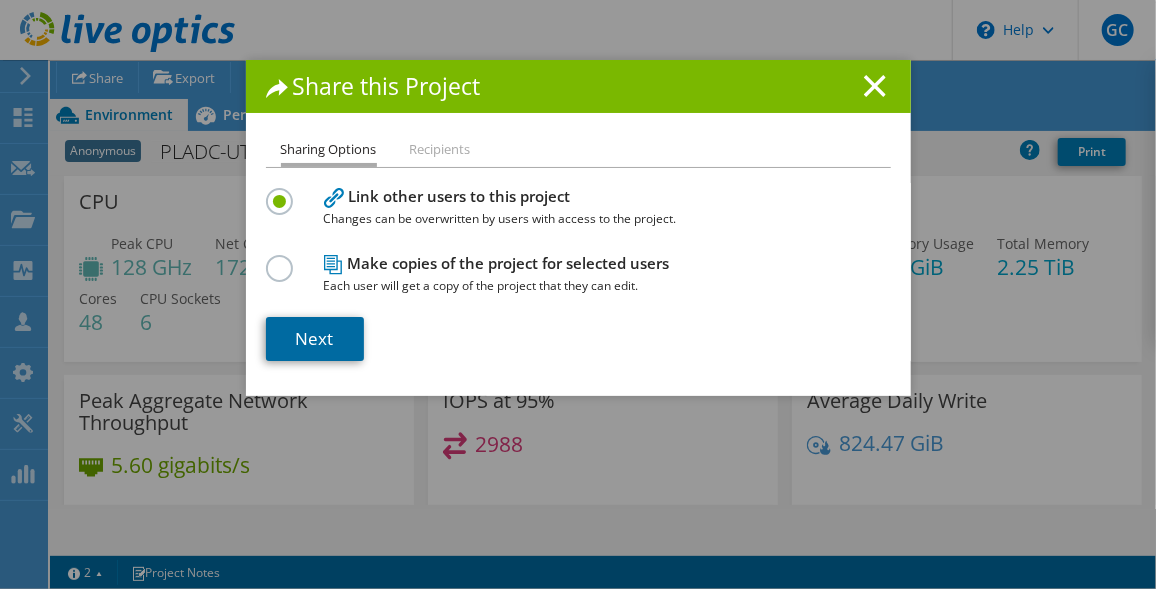 click on "Next" at bounding box center (315, 339) 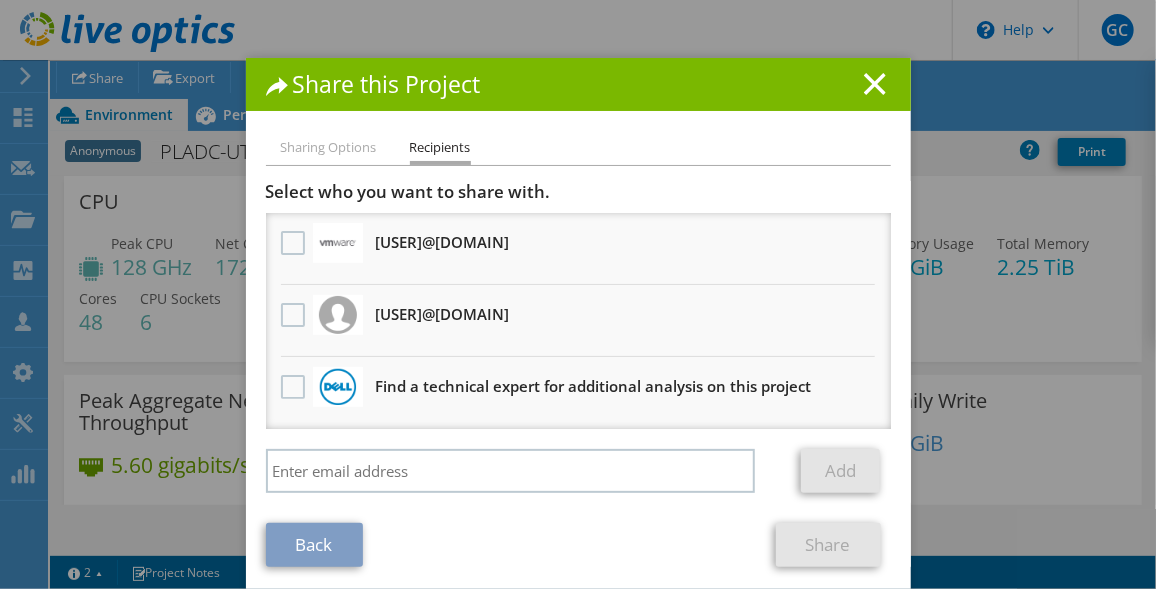 scroll, scrollTop: 0, scrollLeft: 0, axis: both 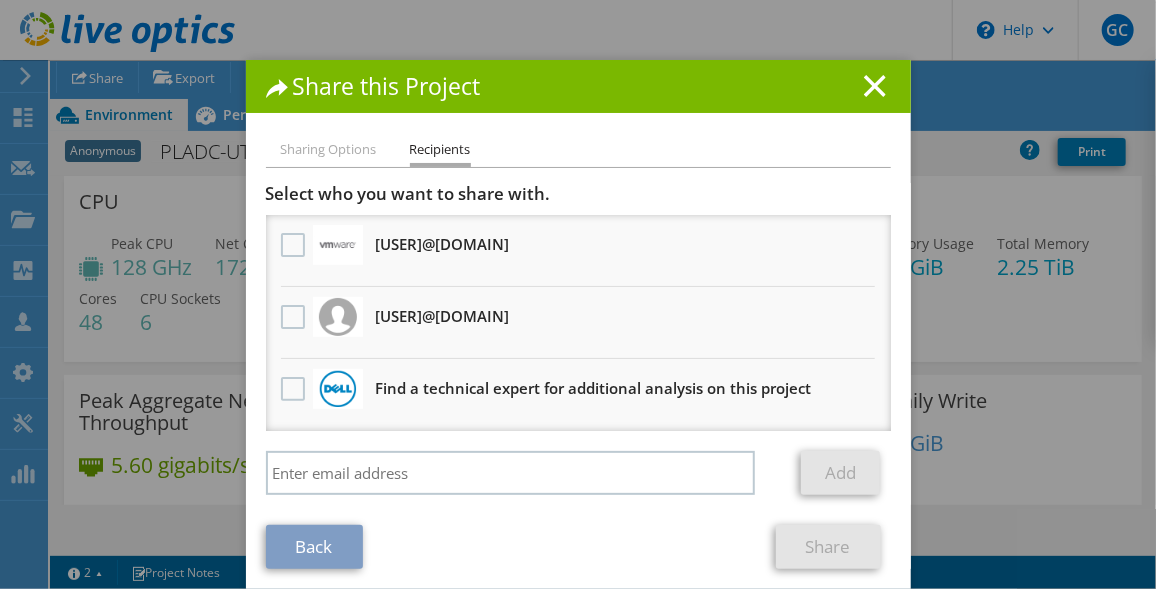 click on "Sharing Options" at bounding box center (329, 150) 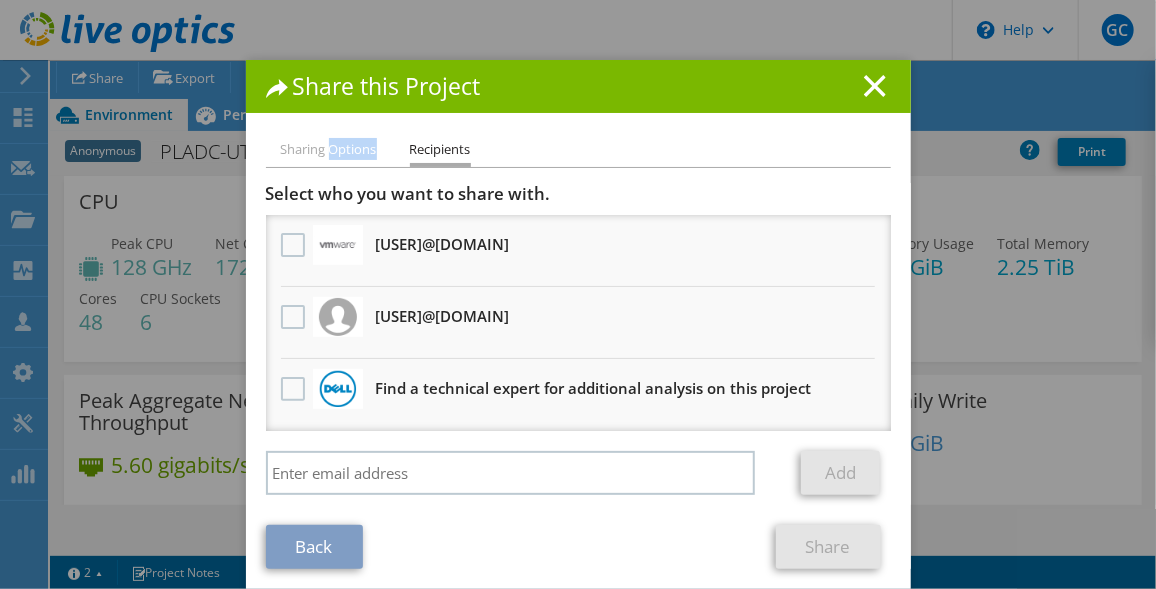 click on "Sharing Options" at bounding box center (329, 150) 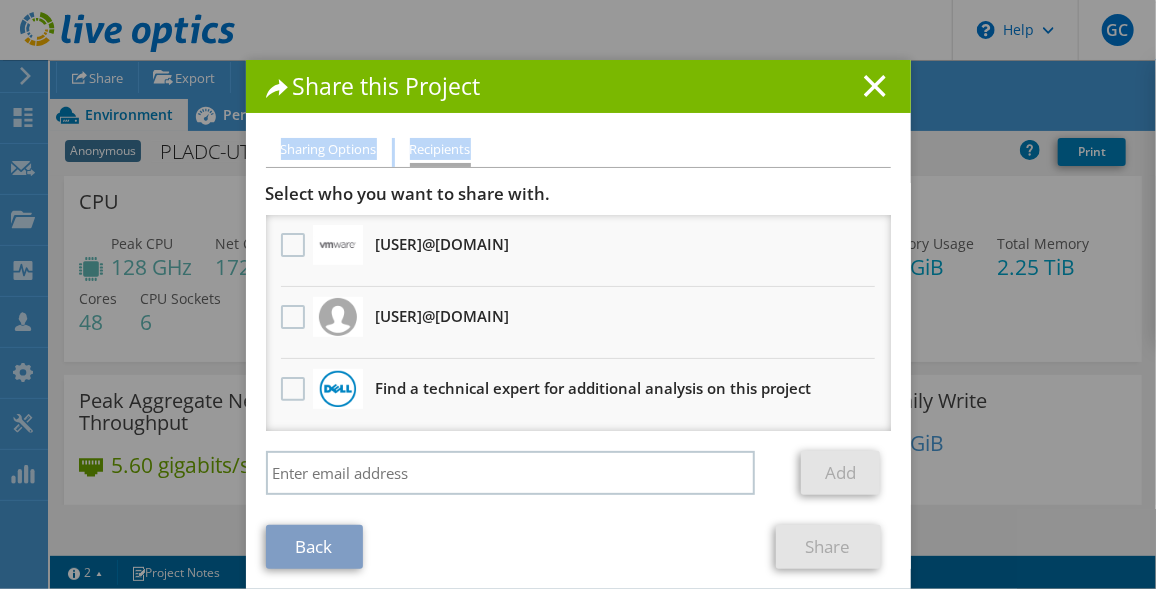 click on "Sharing Options" at bounding box center (329, 150) 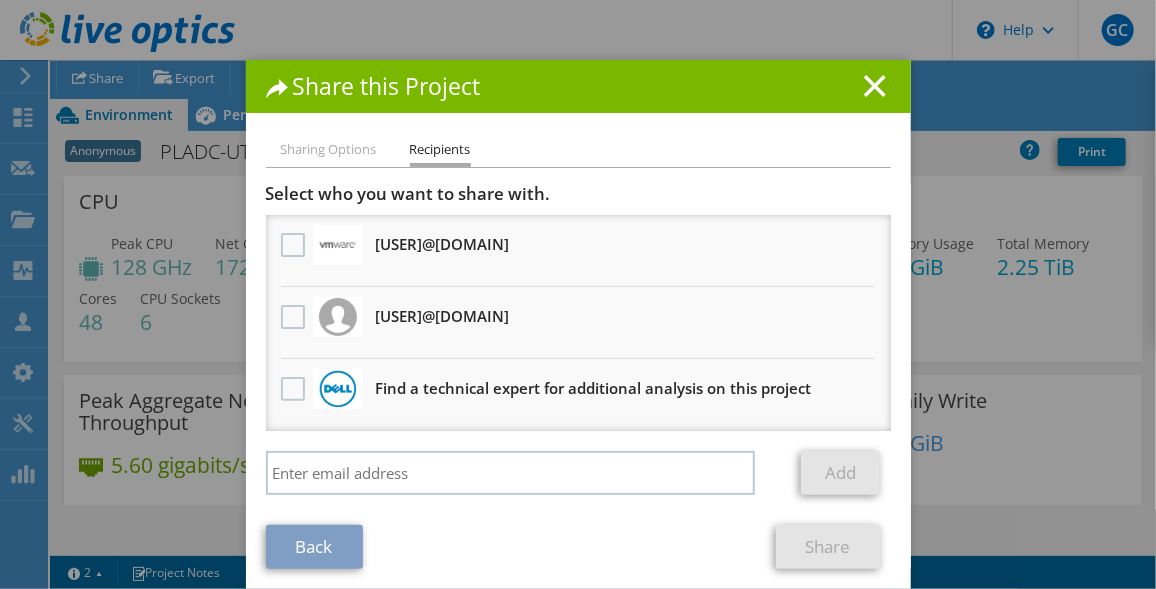 click on "Recipients" at bounding box center [440, 152] 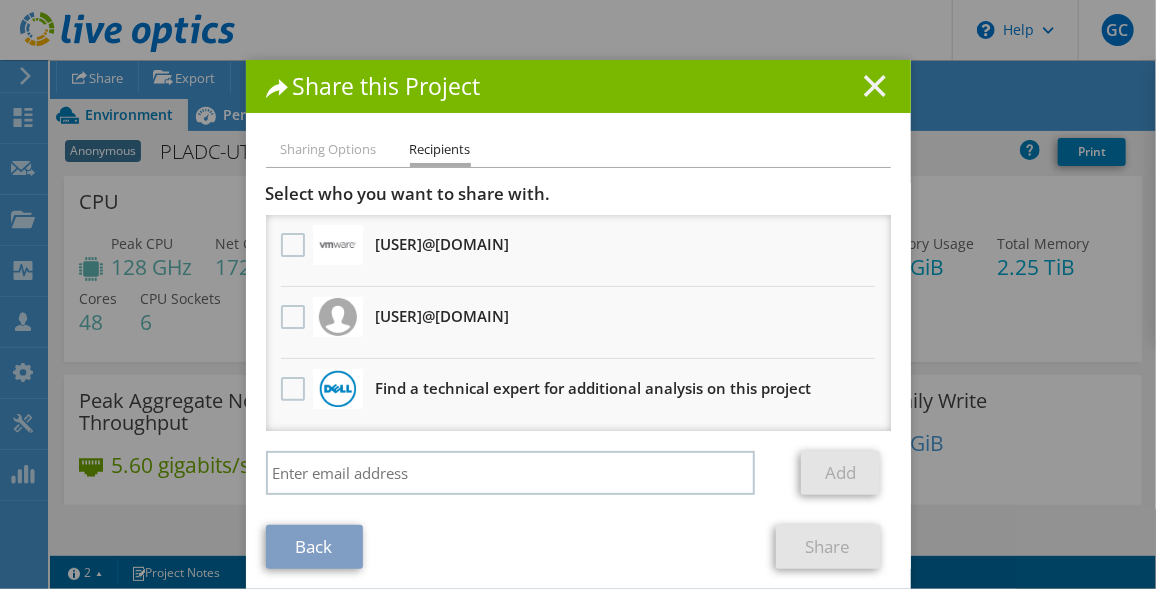 click 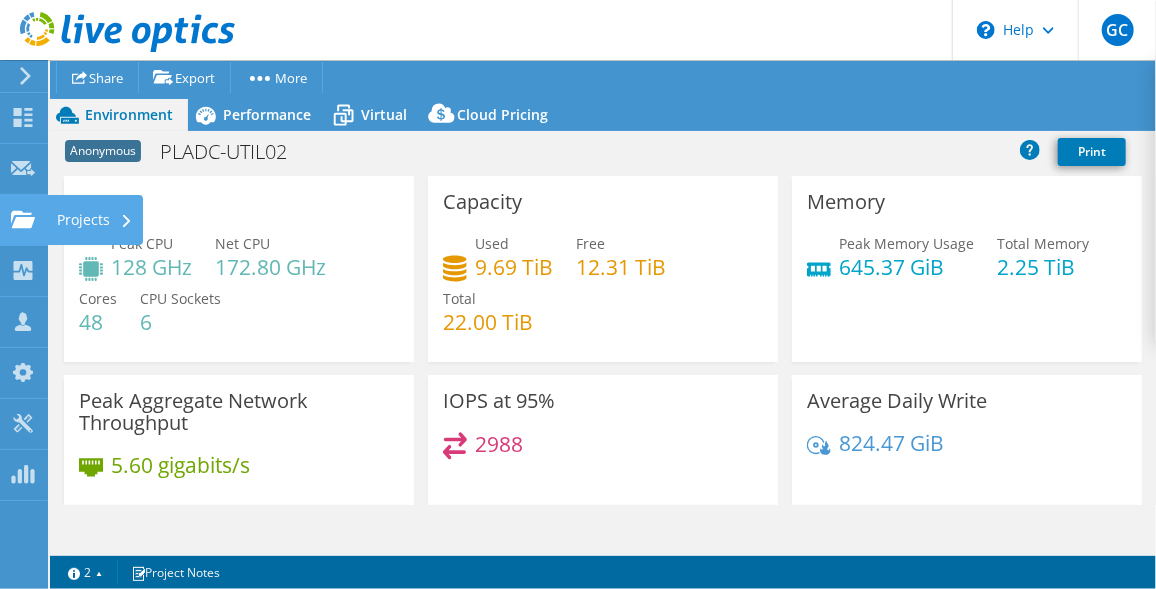 click 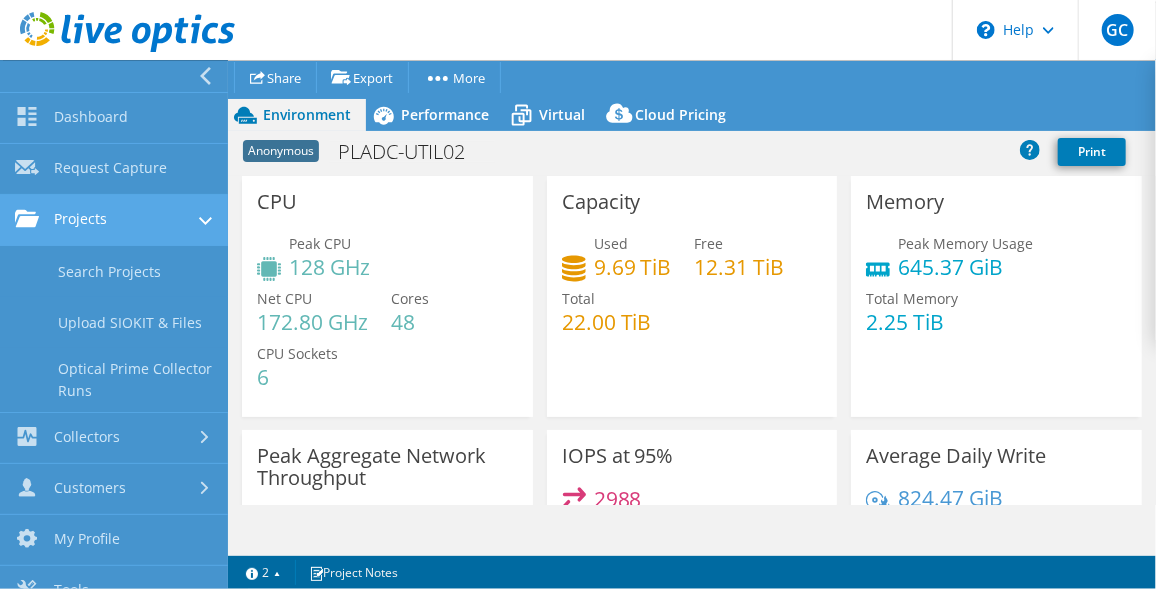 click at bounding box center (205, 223) 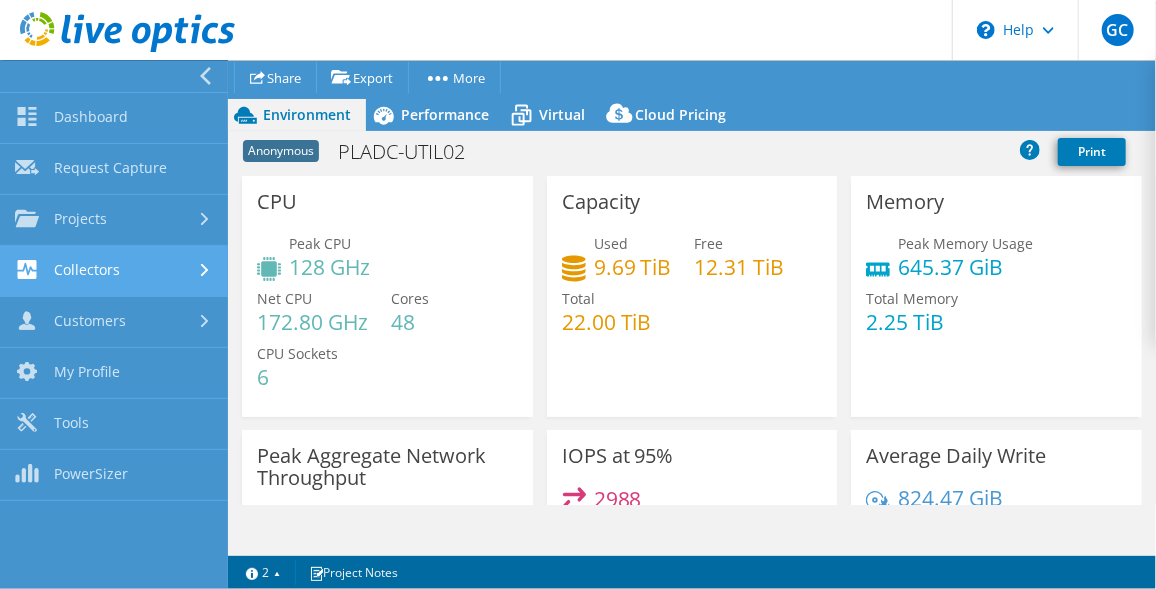 click on "Collectors" at bounding box center [114, 271] 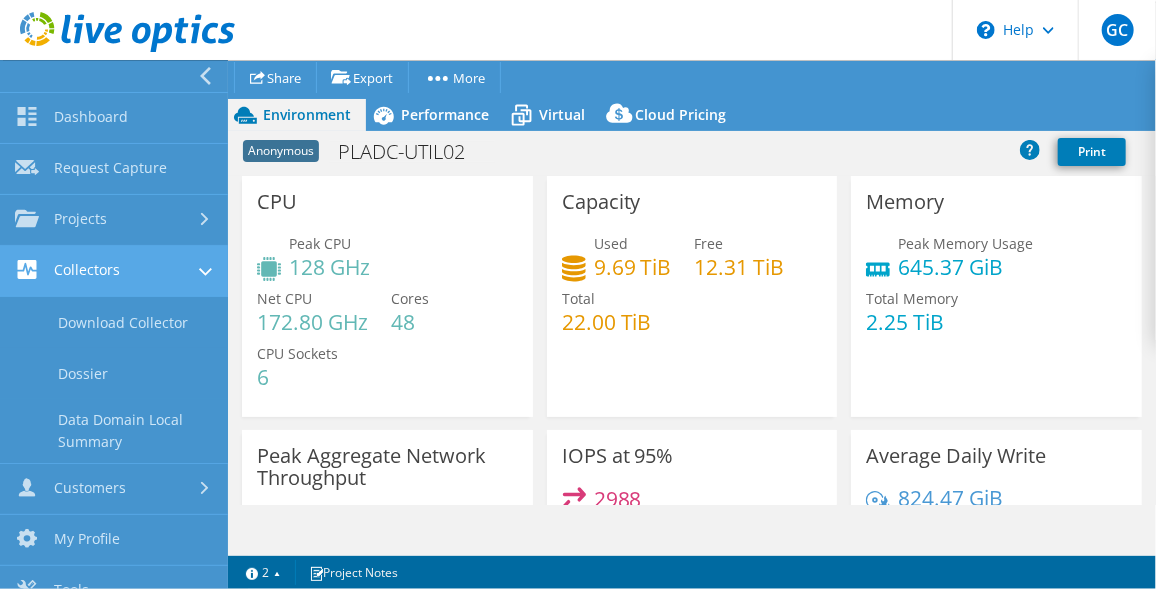 click at bounding box center [205, 274] 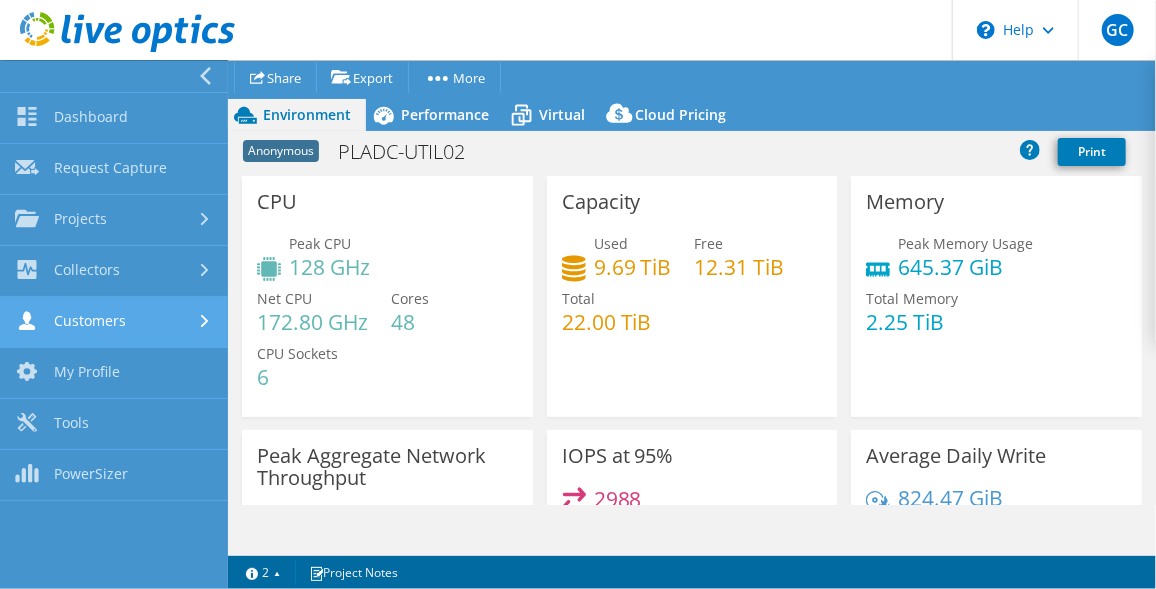 click on "Customers" at bounding box center [114, 322] 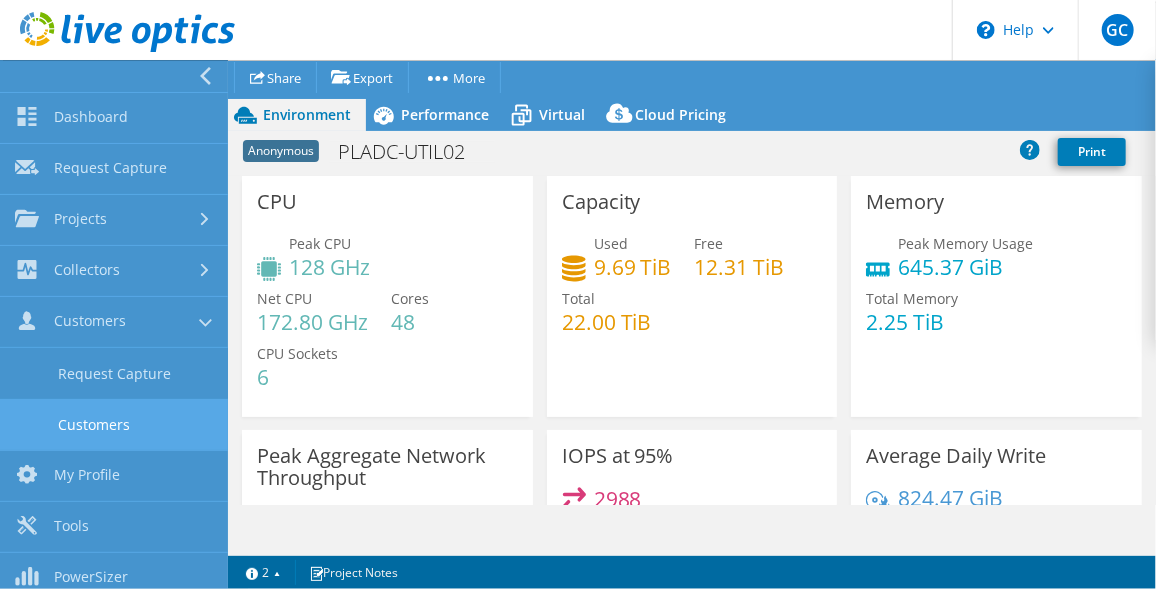 click on "Customers" at bounding box center (114, 424) 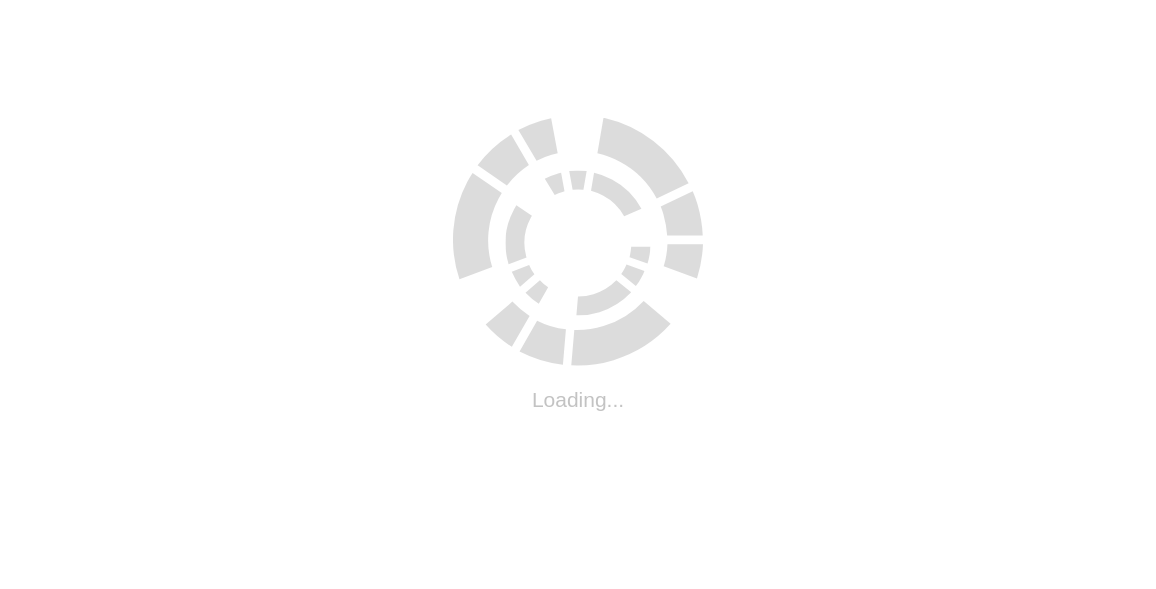 scroll, scrollTop: 0, scrollLeft: 0, axis: both 